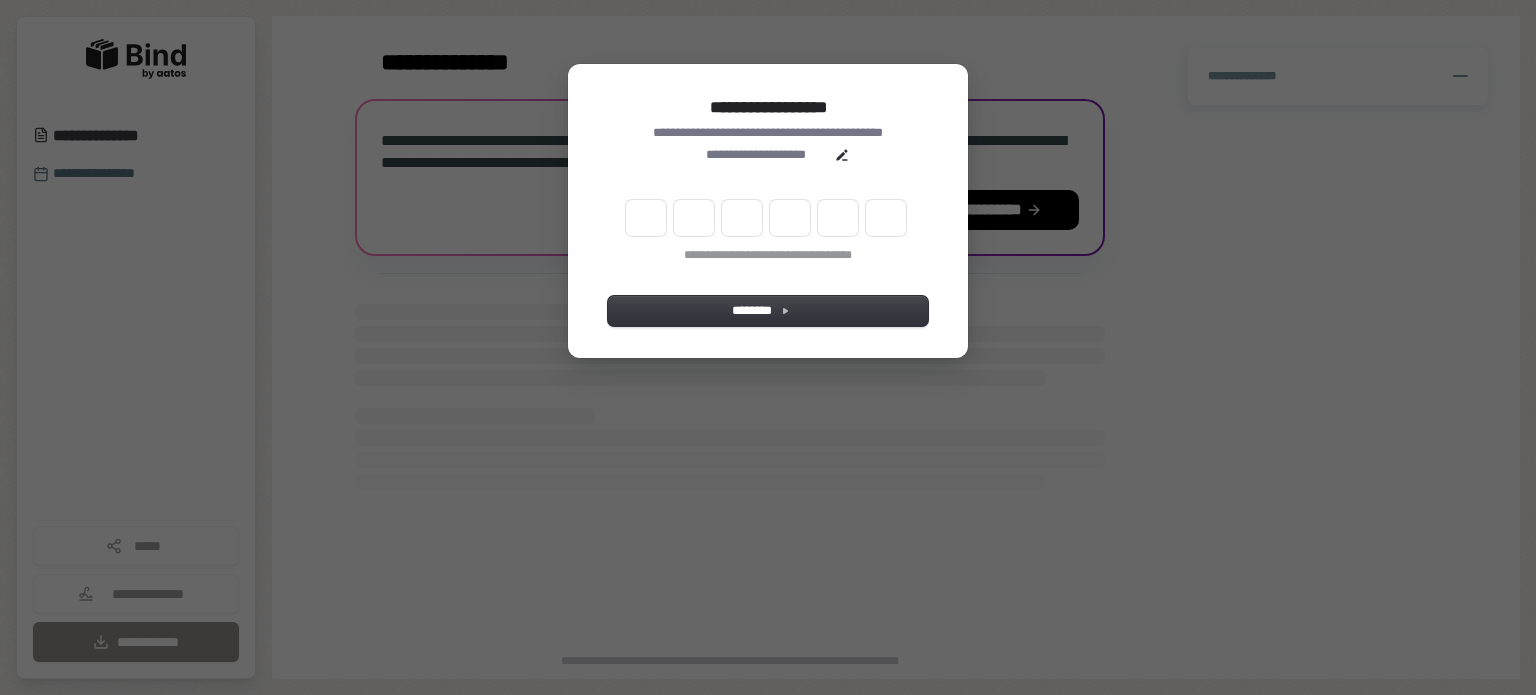 scroll, scrollTop: 0, scrollLeft: 0, axis: both 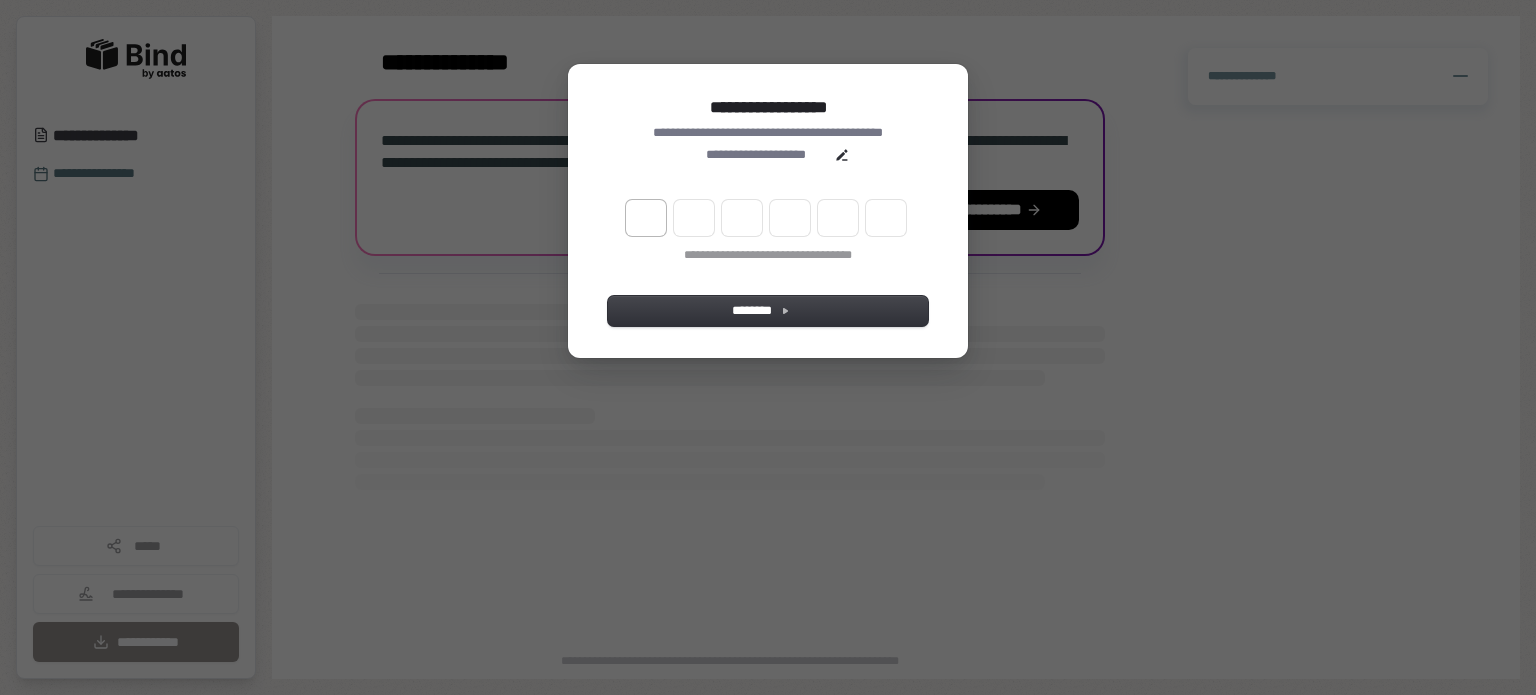 click at bounding box center (646, 218) 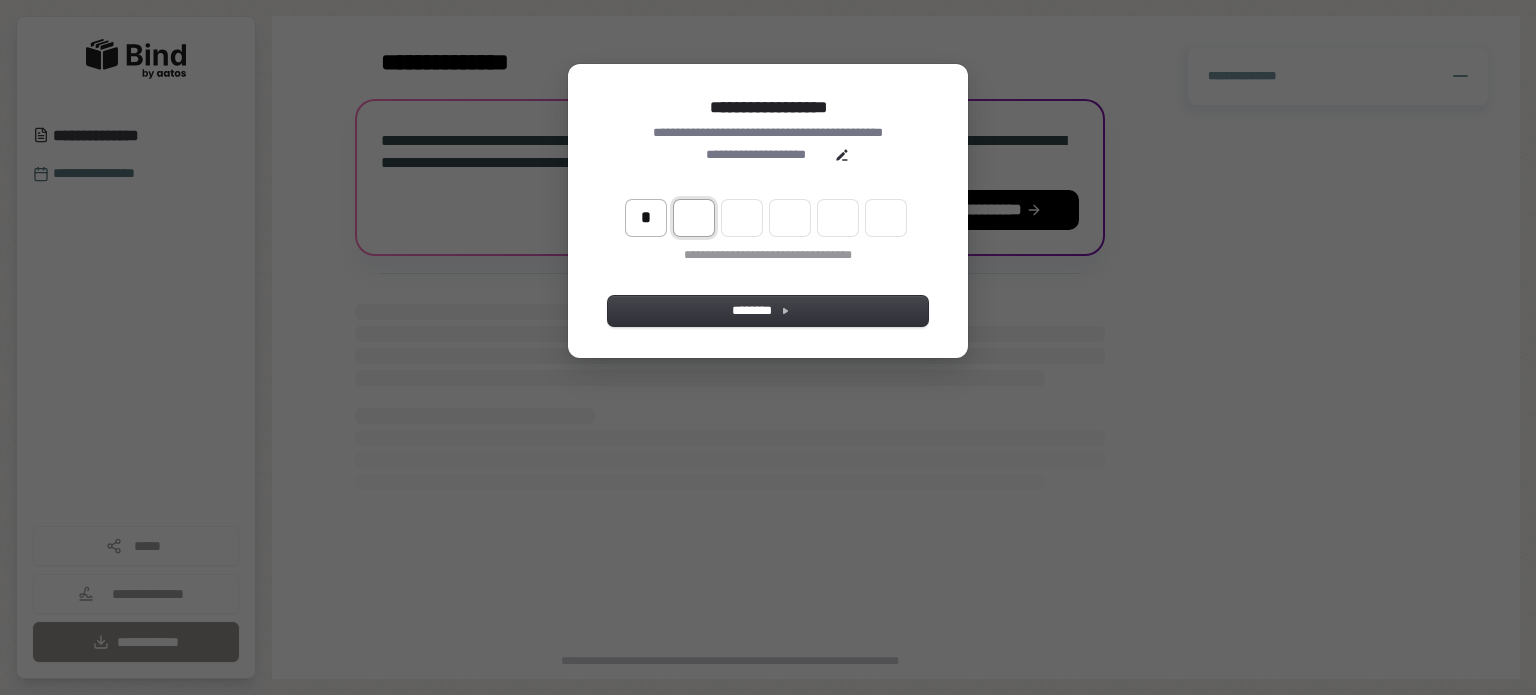 type on "*" 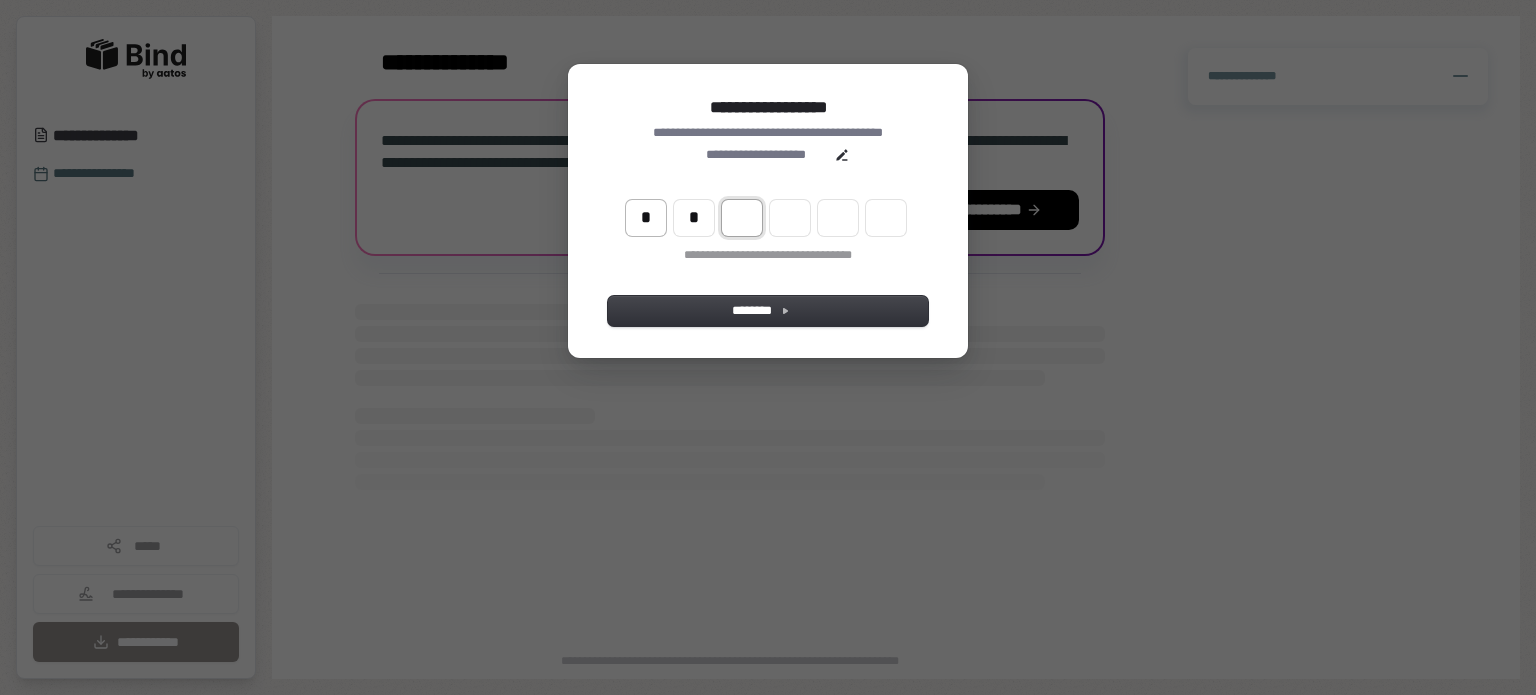type on "*" 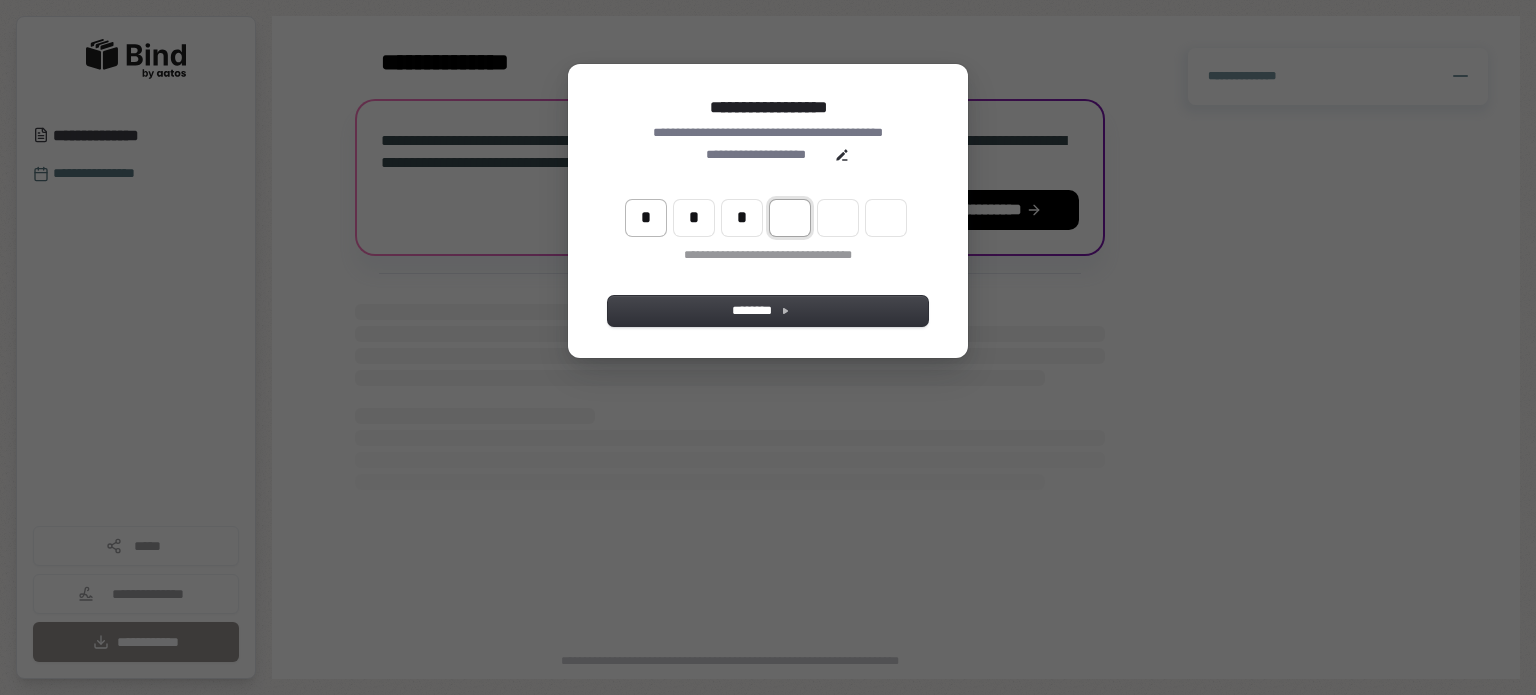 type on "*" 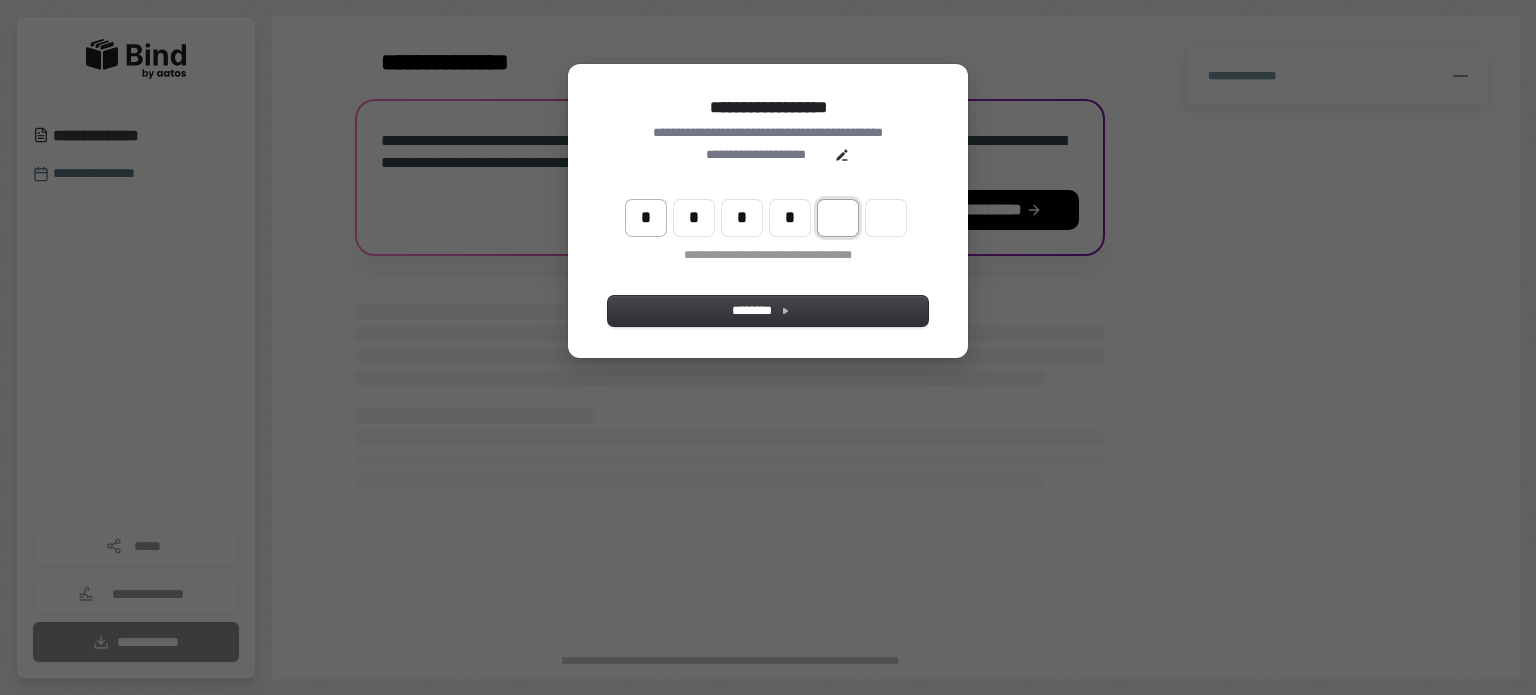 type on "*" 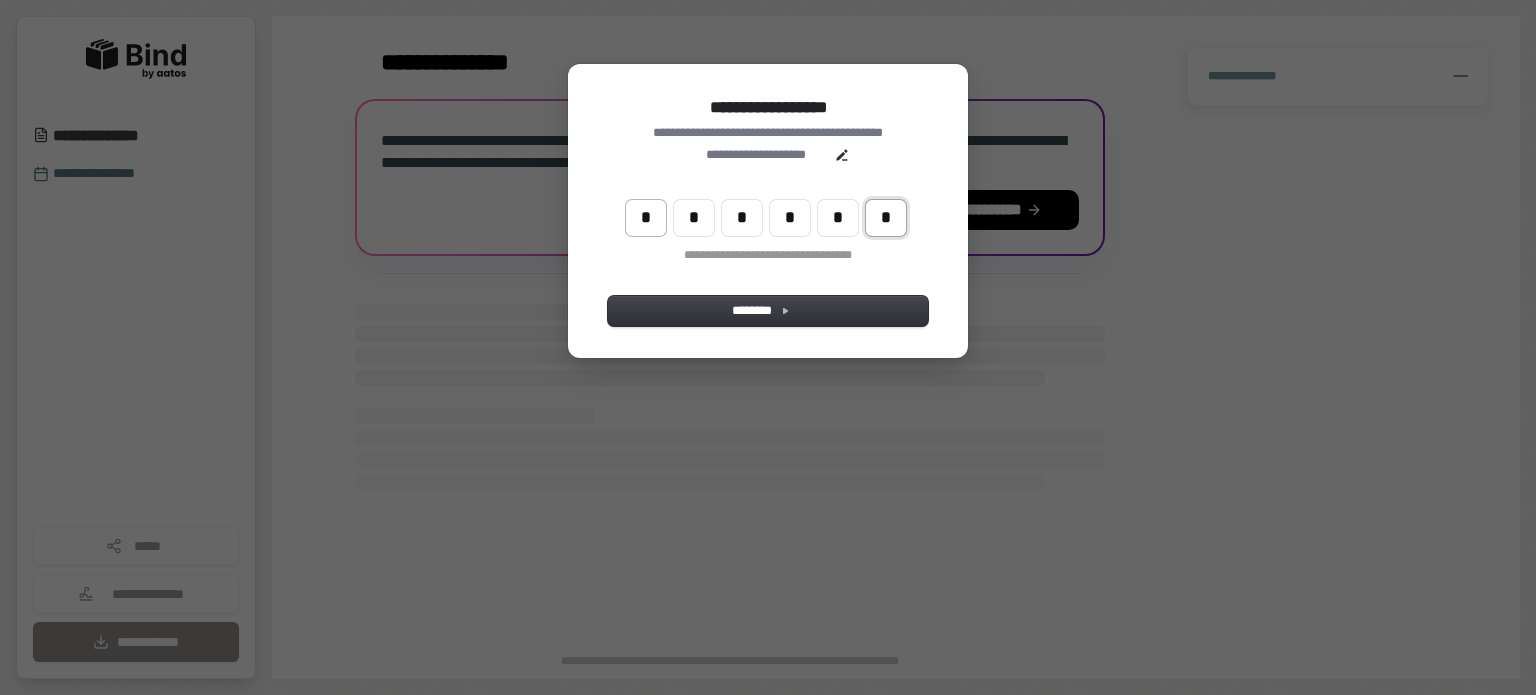 type on "*" 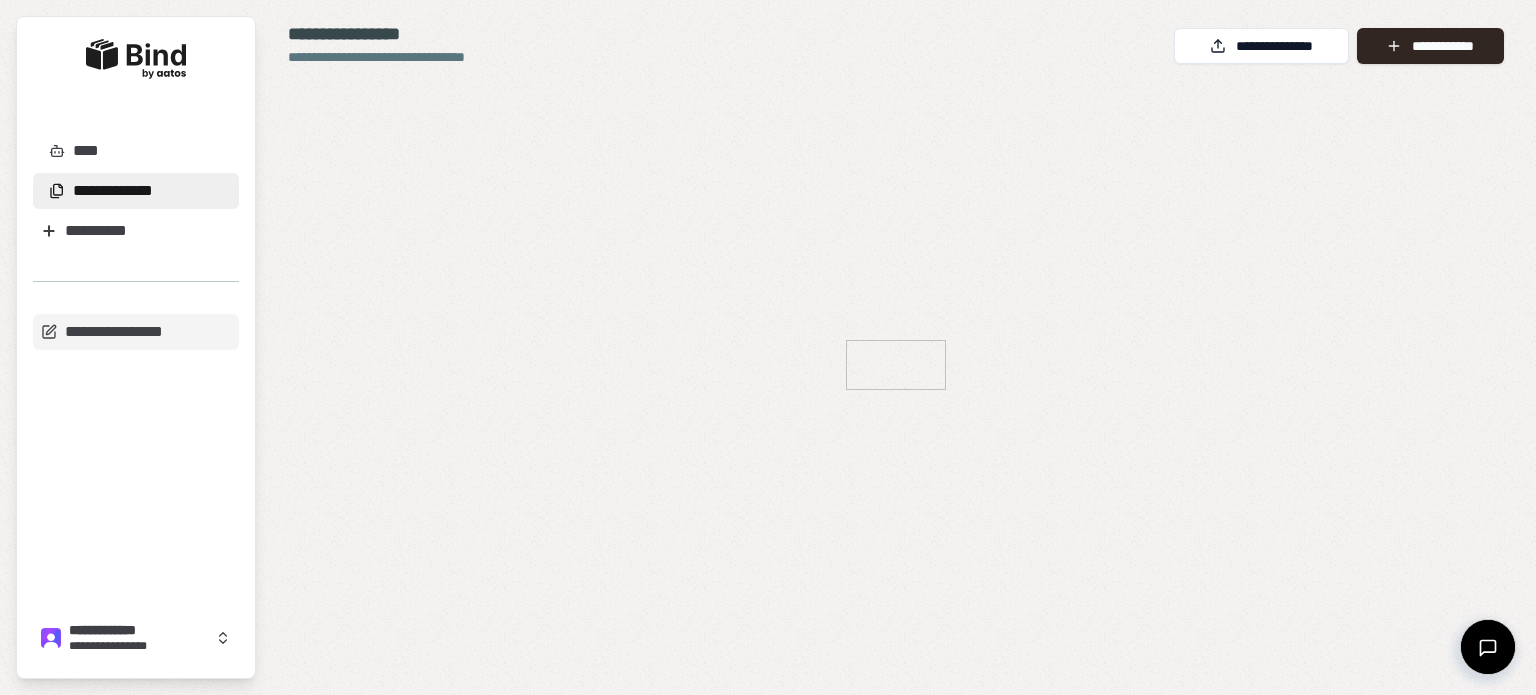 scroll, scrollTop: 0, scrollLeft: 0, axis: both 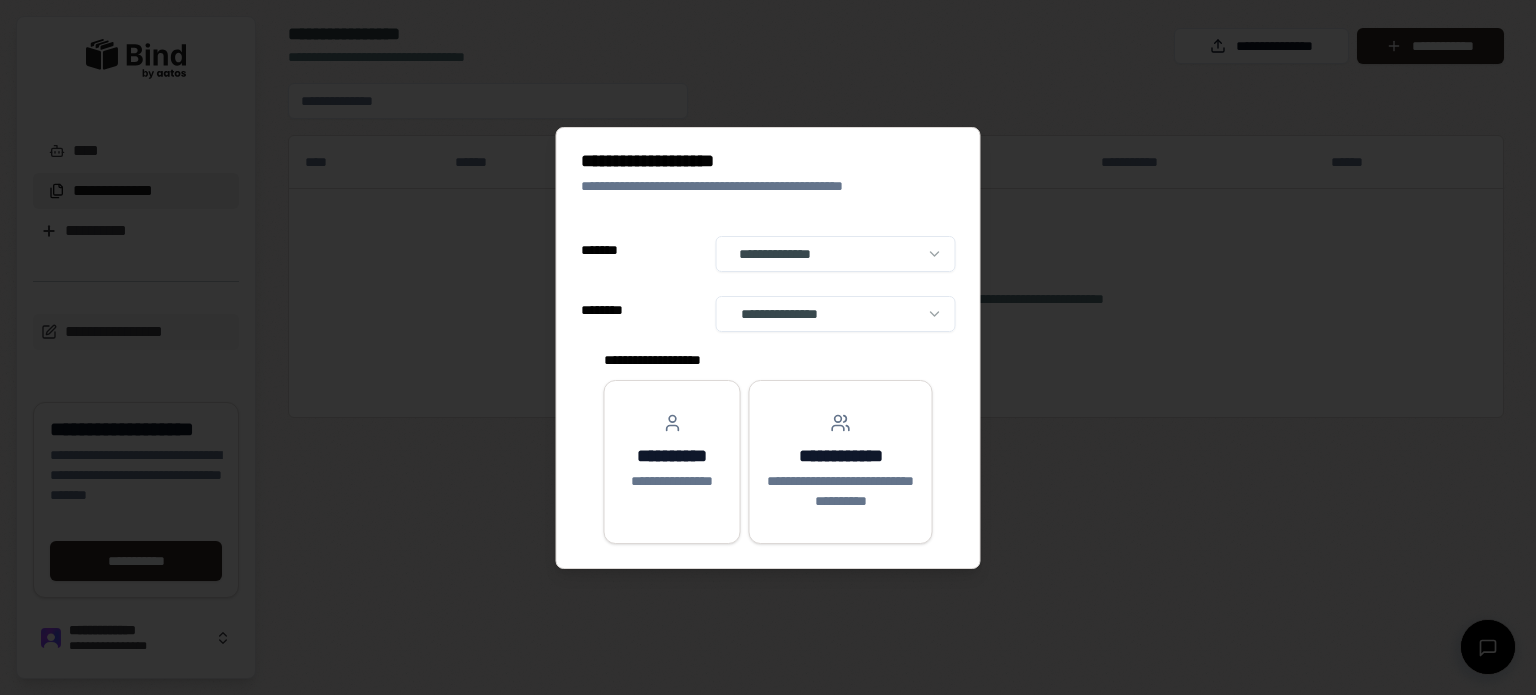 select on "******" 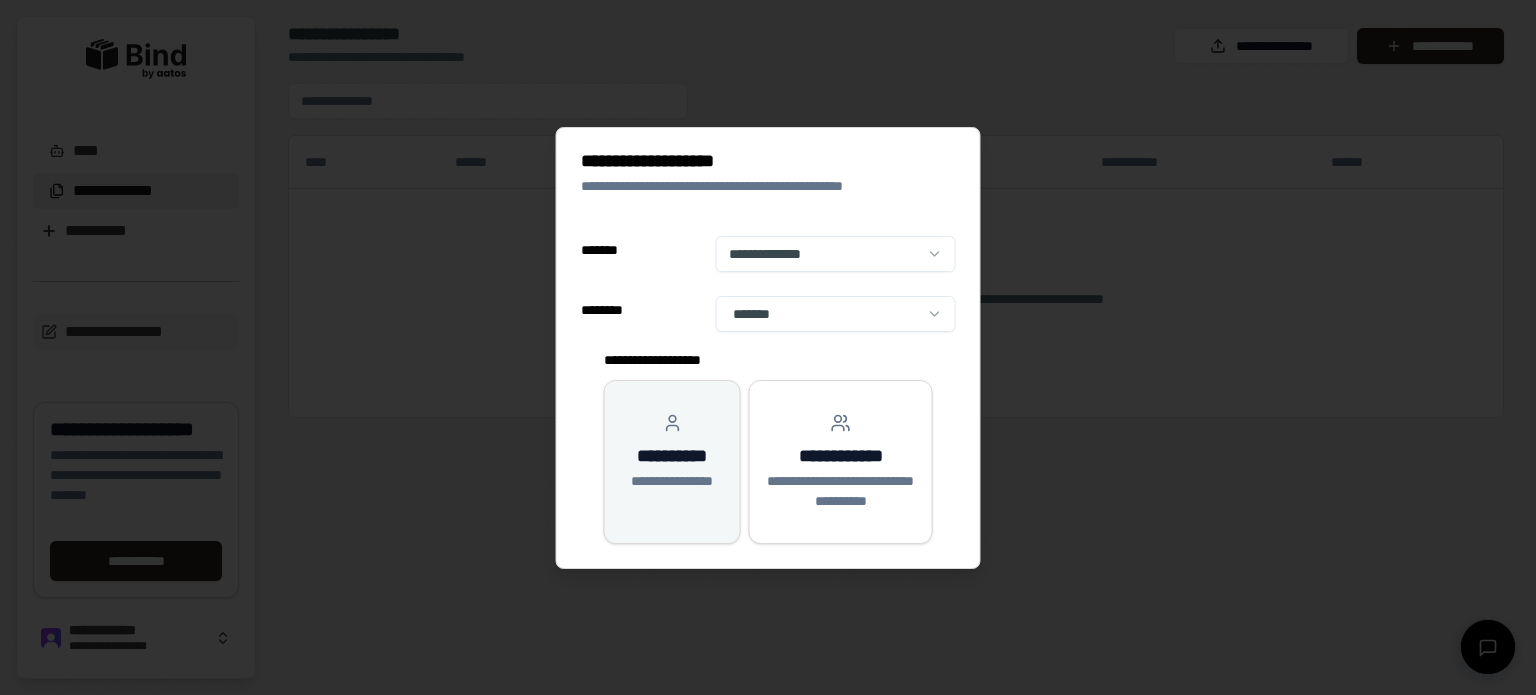 click on "**********" at bounding box center (672, 452) 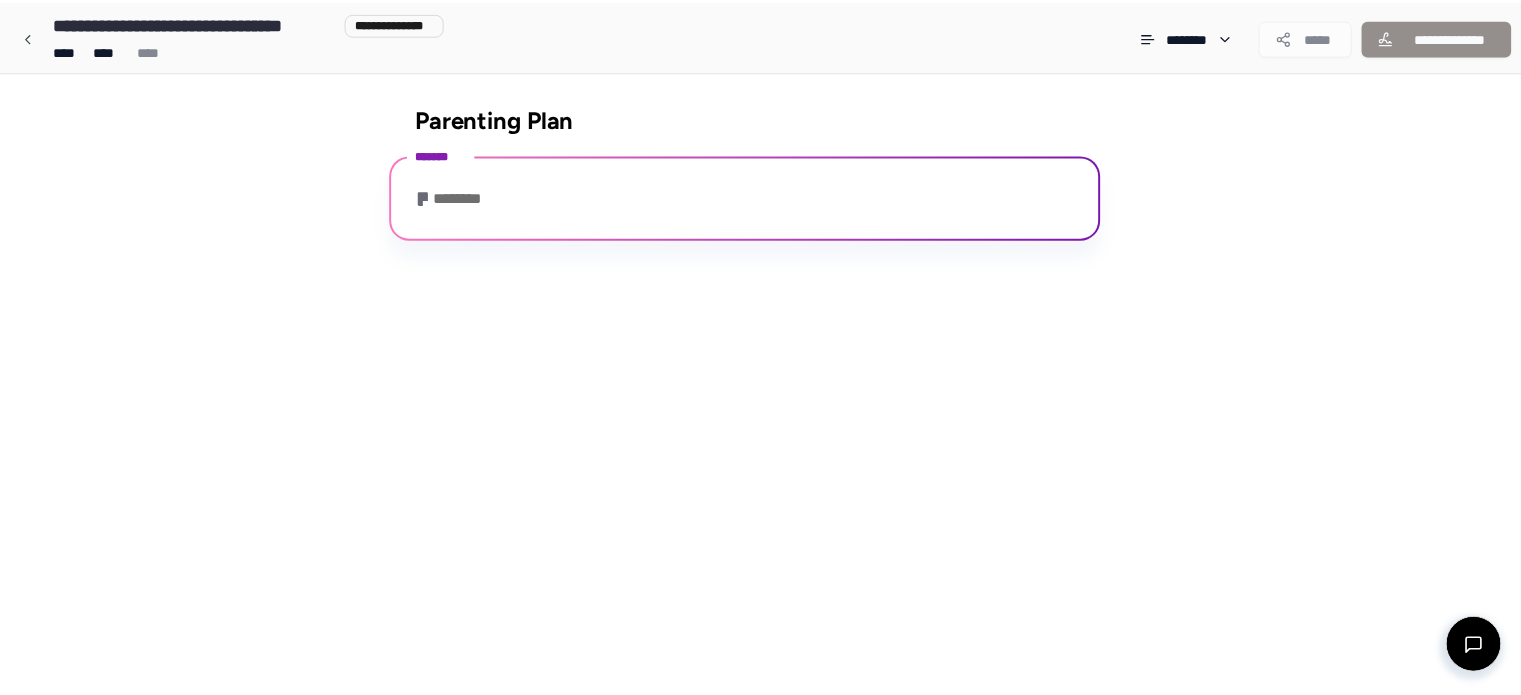 scroll, scrollTop: 250, scrollLeft: 0, axis: vertical 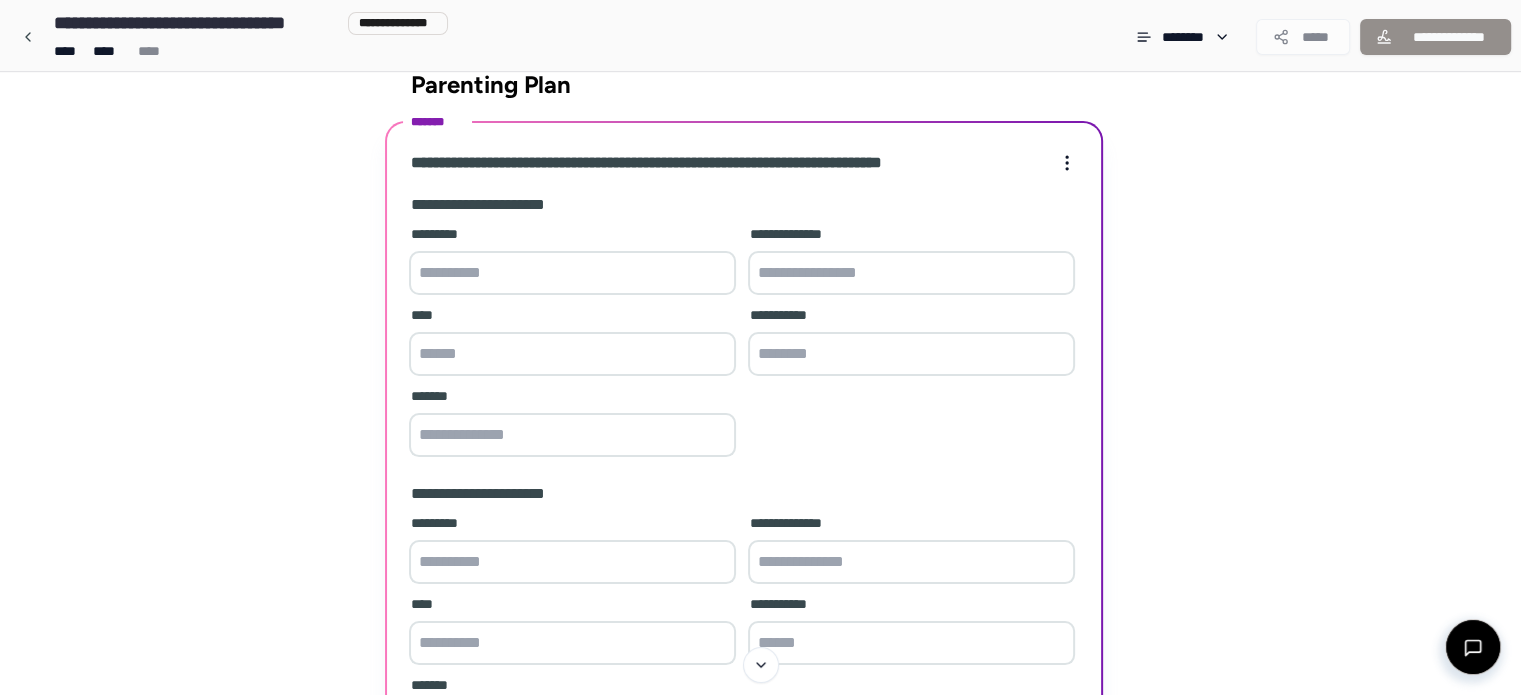 click at bounding box center [572, 273] 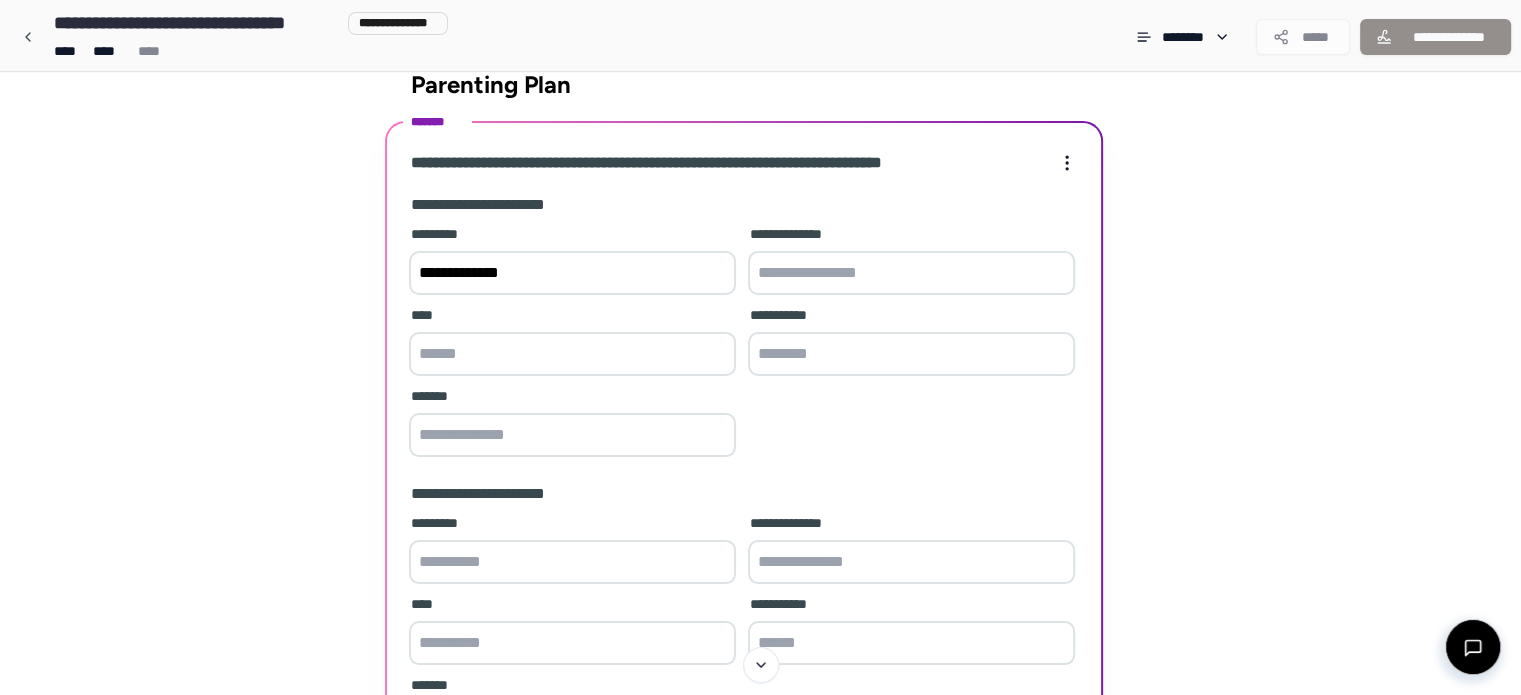 type on "**********" 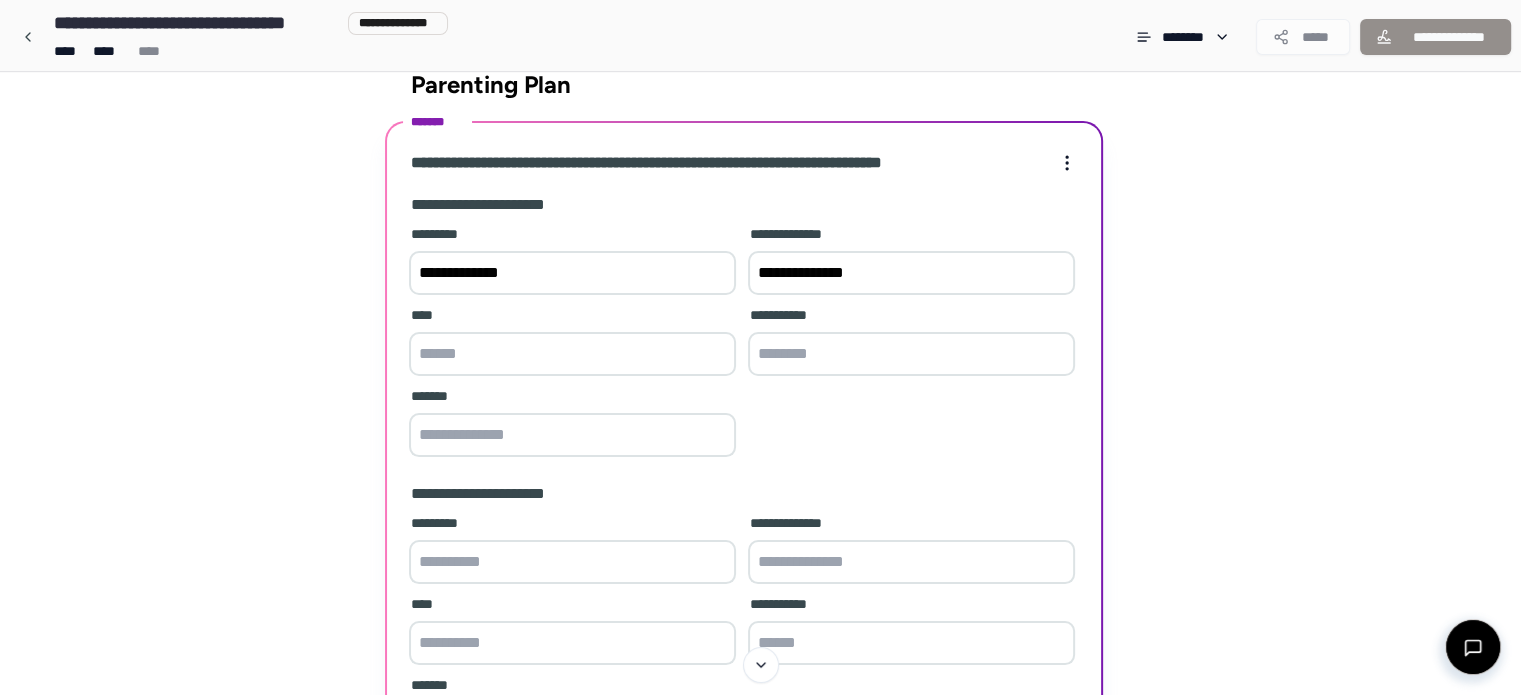 type on "******" 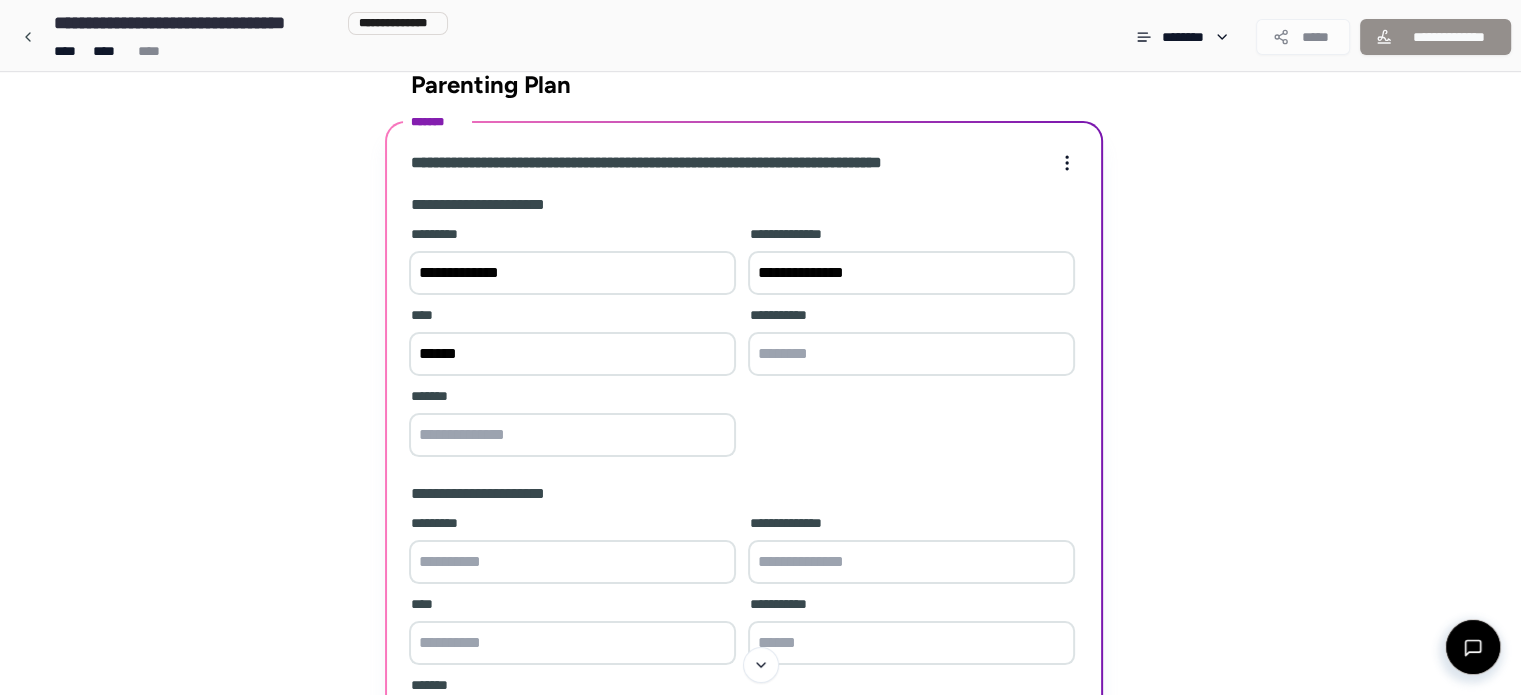 type on "*******" 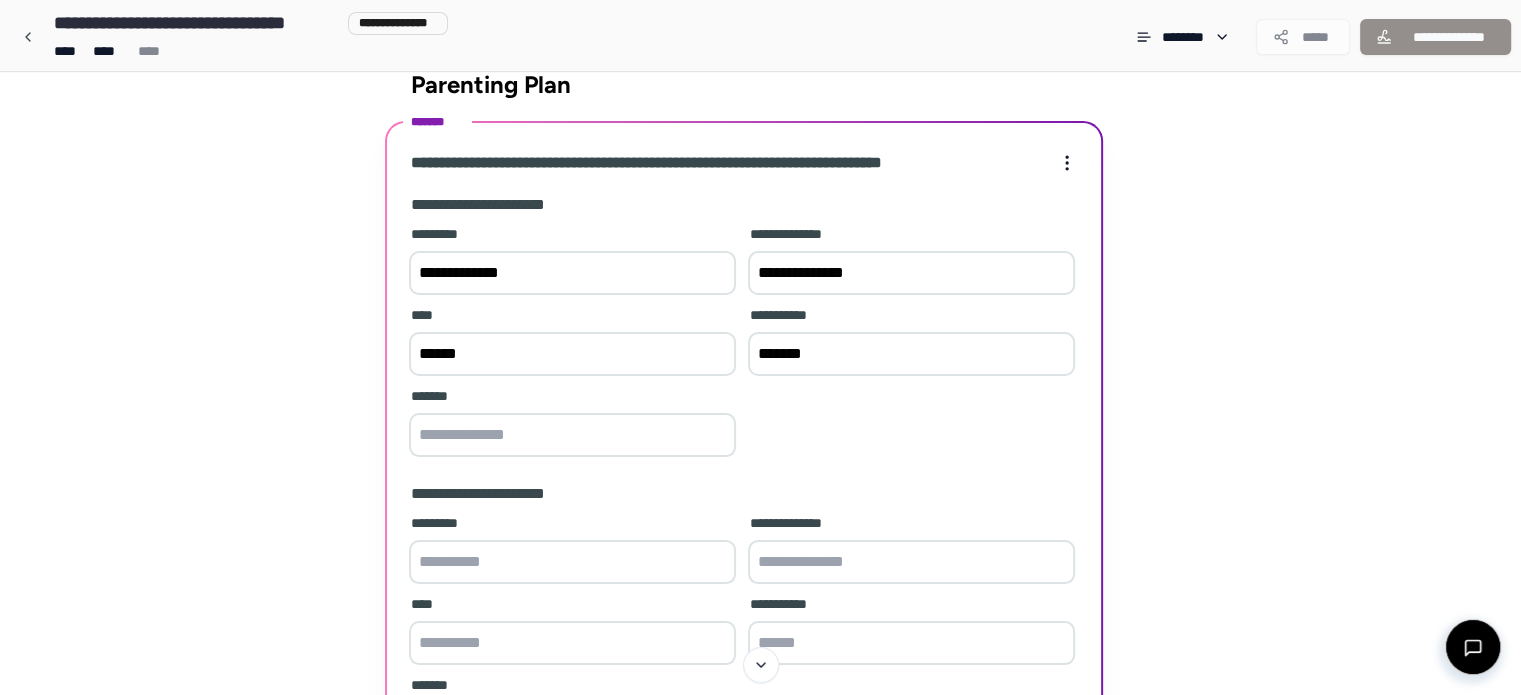 type on "**********" 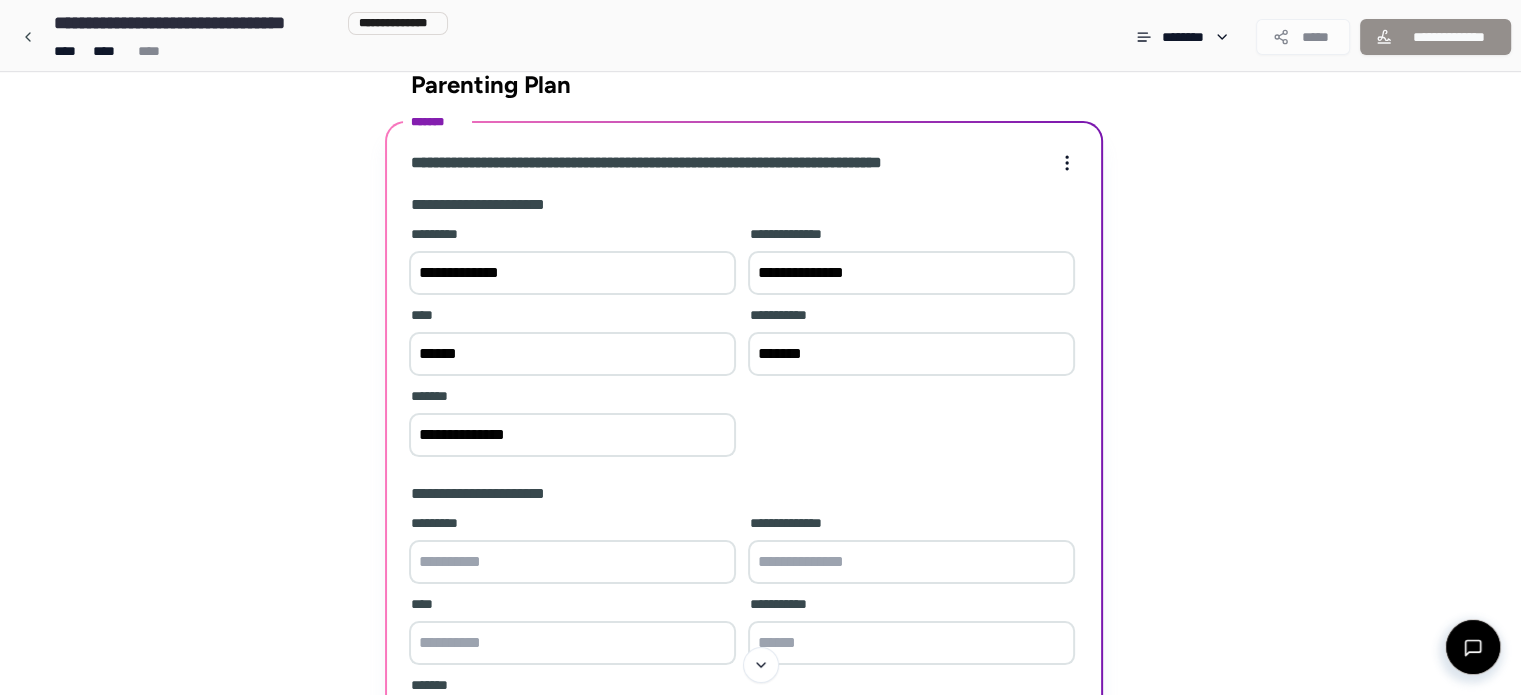 click at bounding box center [572, 562] 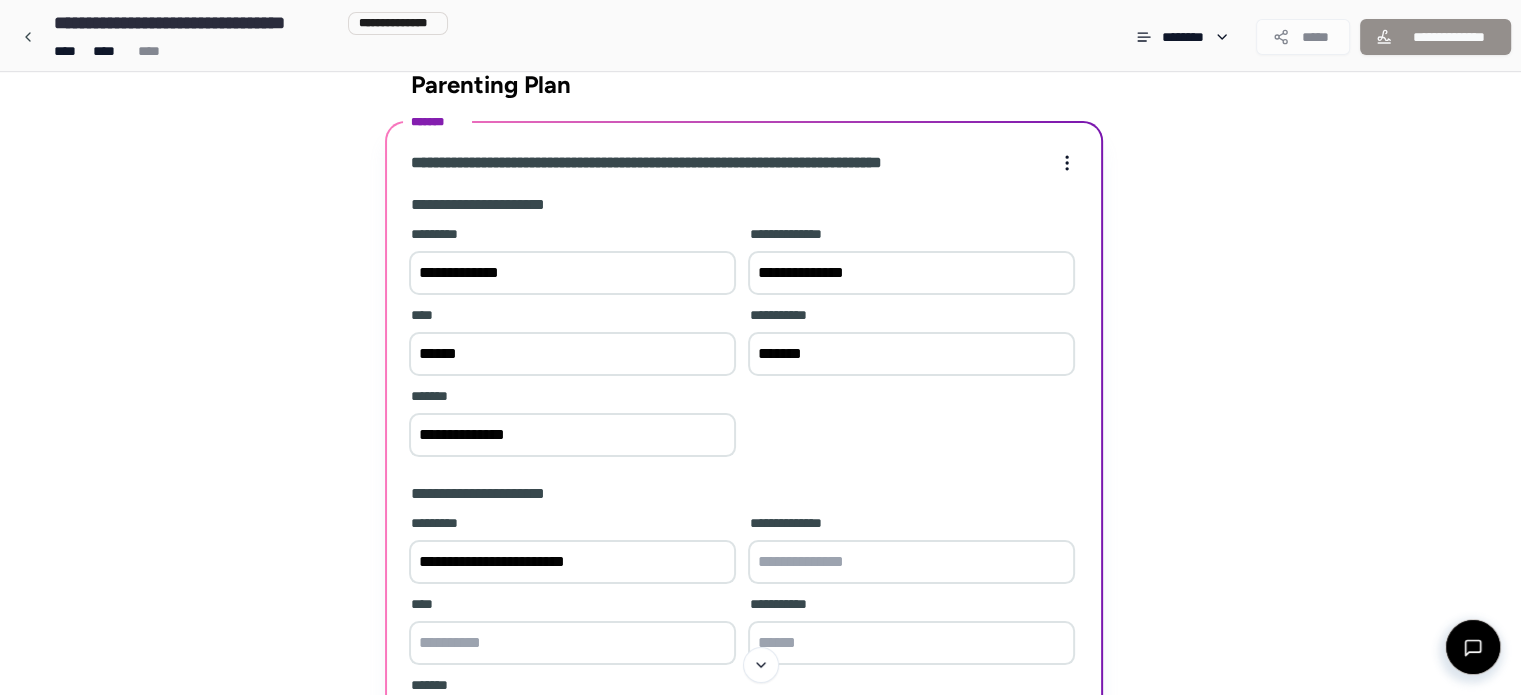 type on "**********" 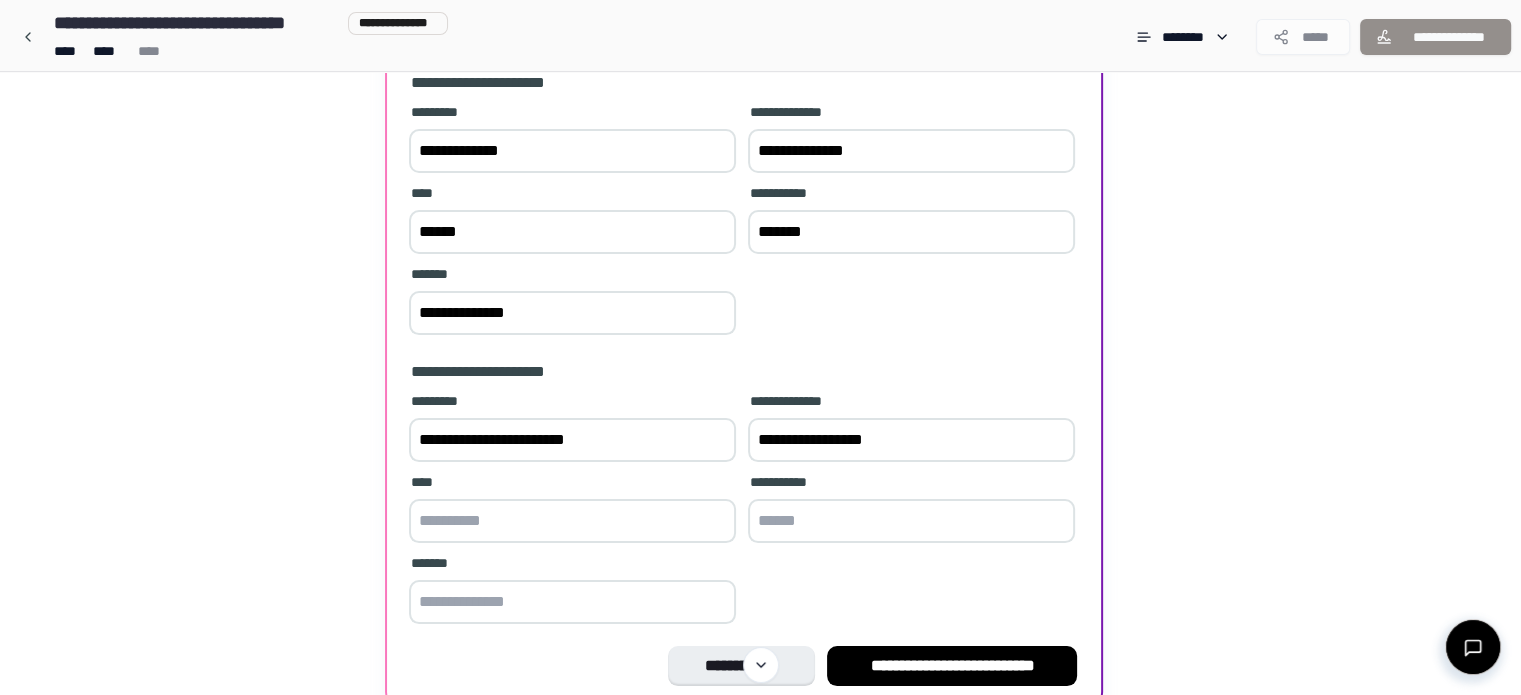 scroll, scrollTop: 156, scrollLeft: 0, axis: vertical 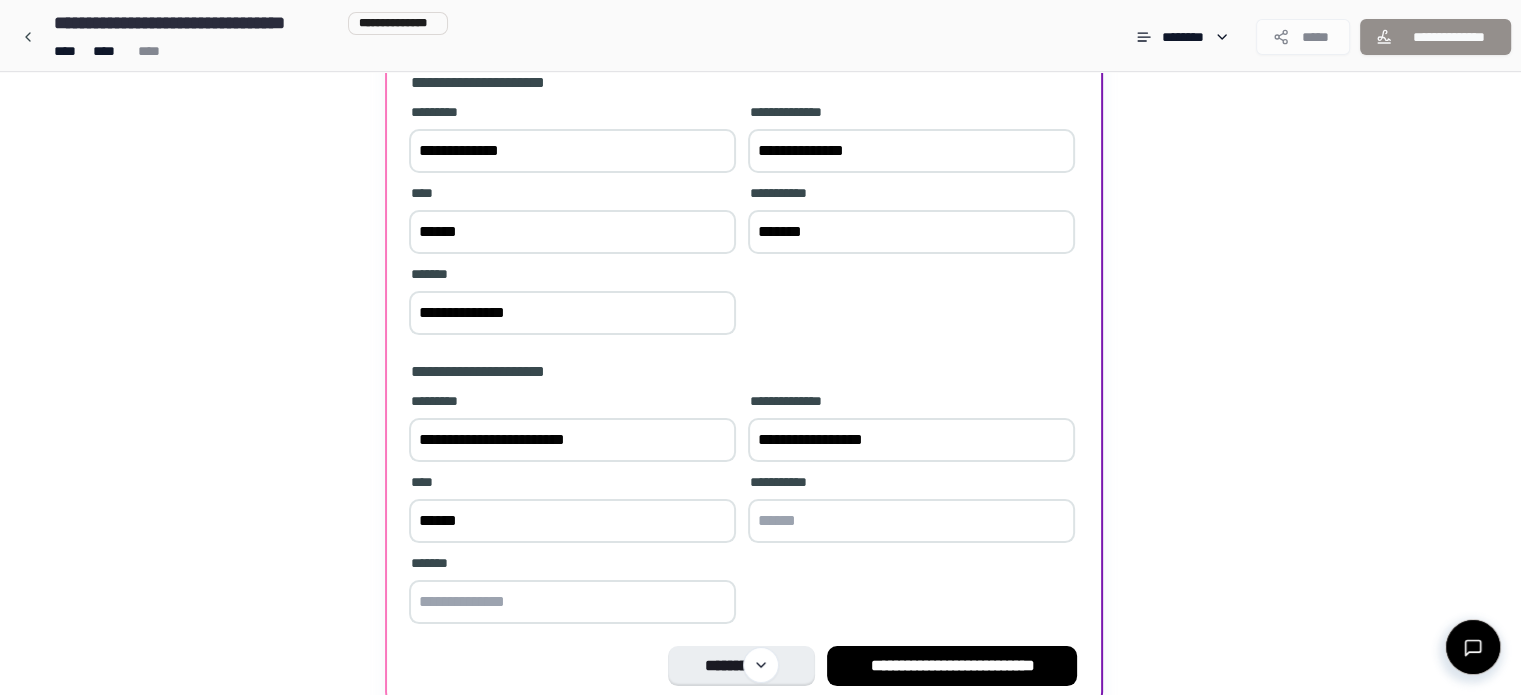 type on "******" 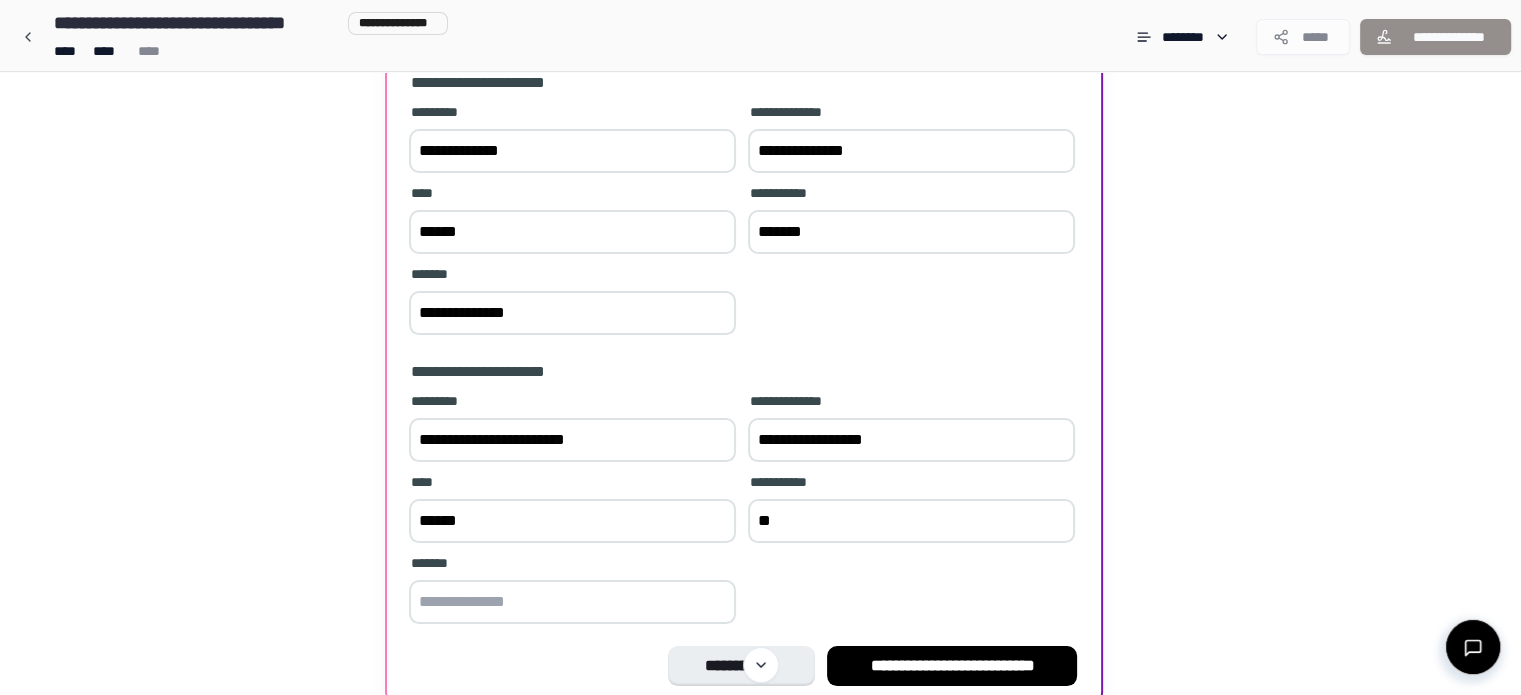 type on "*" 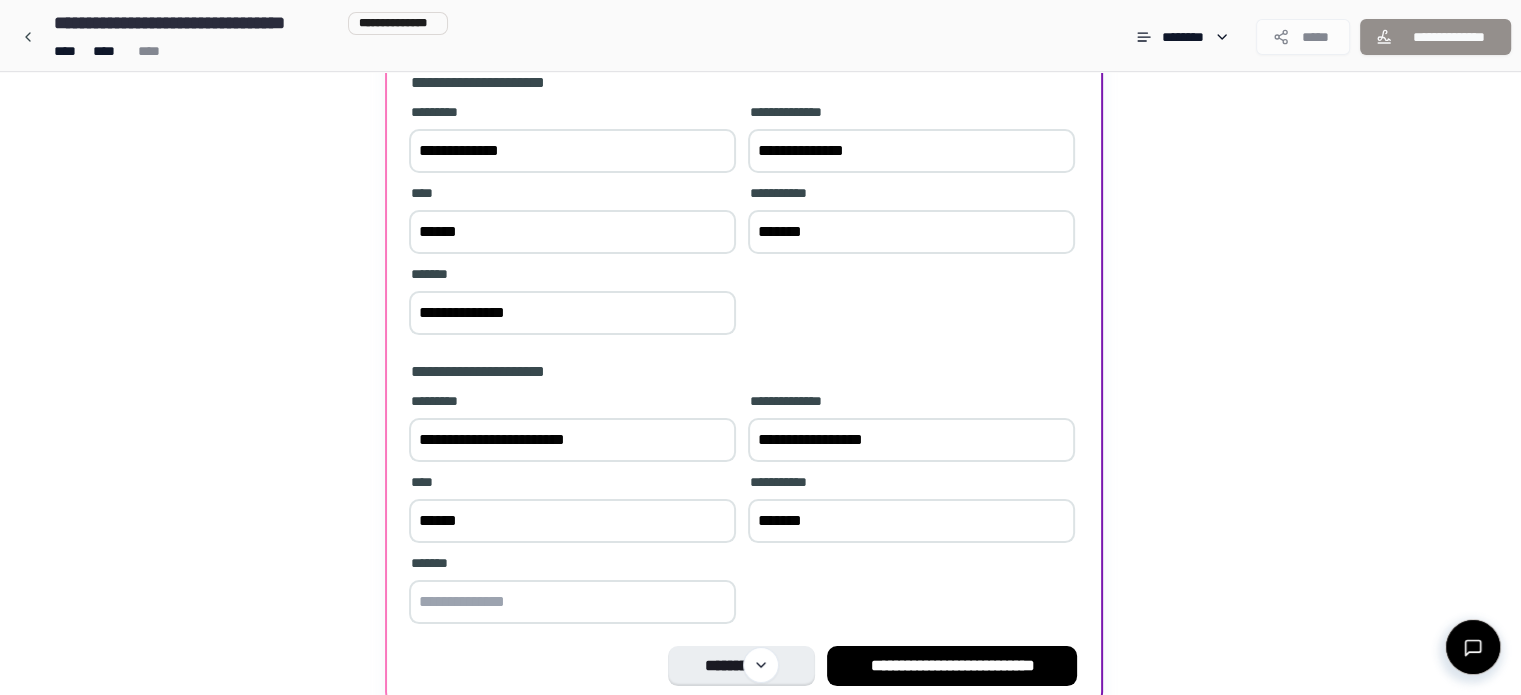 type on "*******" 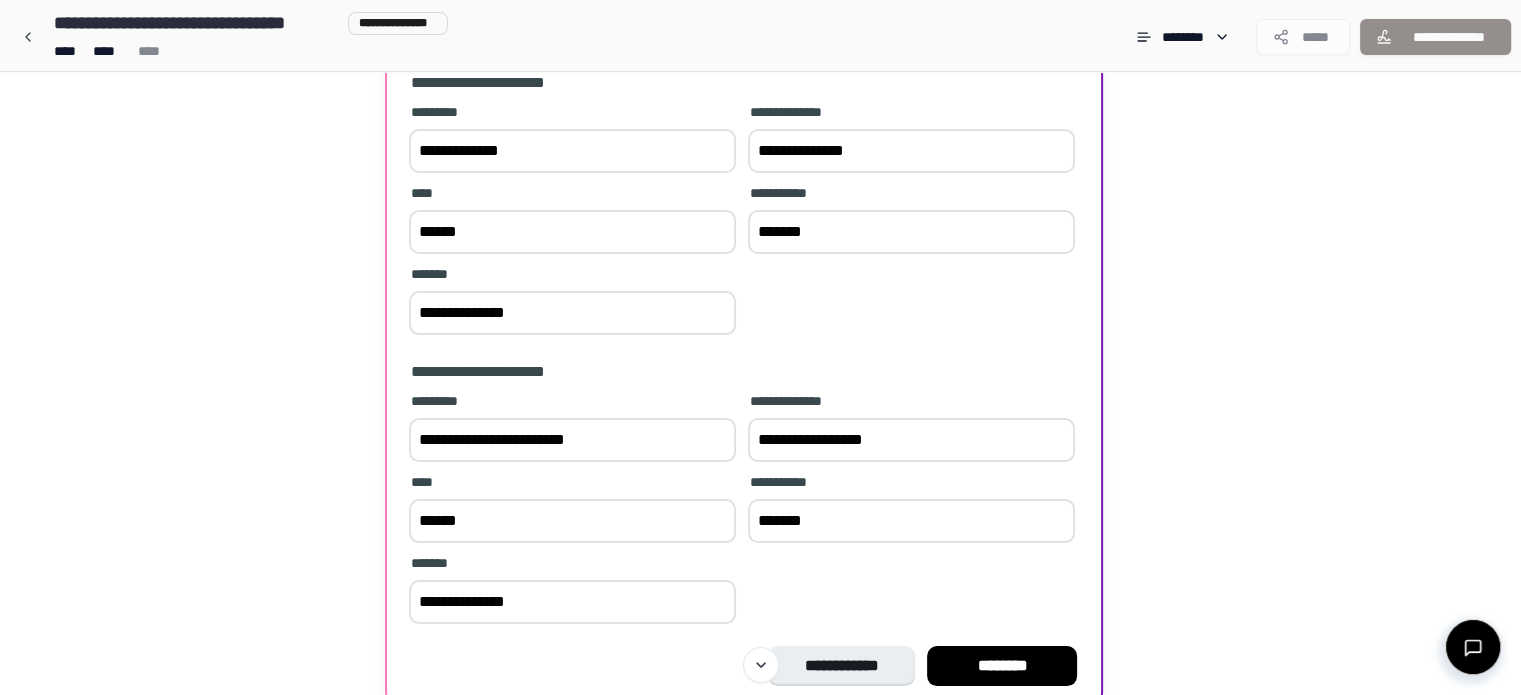 scroll, scrollTop: 250, scrollLeft: 0, axis: vertical 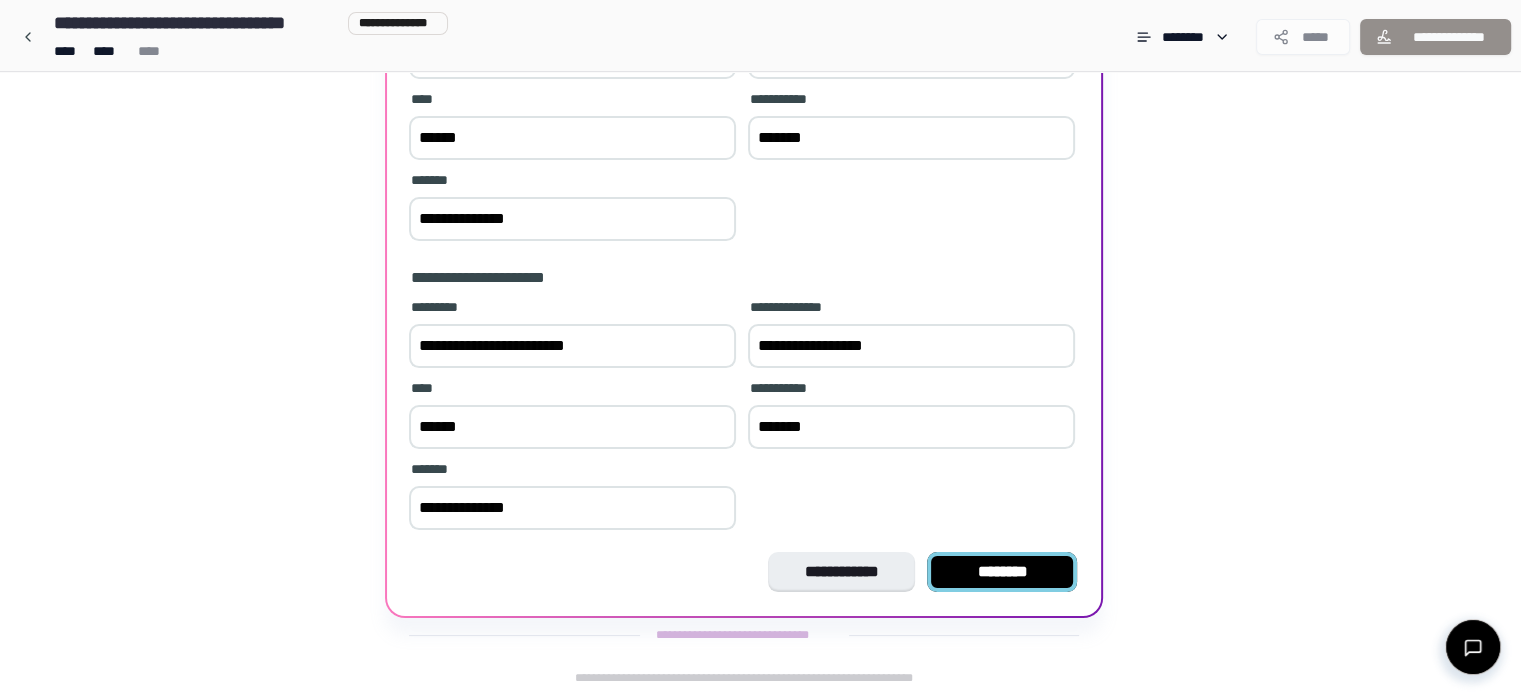 click on "********" at bounding box center [1002, 572] 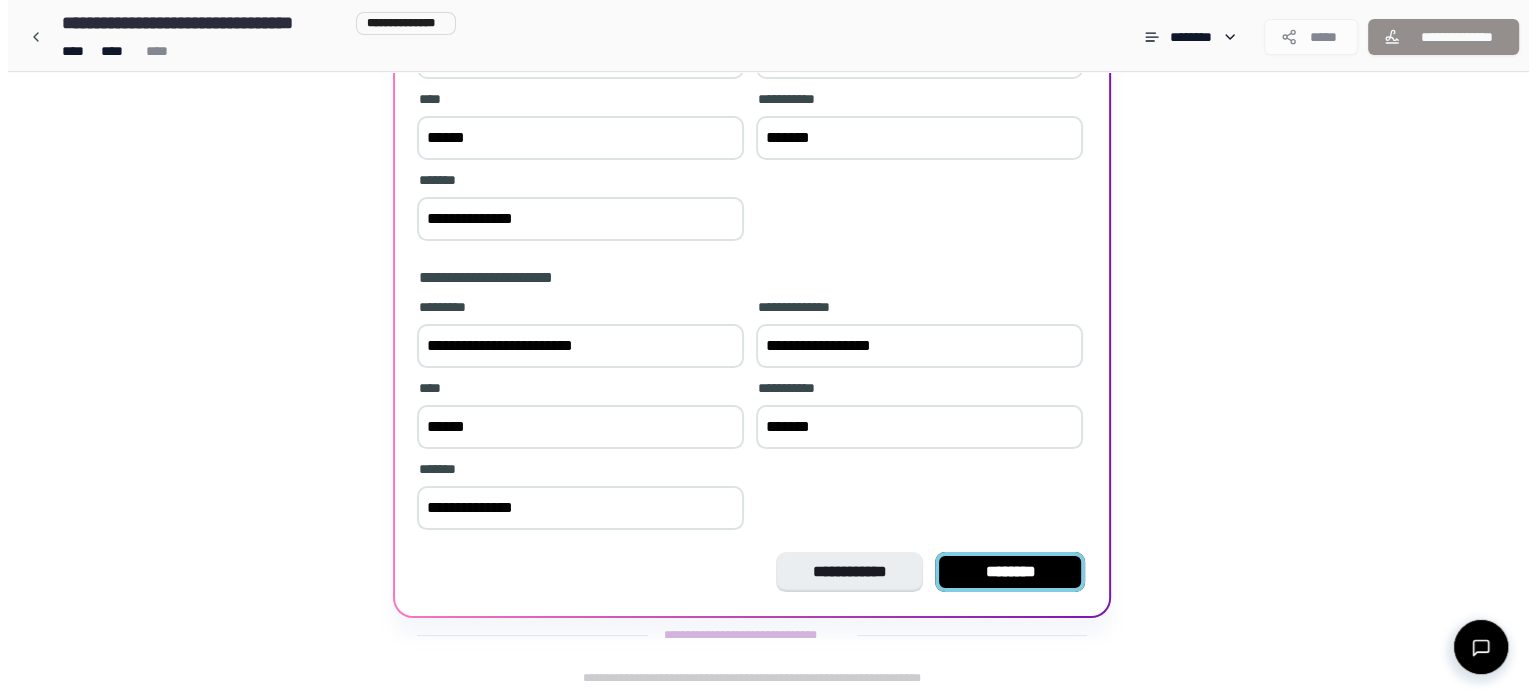 scroll, scrollTop: 0, scrollLeft: 0, axis: both 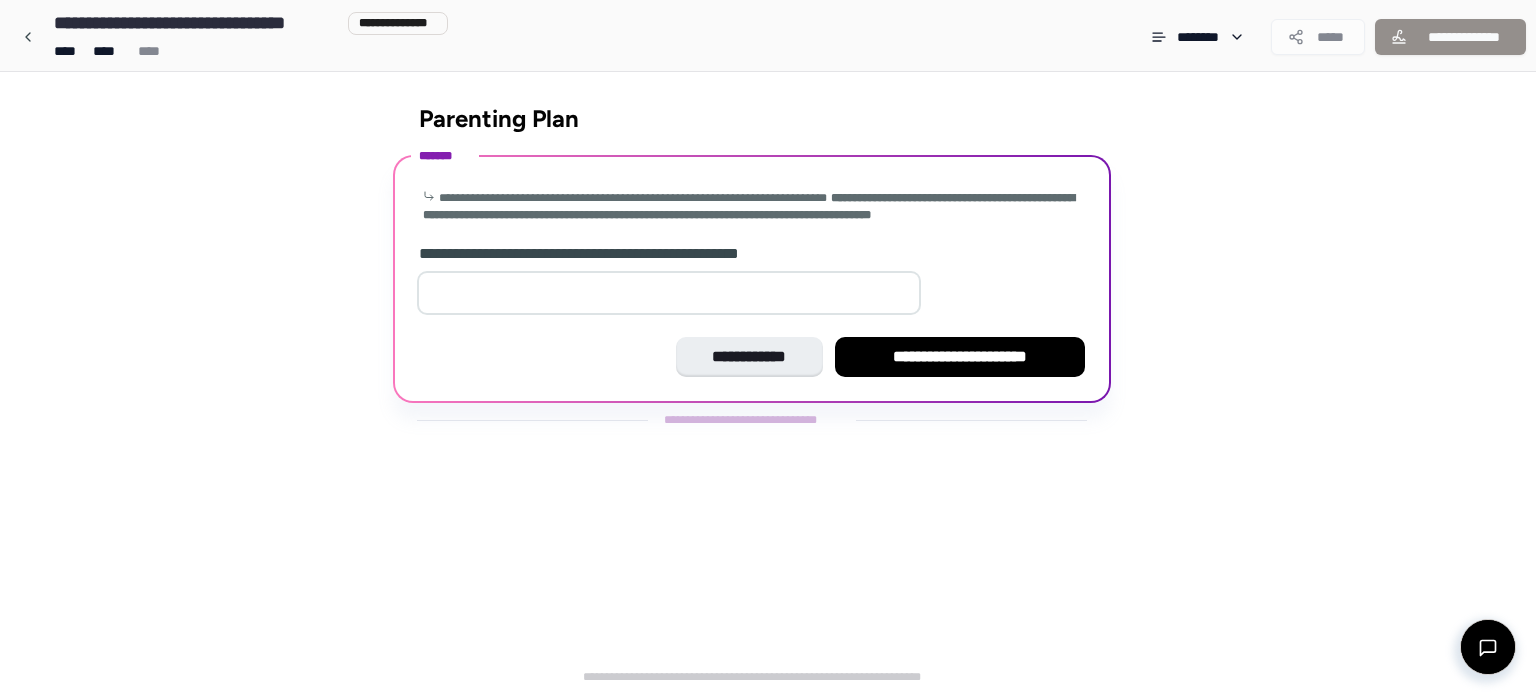 click at bounding box center (669, 293) 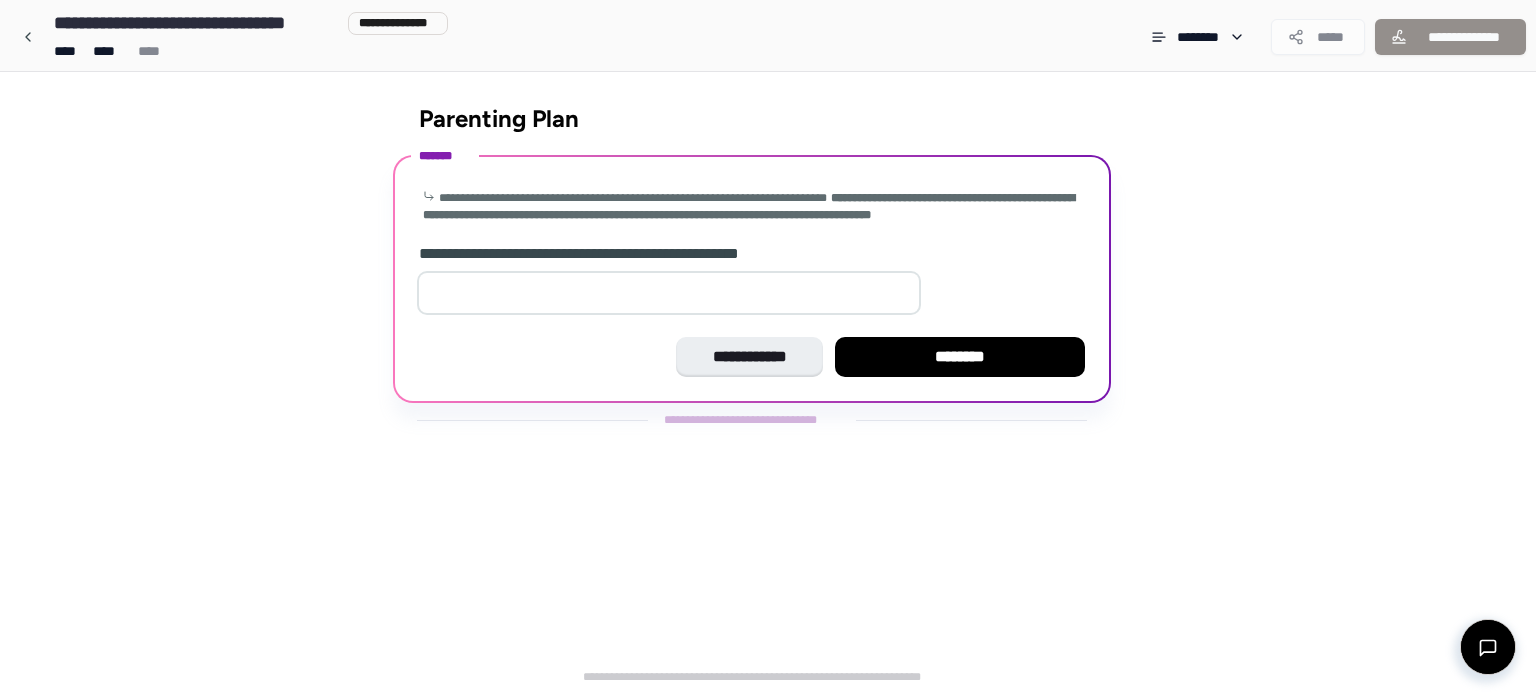 type on "*" 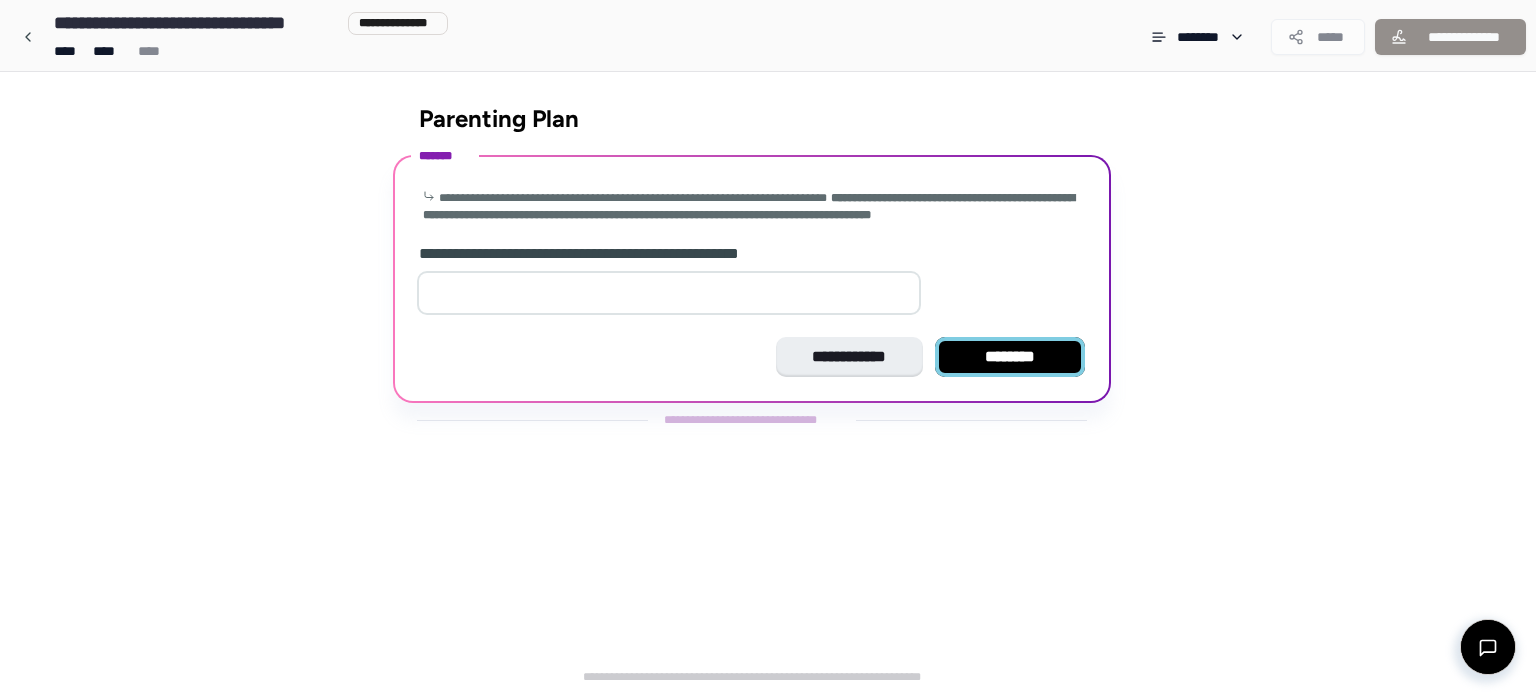 click on "********" at bounding box center (1010, 357) 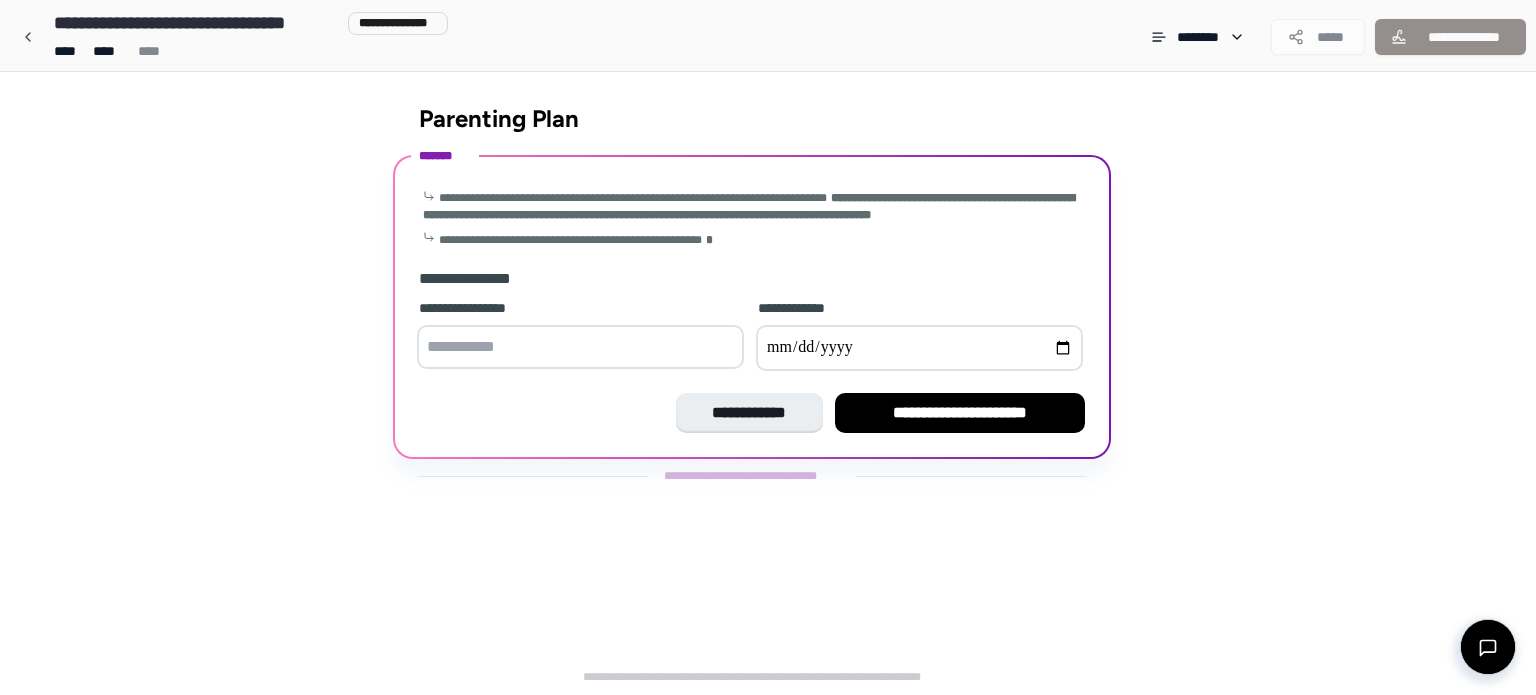 click at bounding box center [580, 347] 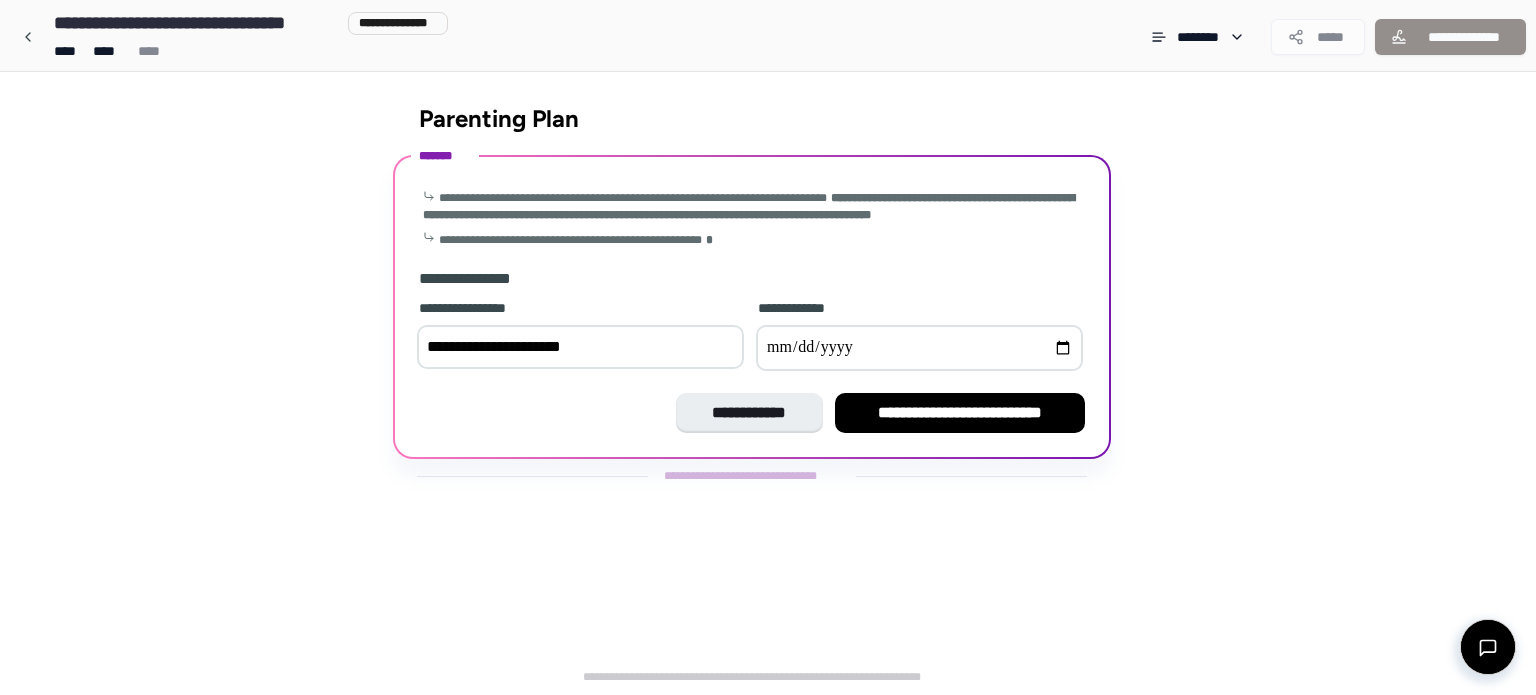 type on "**********" 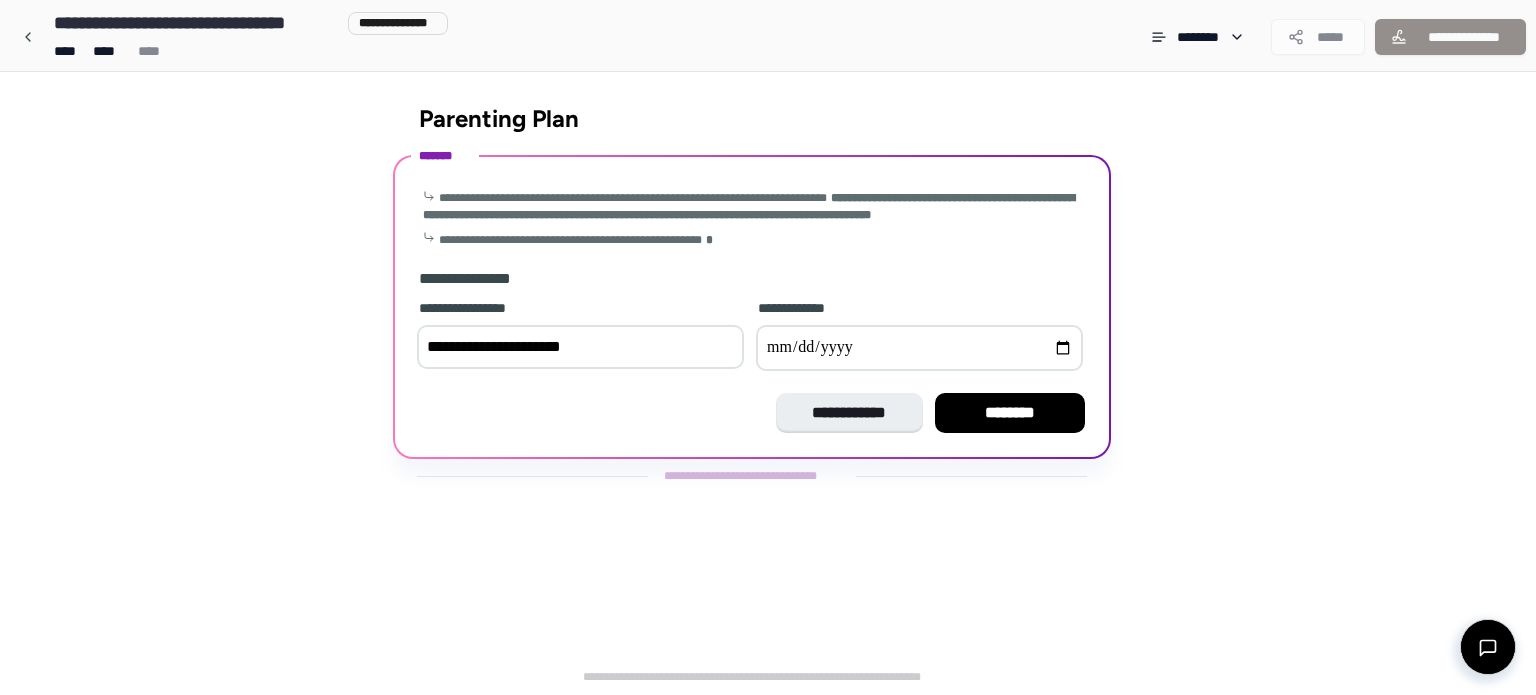 type on "**********" 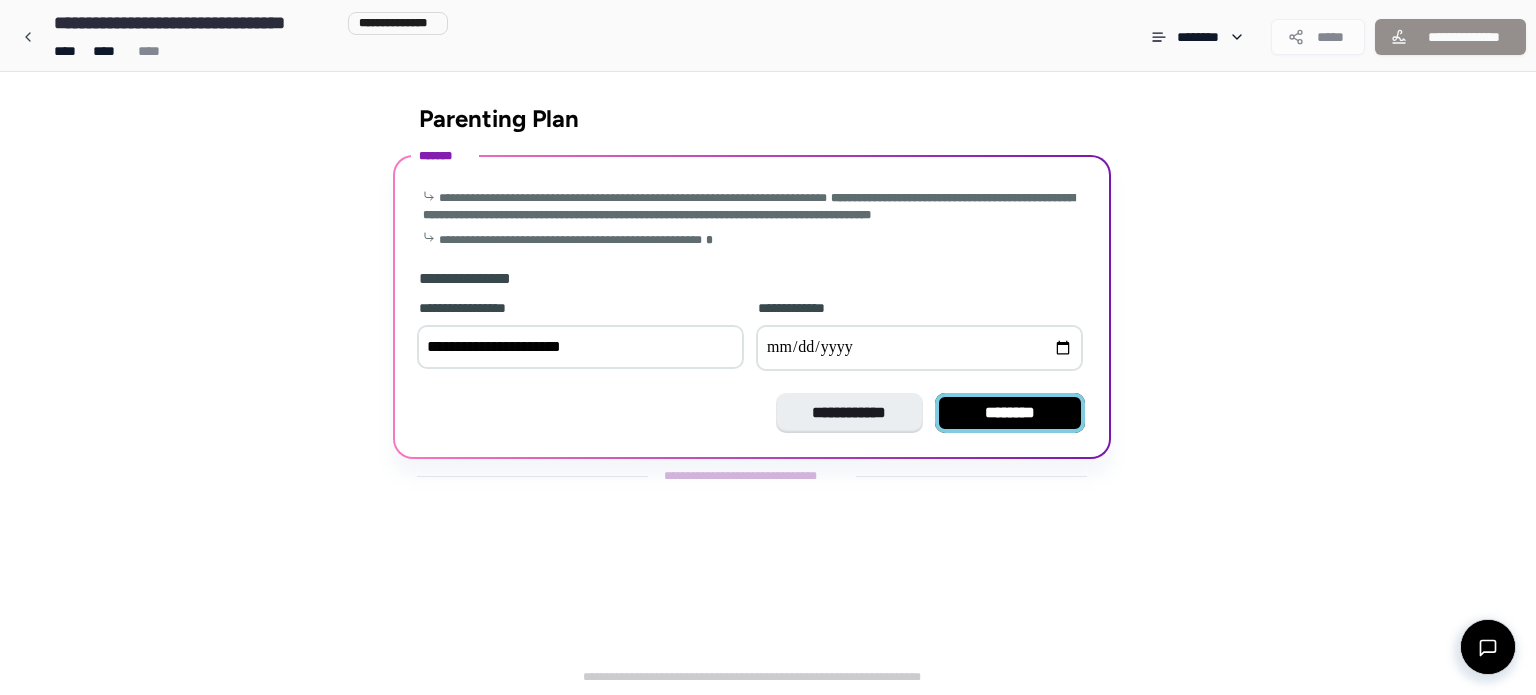 click on "********" at bounding box center [1010, 413] 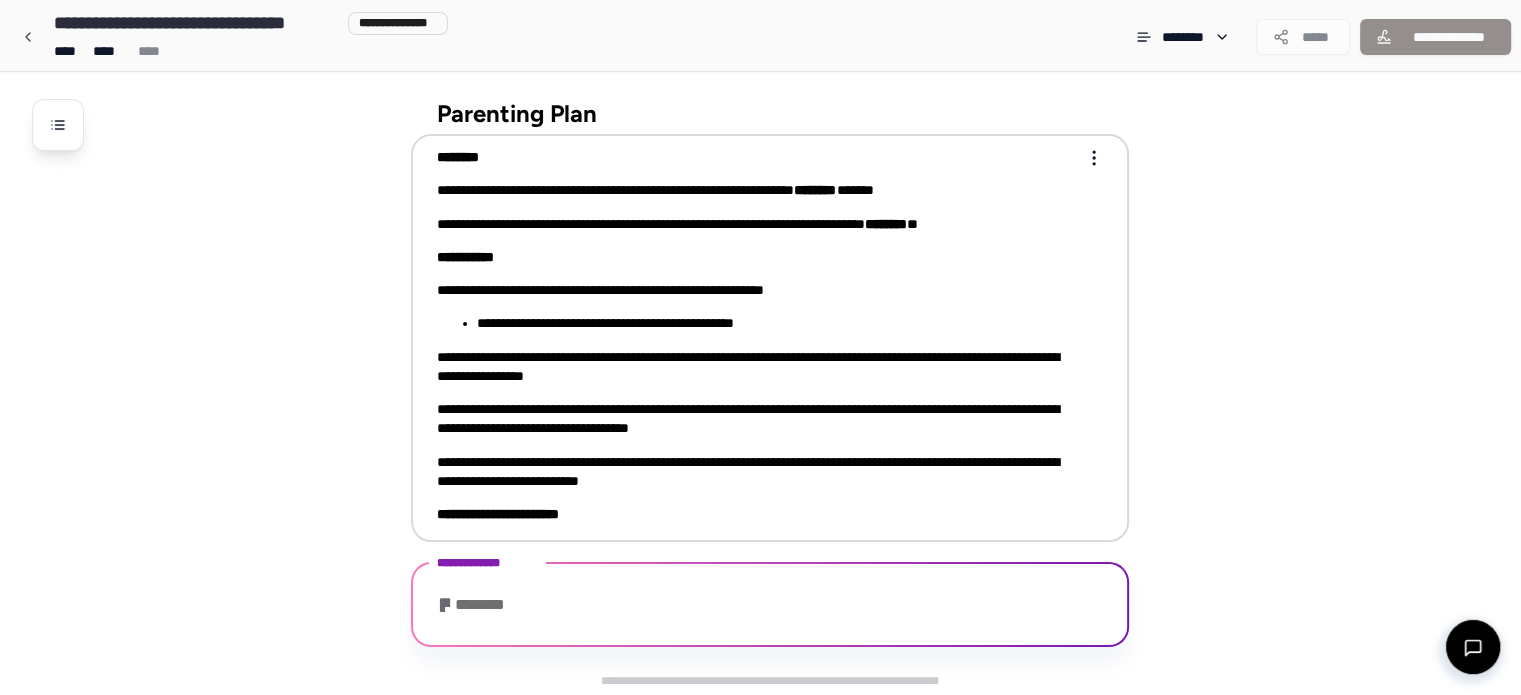 scroll, scrollTop: 163, scrollLeft: 0, axis: vertical 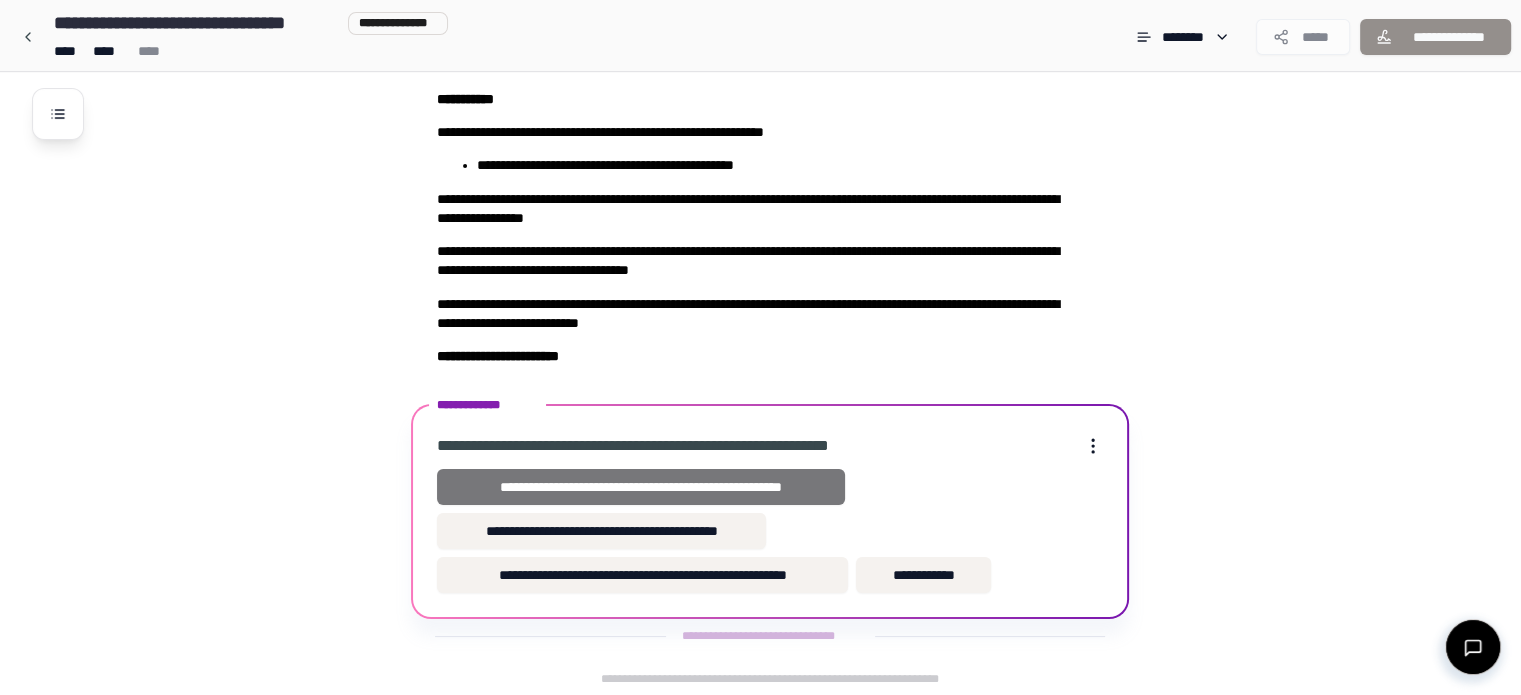 click on "**********" at bounding box center (640, 487) 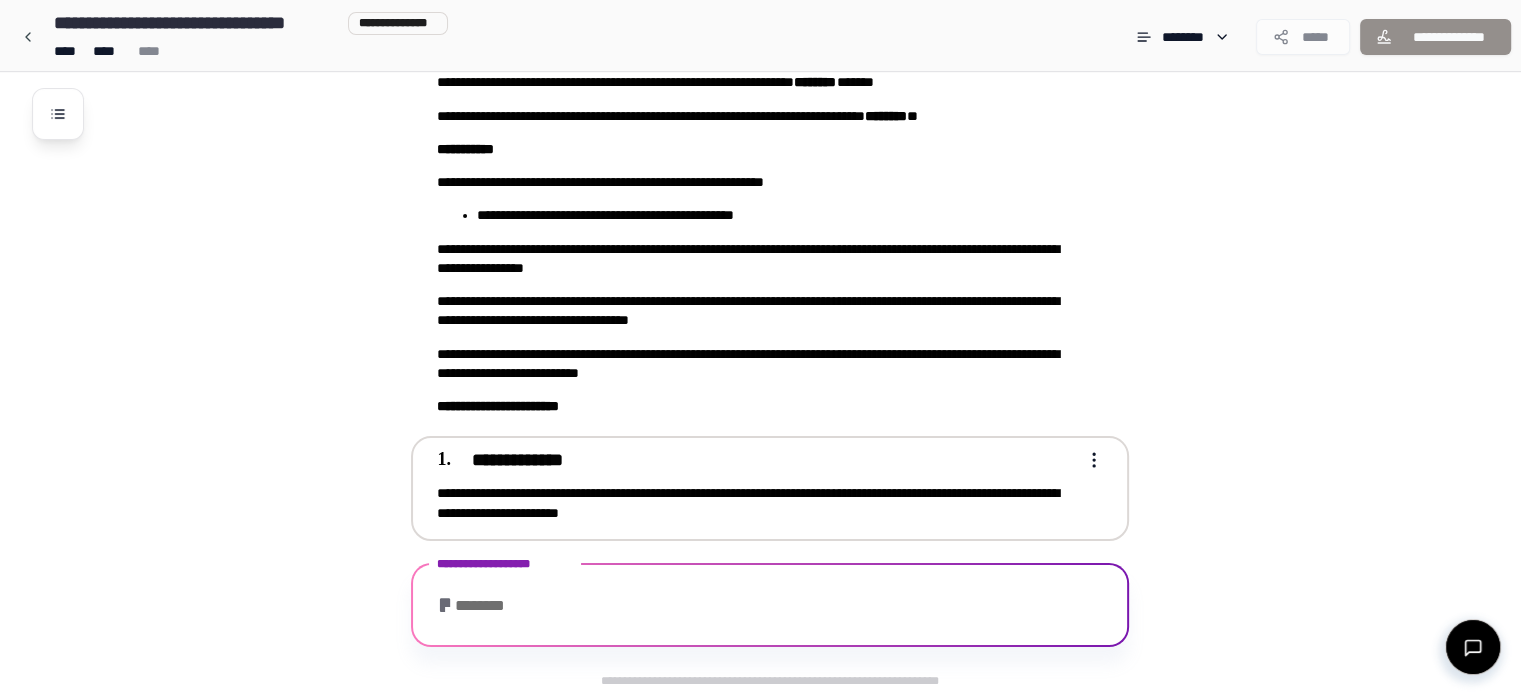 scroll, scrollTop: 227, scrollLeft: 0, axis: vertical 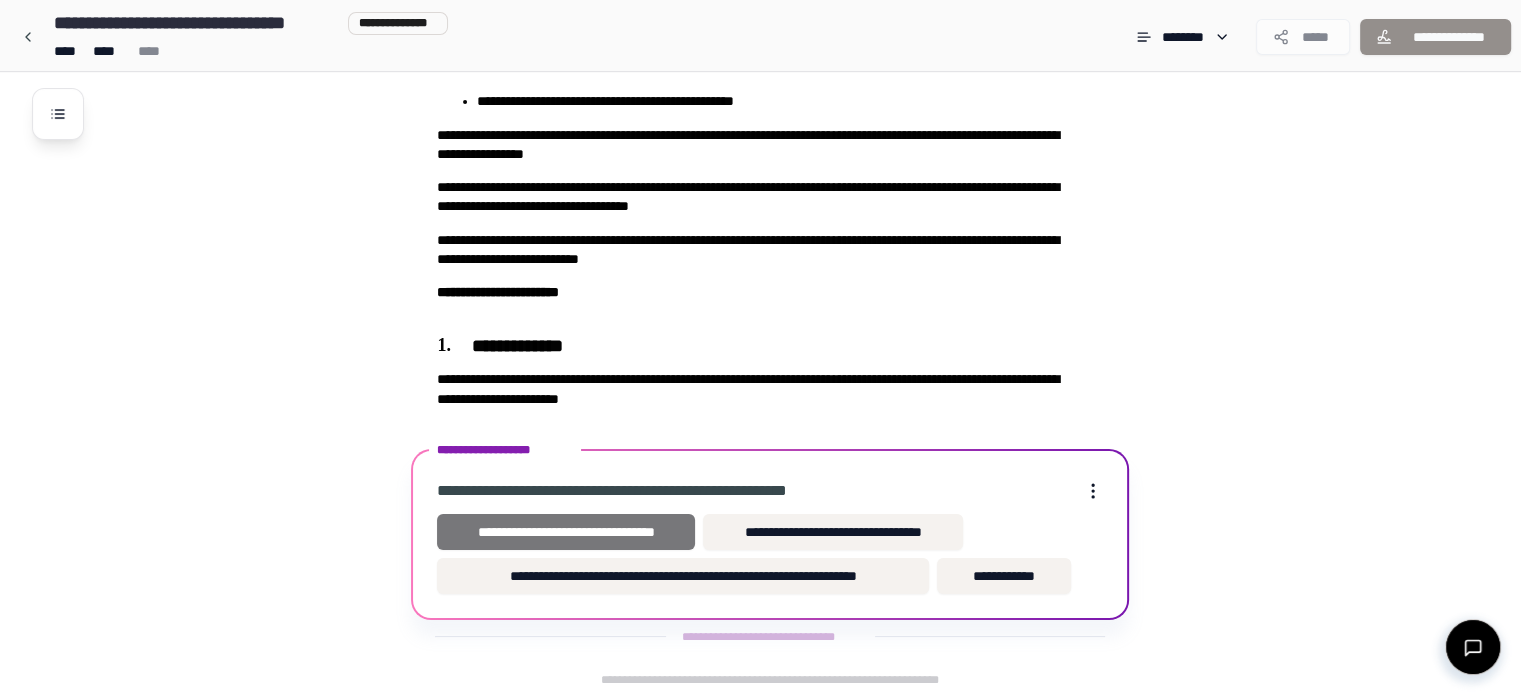 click on "**********" at bounding box center (566, 532) 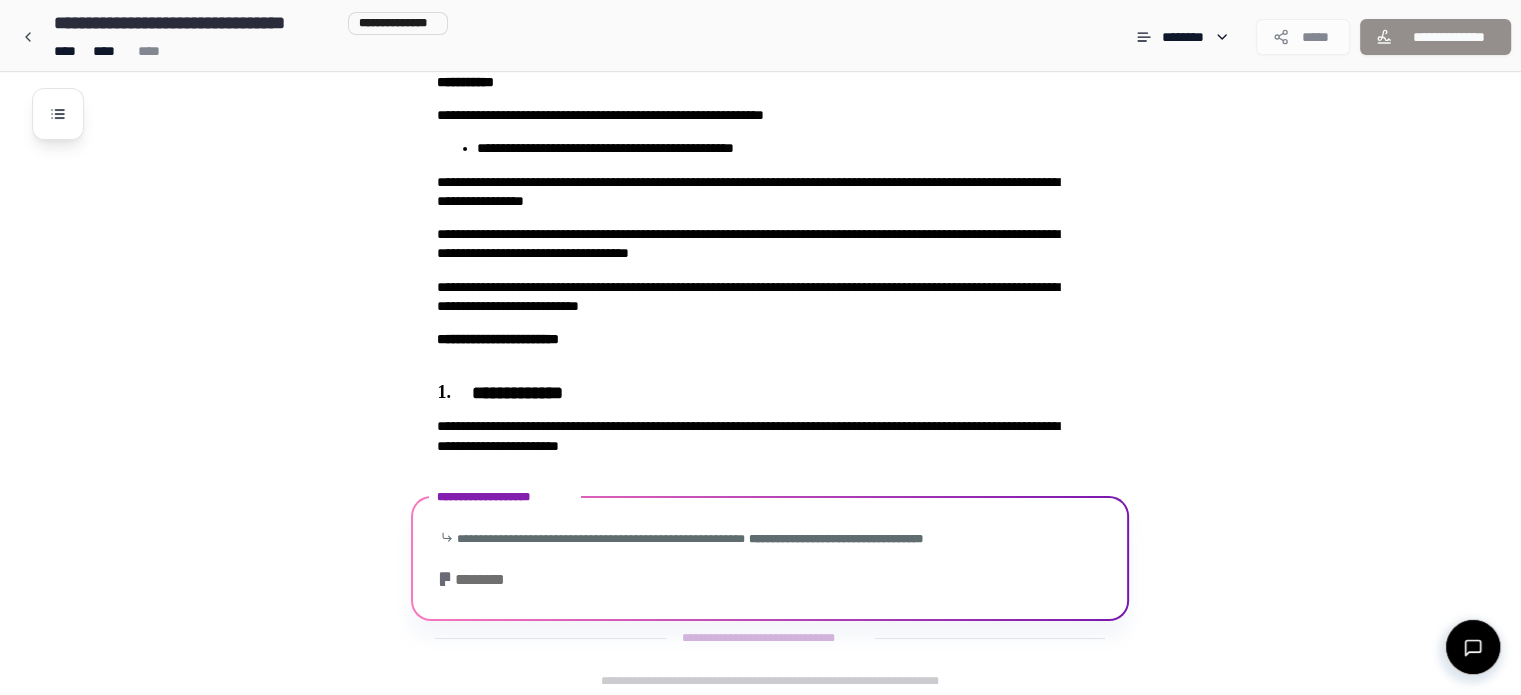 scroll, scrollTop: 551, scrollLeft: 0, axis: vertical 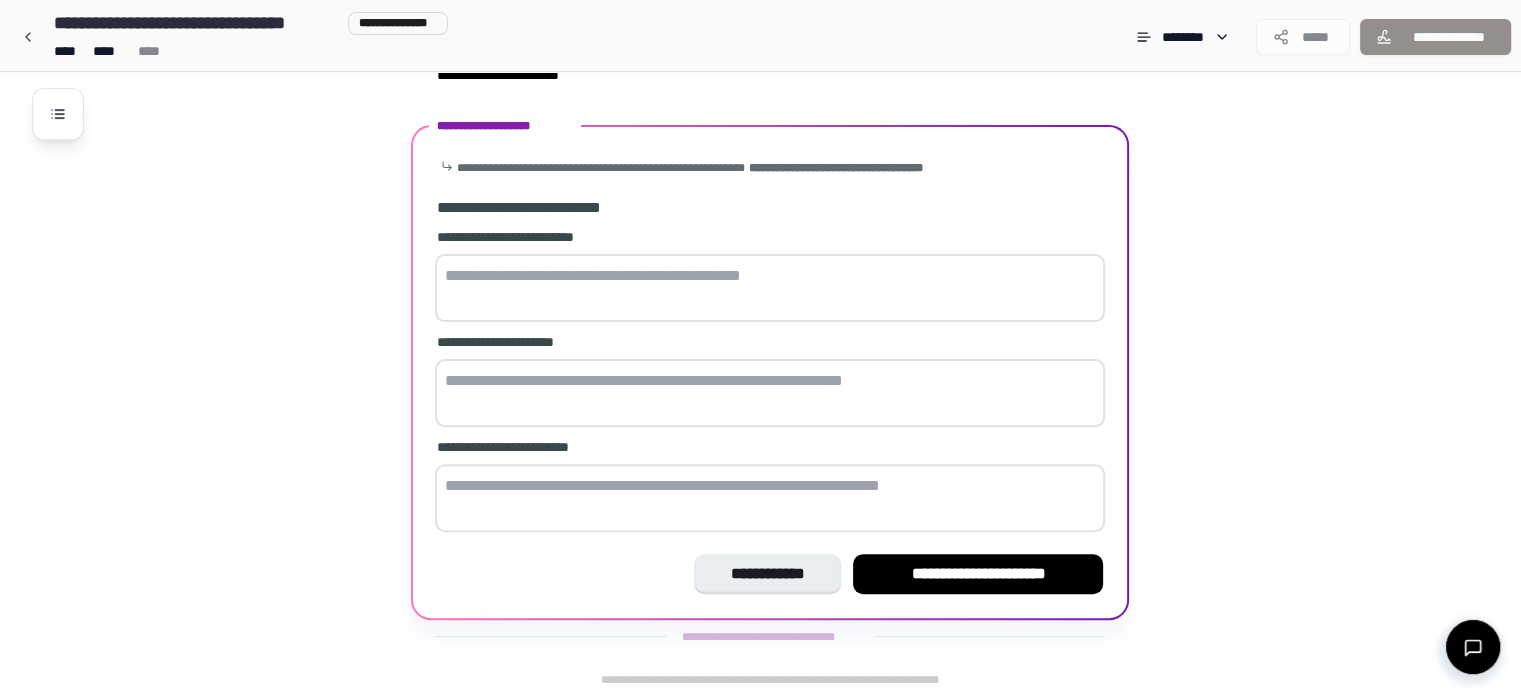 click at bounding box center (770, 288) 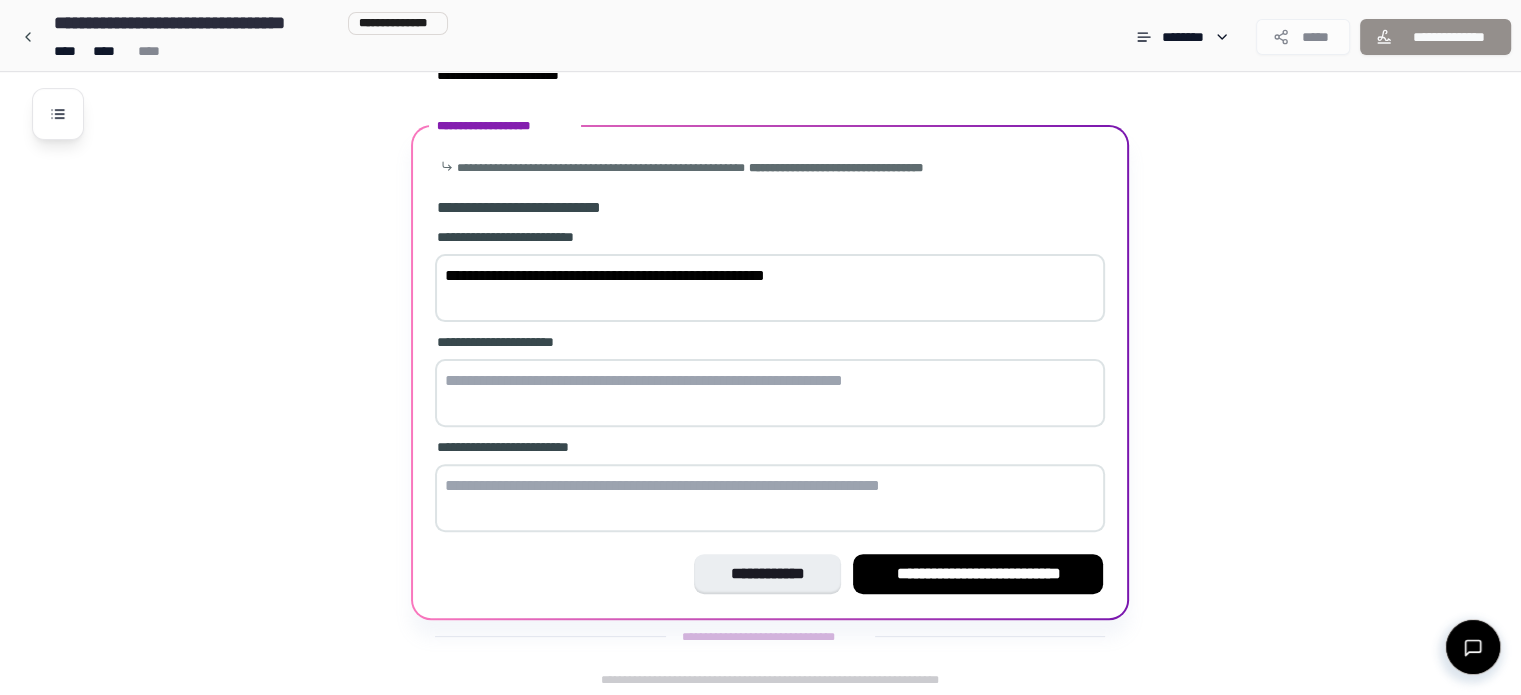type on "**********" 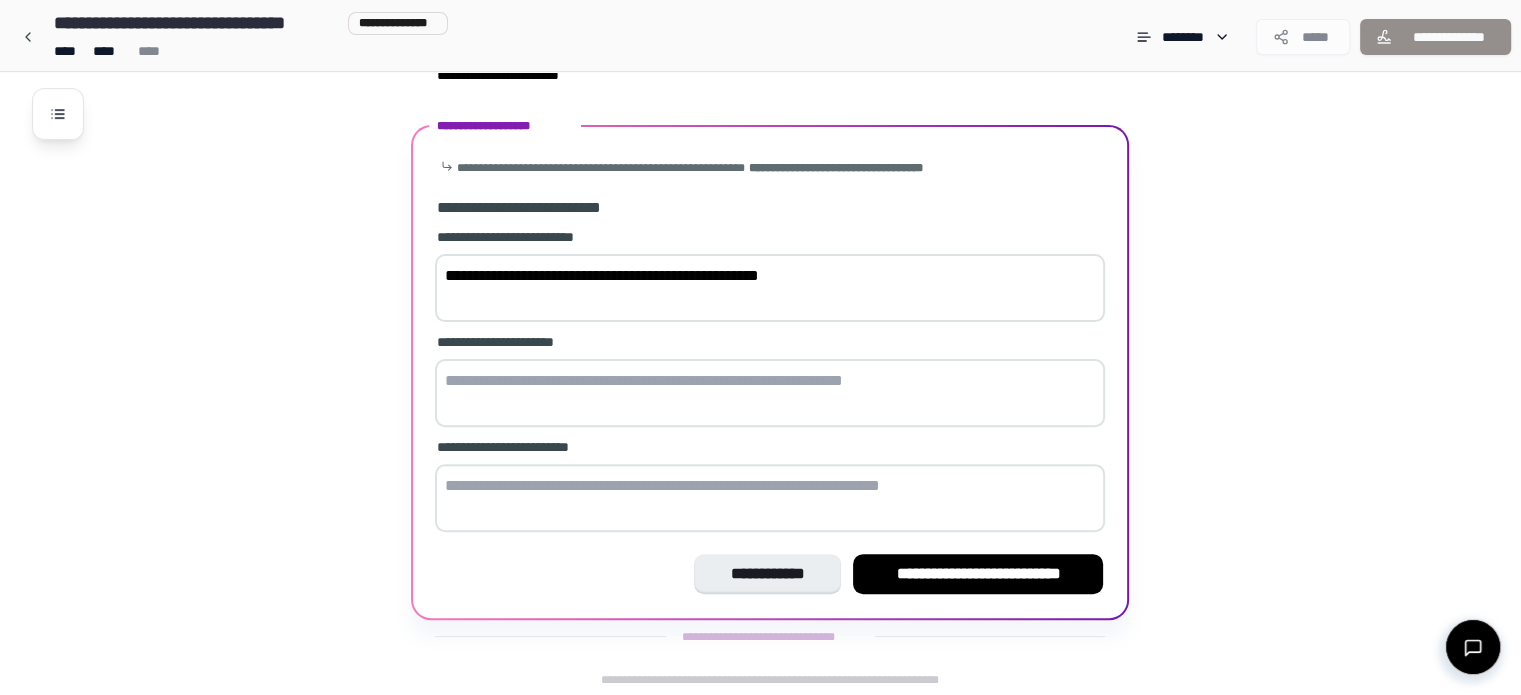 click at bounding box center (770, 393) 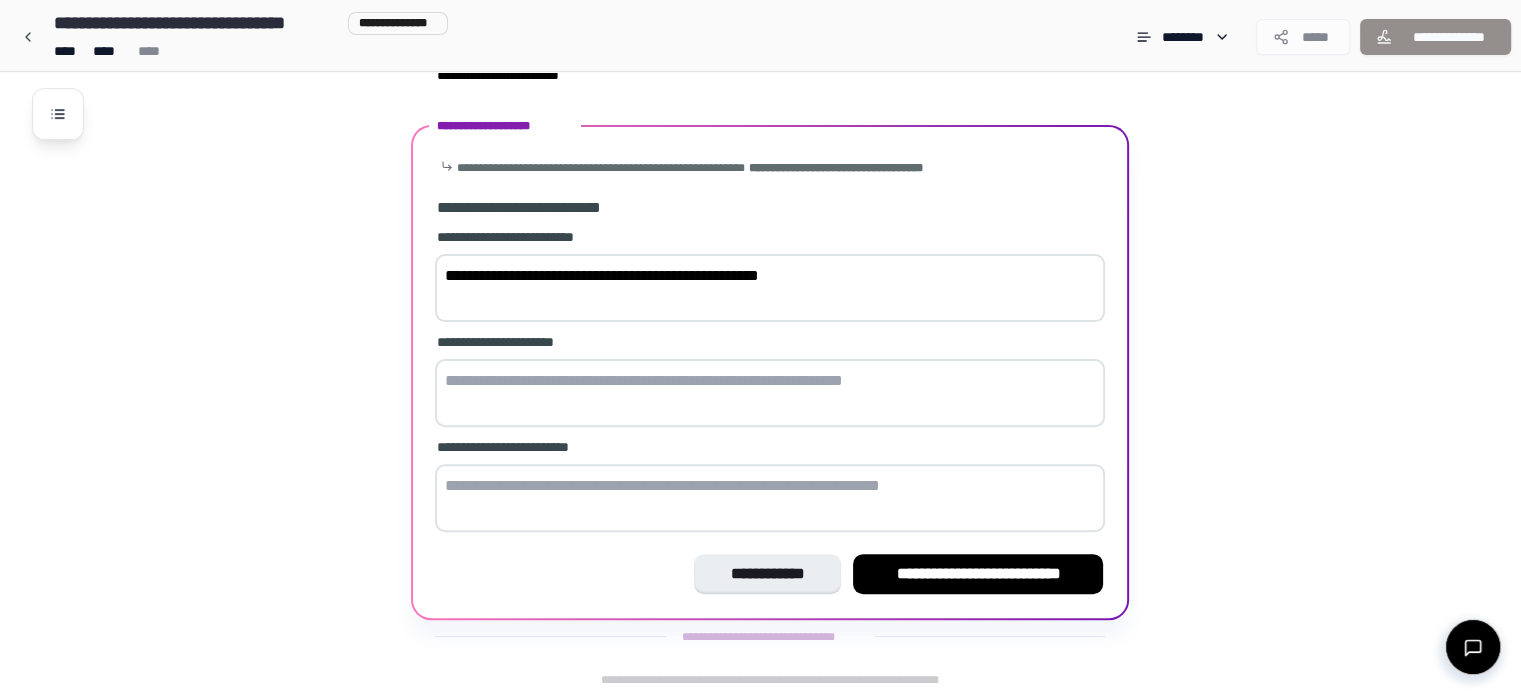 type on "*" 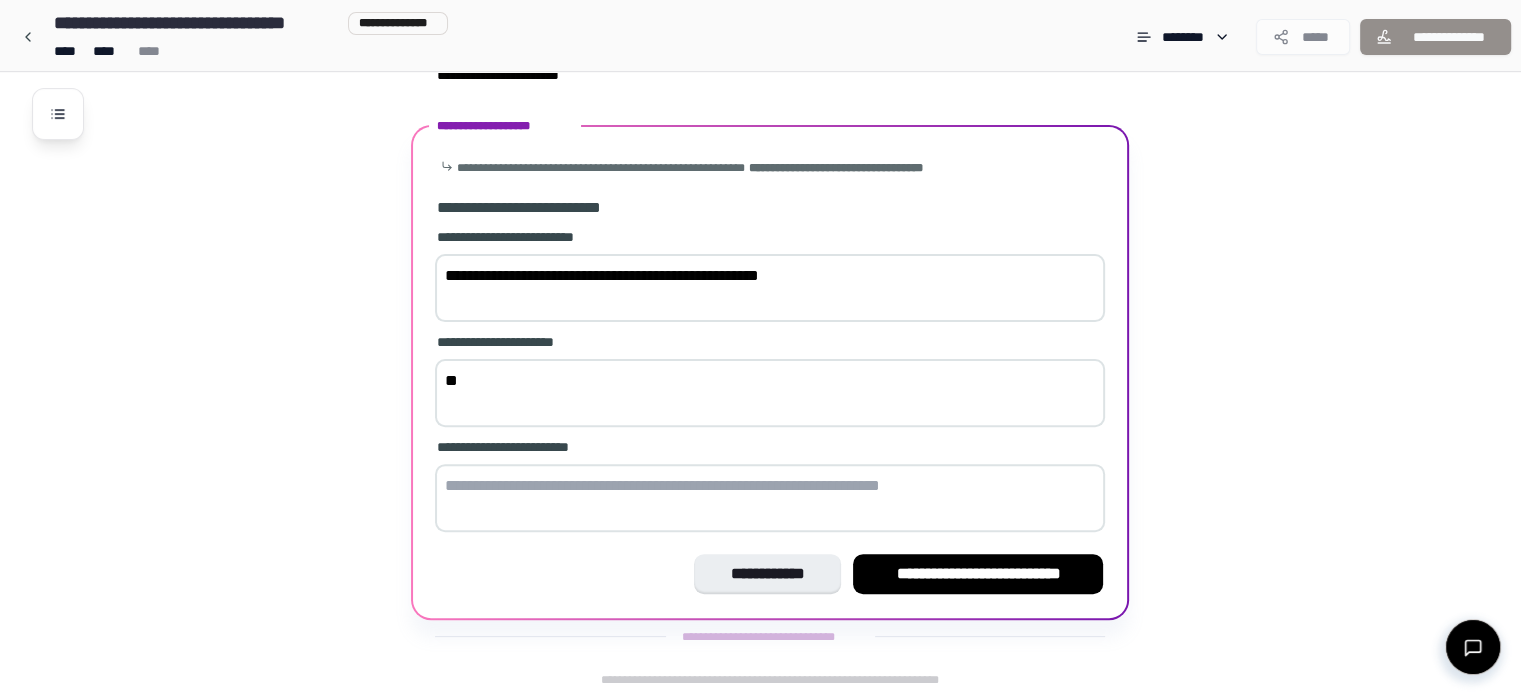 type on "*" 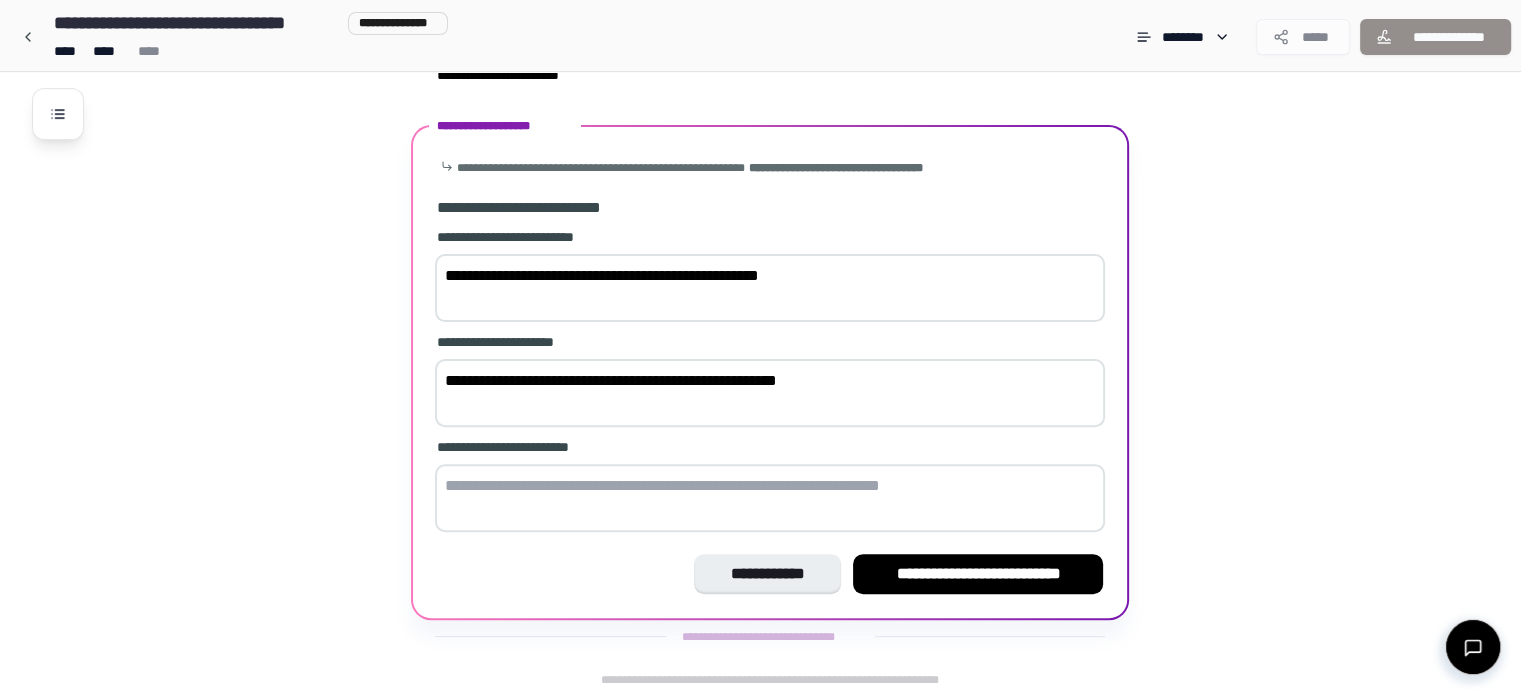 type on "**********" 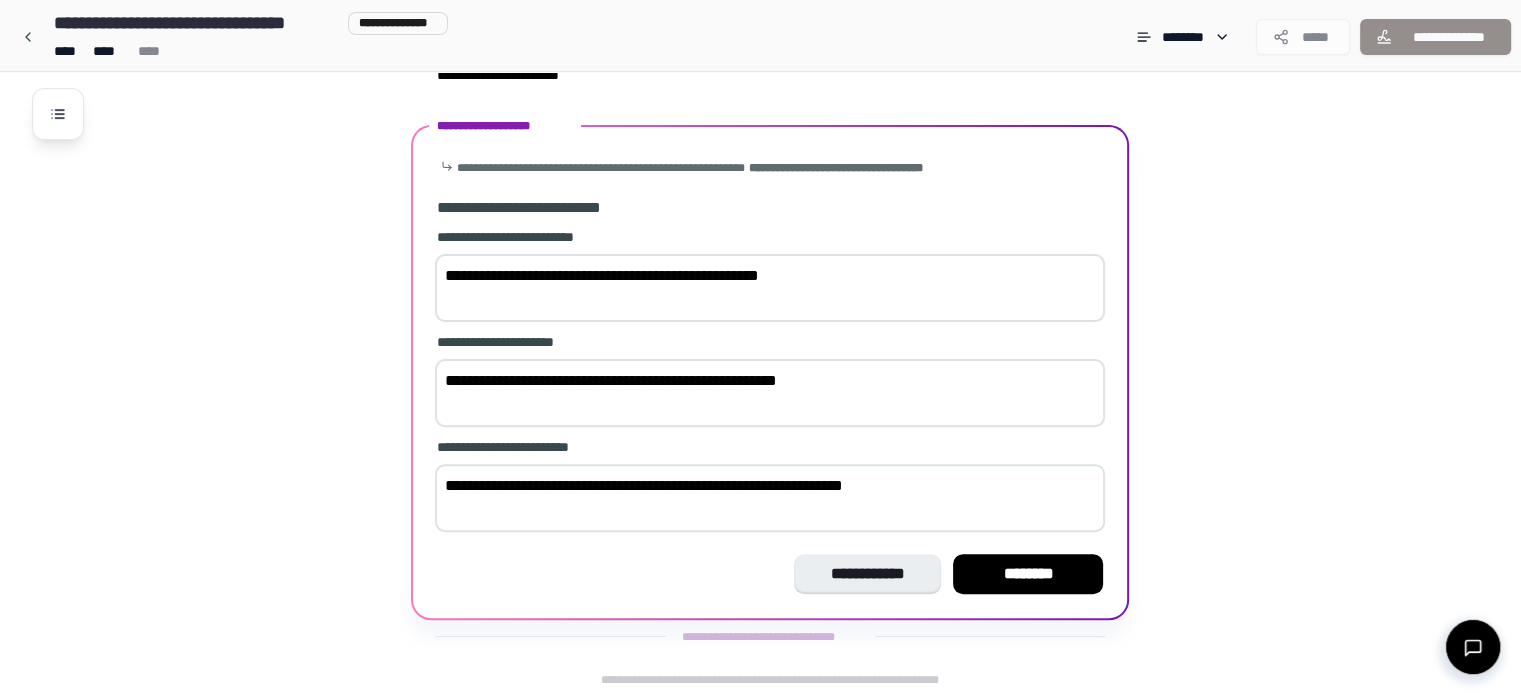 click on "**********" at bounding box center (770, 498) 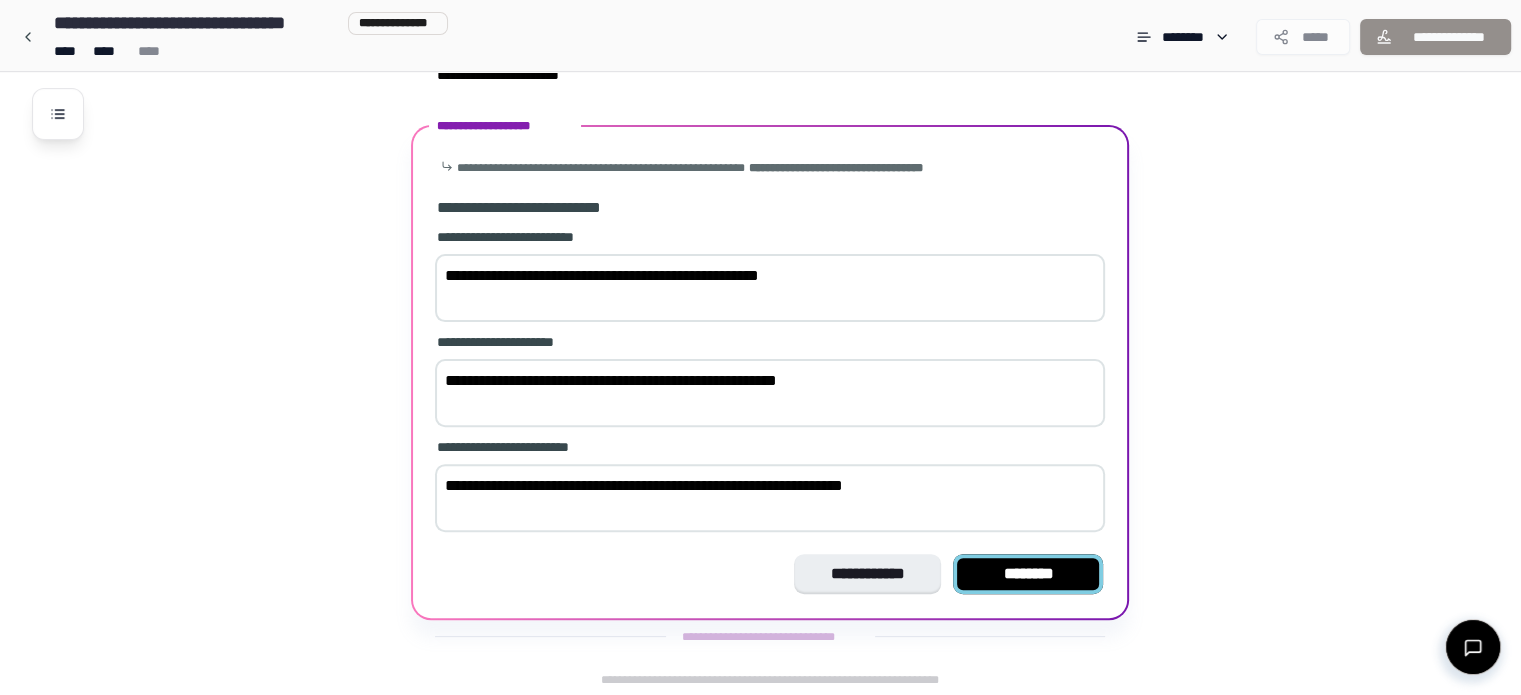 type on "**********" 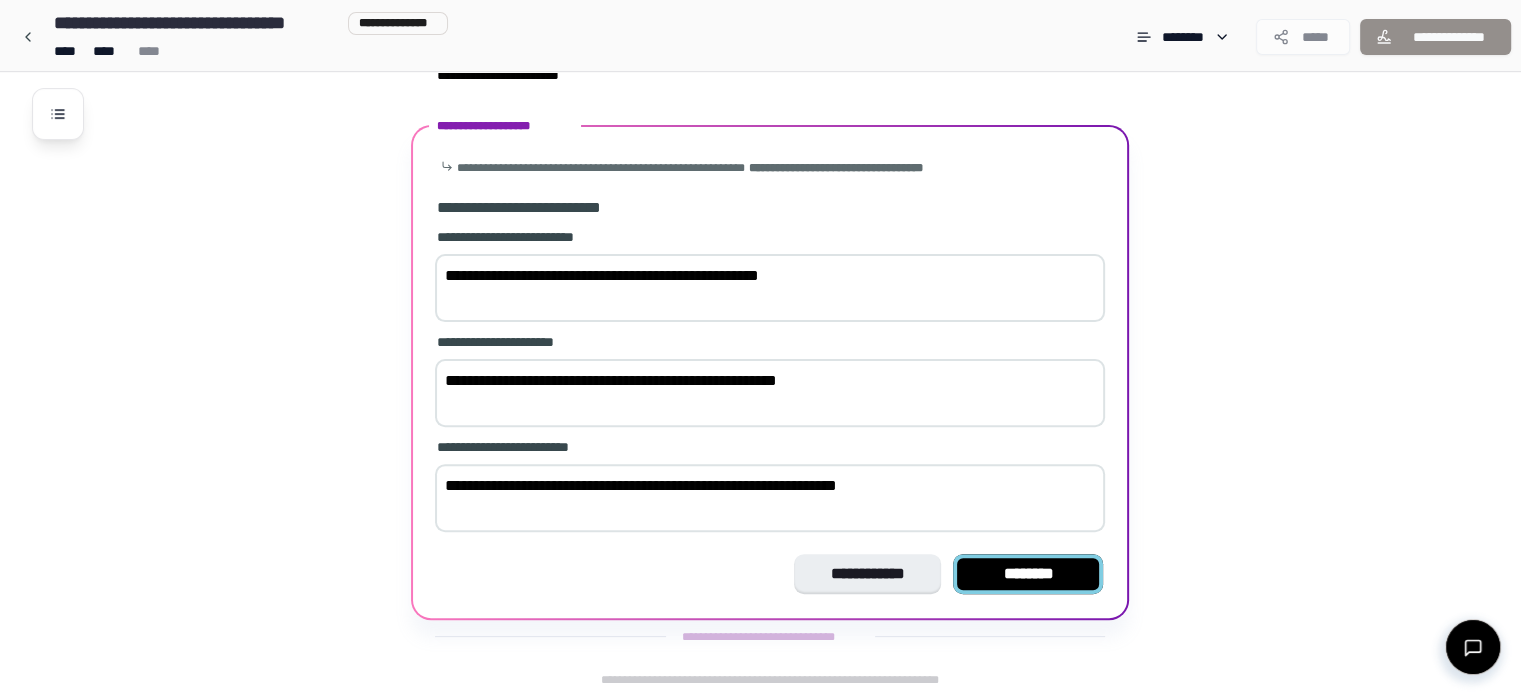 click on "********" at bounding box center (1028, 574) 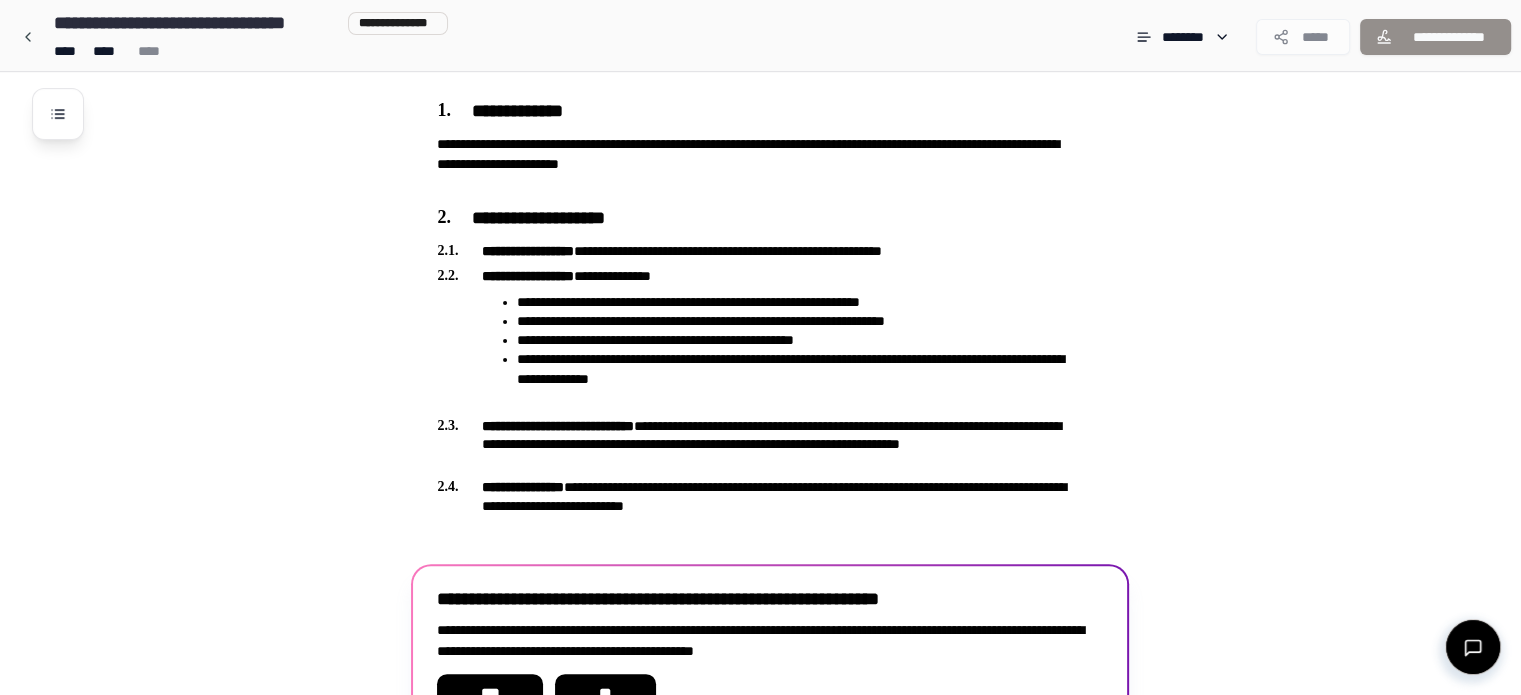 scroll, scrollTop: 580, scrollLeft: 0, axis: vertical 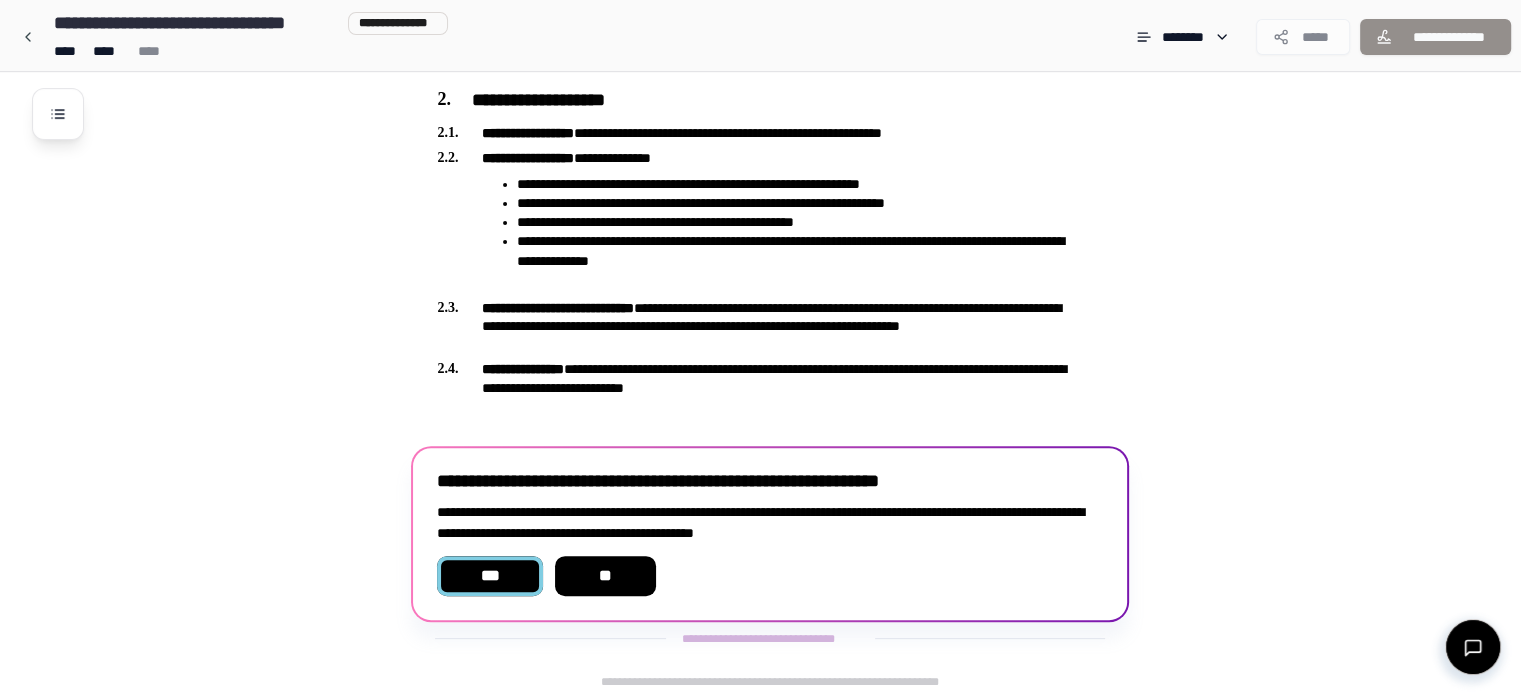 click on "***" at bounding box center [489, 576] 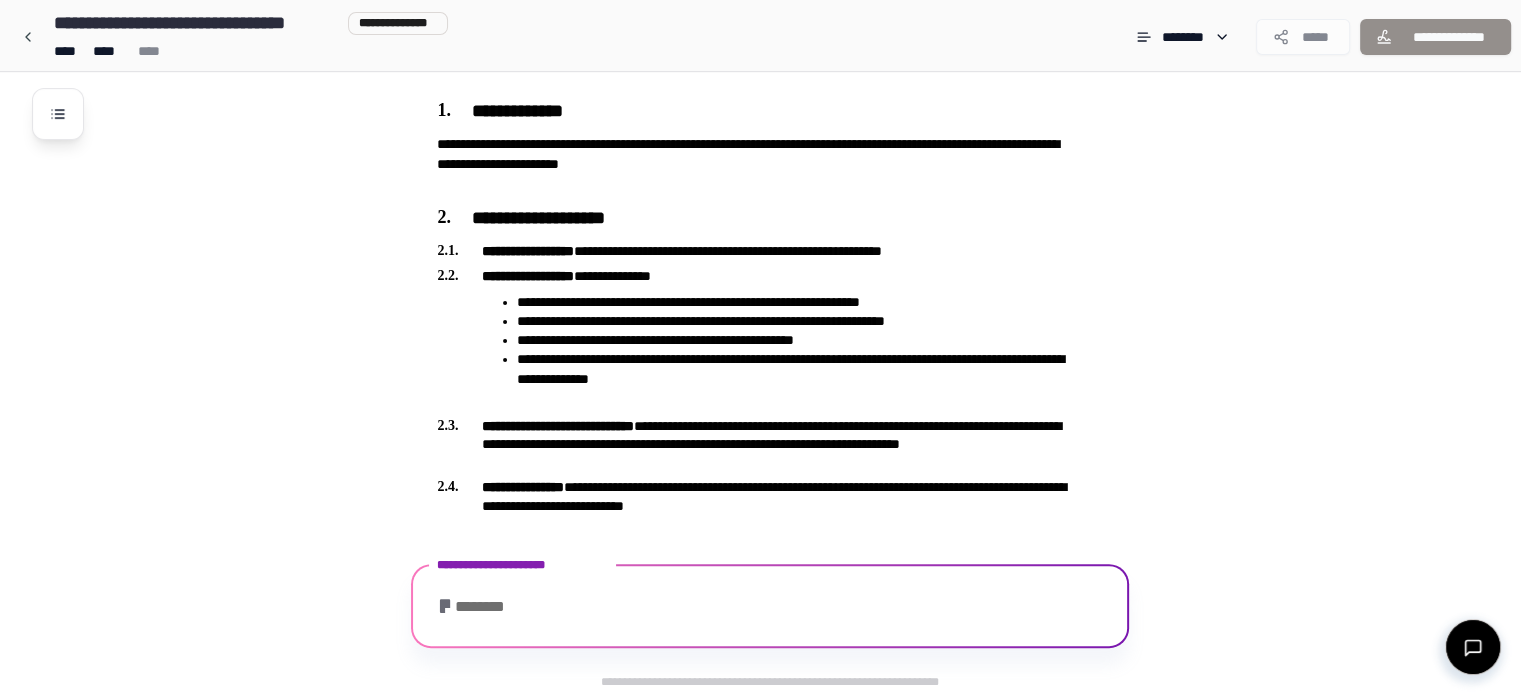 scroll, scrollTop: 974, scrollLeft: 0, axis: vertical 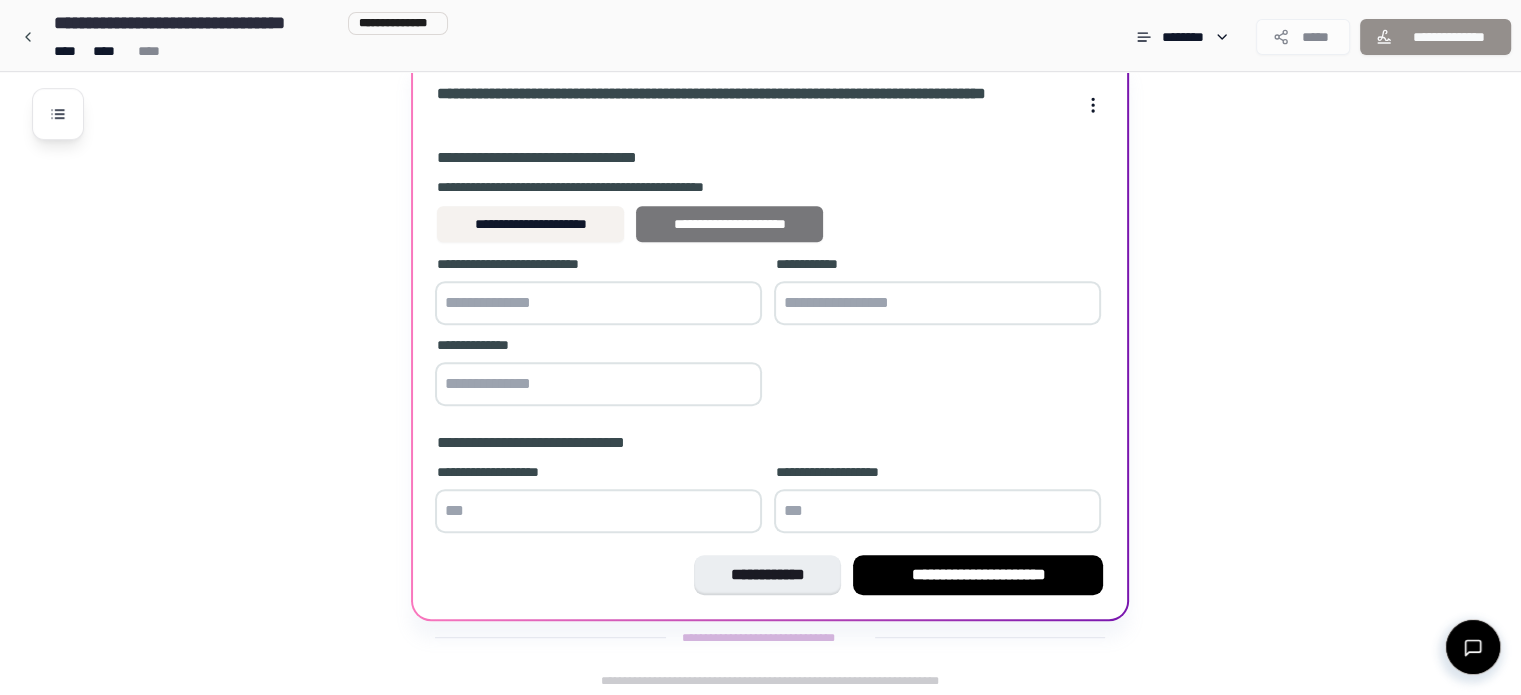 click on "**********" at bounding box center [729, 224] 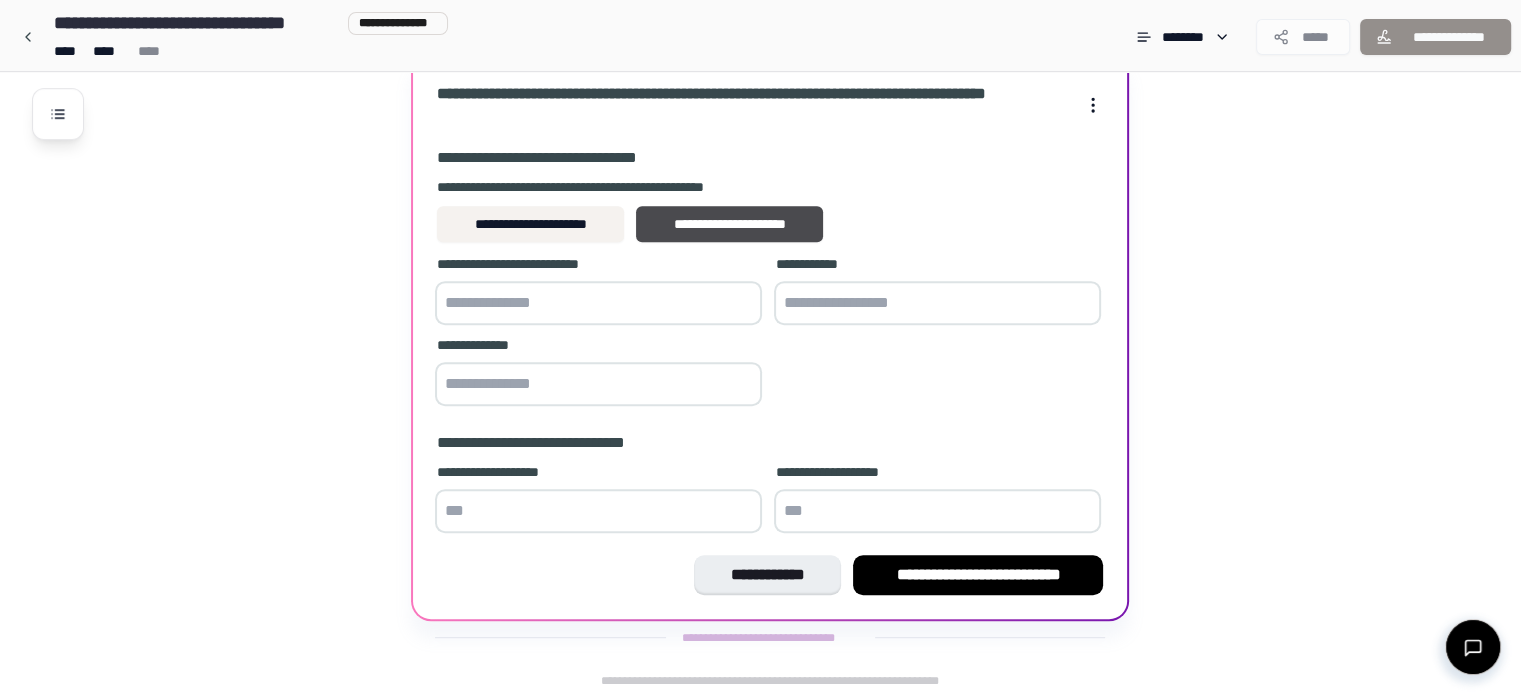 click at bounding box center (598, 303) 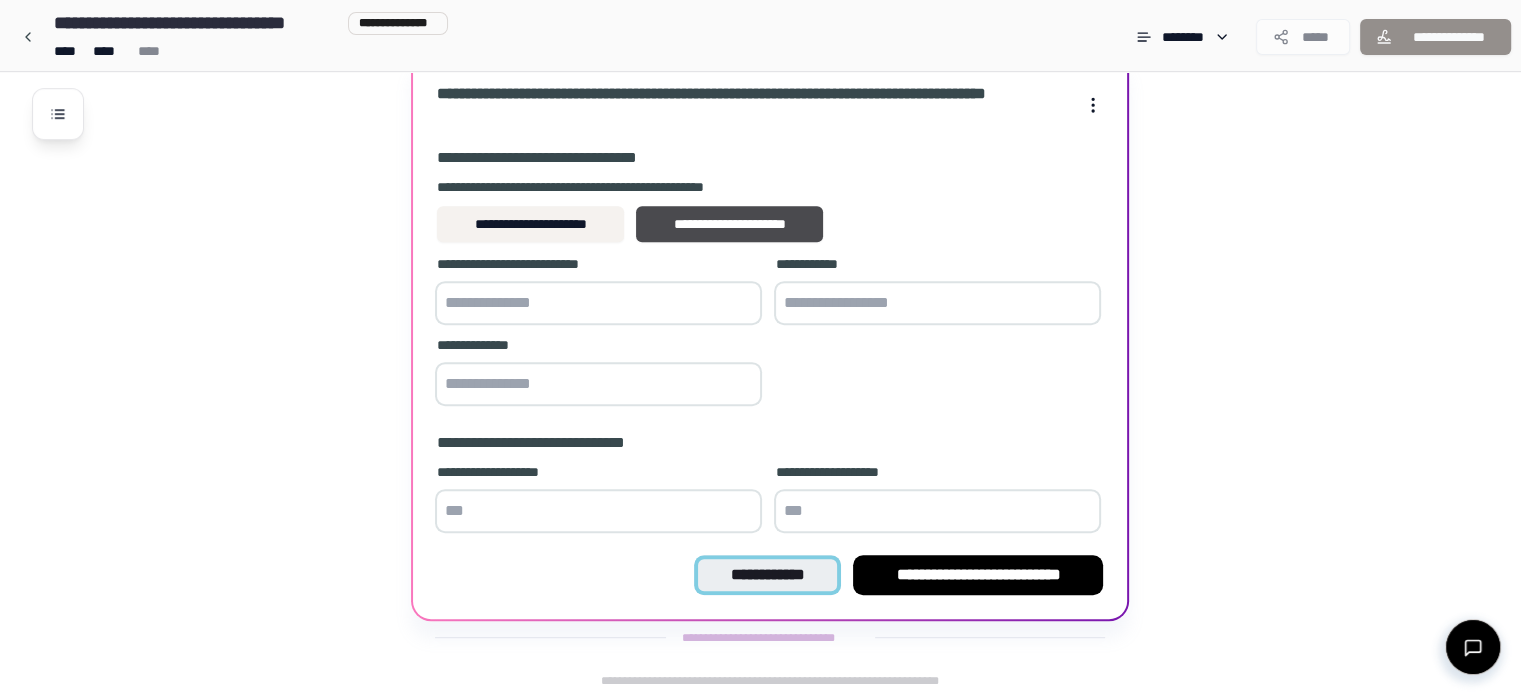 click on "**********" at bounding box center (767, 575) 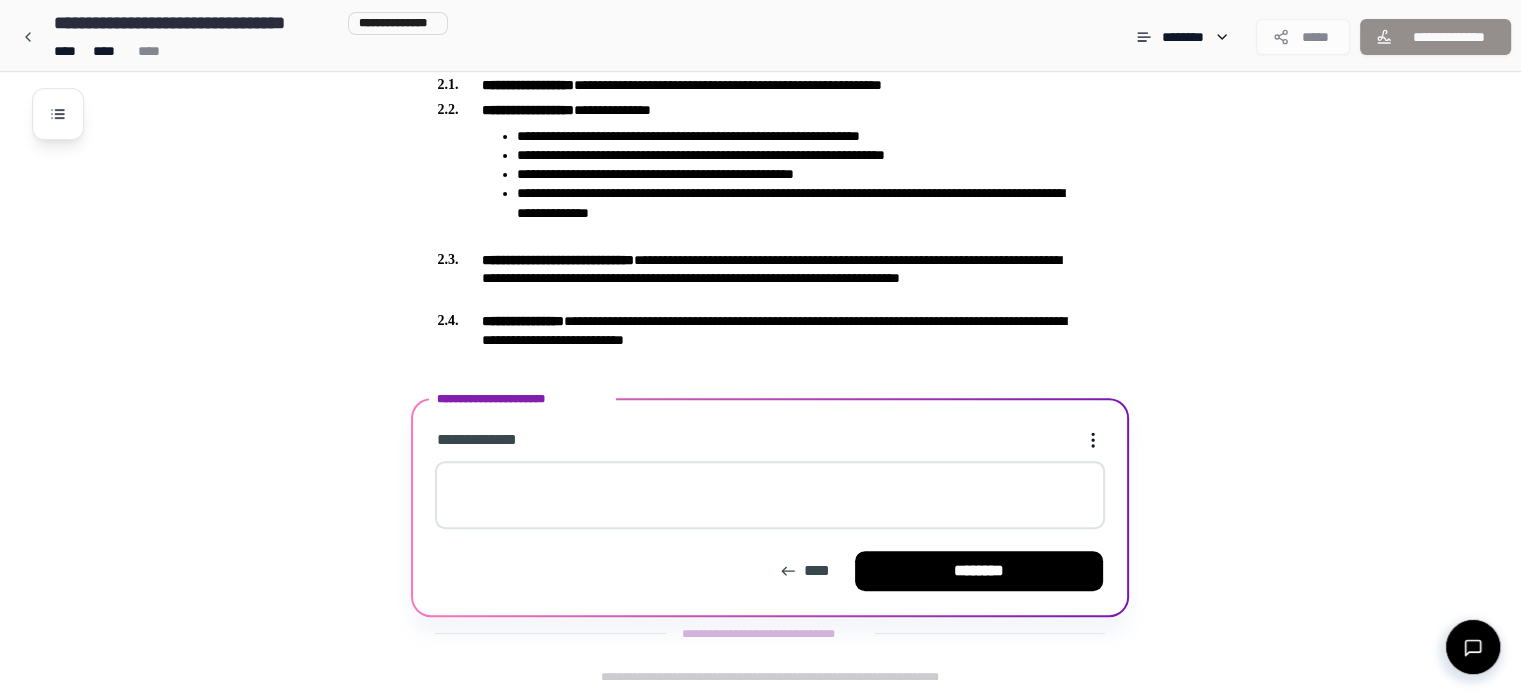 scroll, scrollTop: 624, scrollLeft: 0, axis: vertical 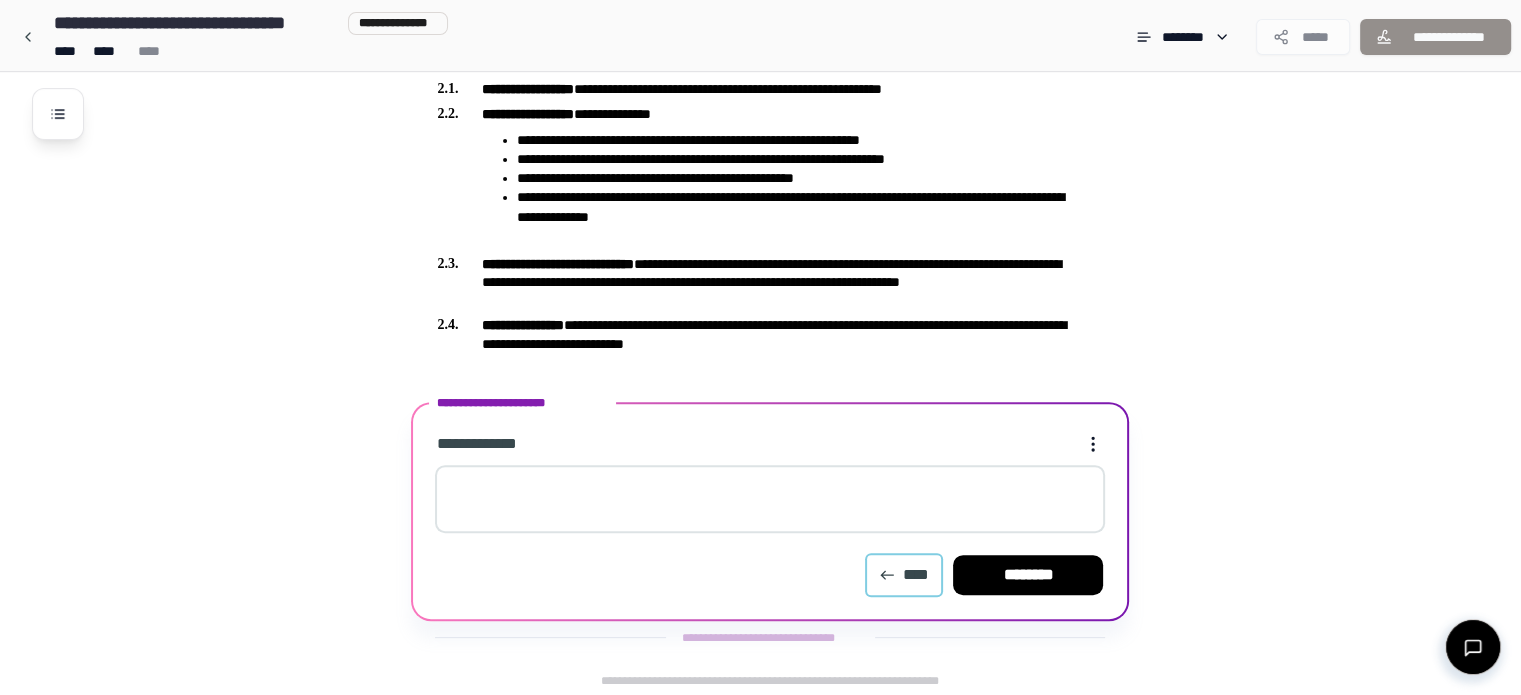 click on "****" at bounding box center [904, 575] 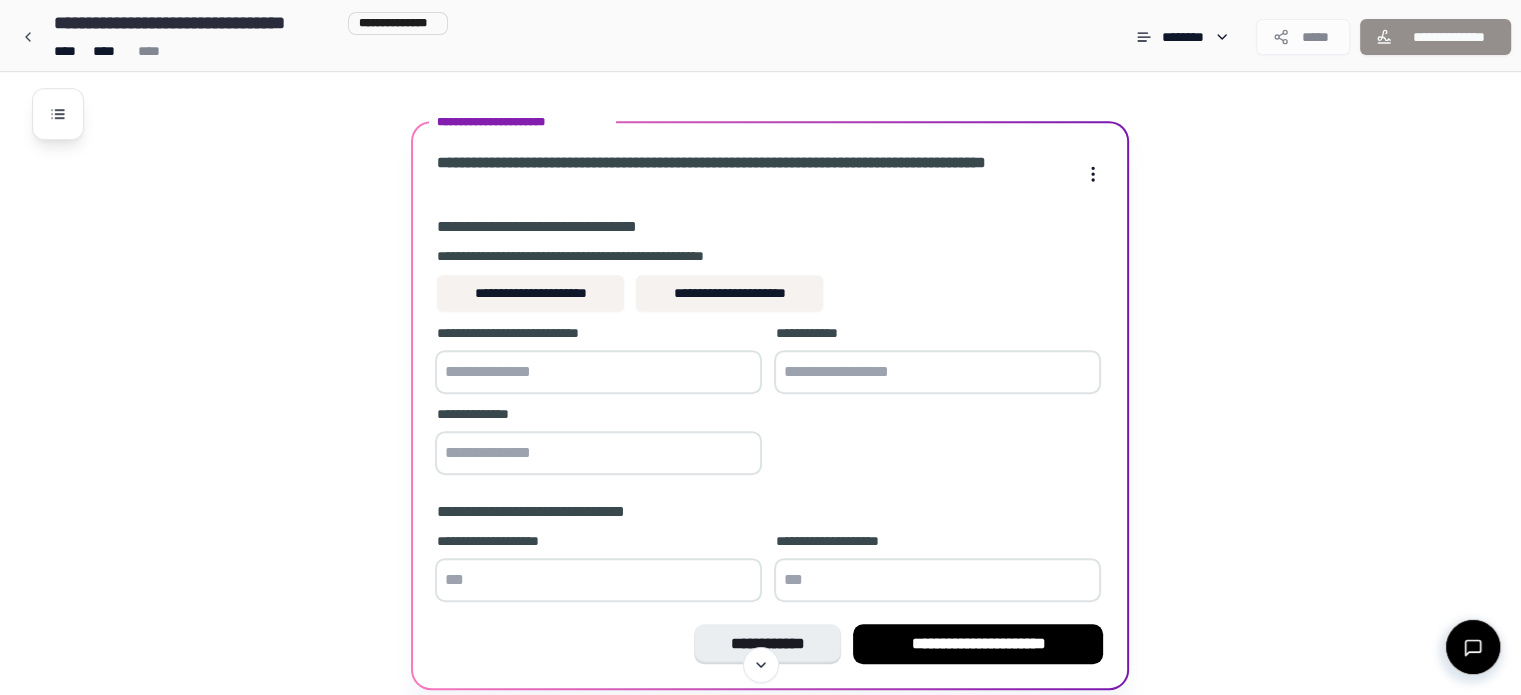 scroll, scrollTop: 922, scrollLeft: 0, axis: vertical 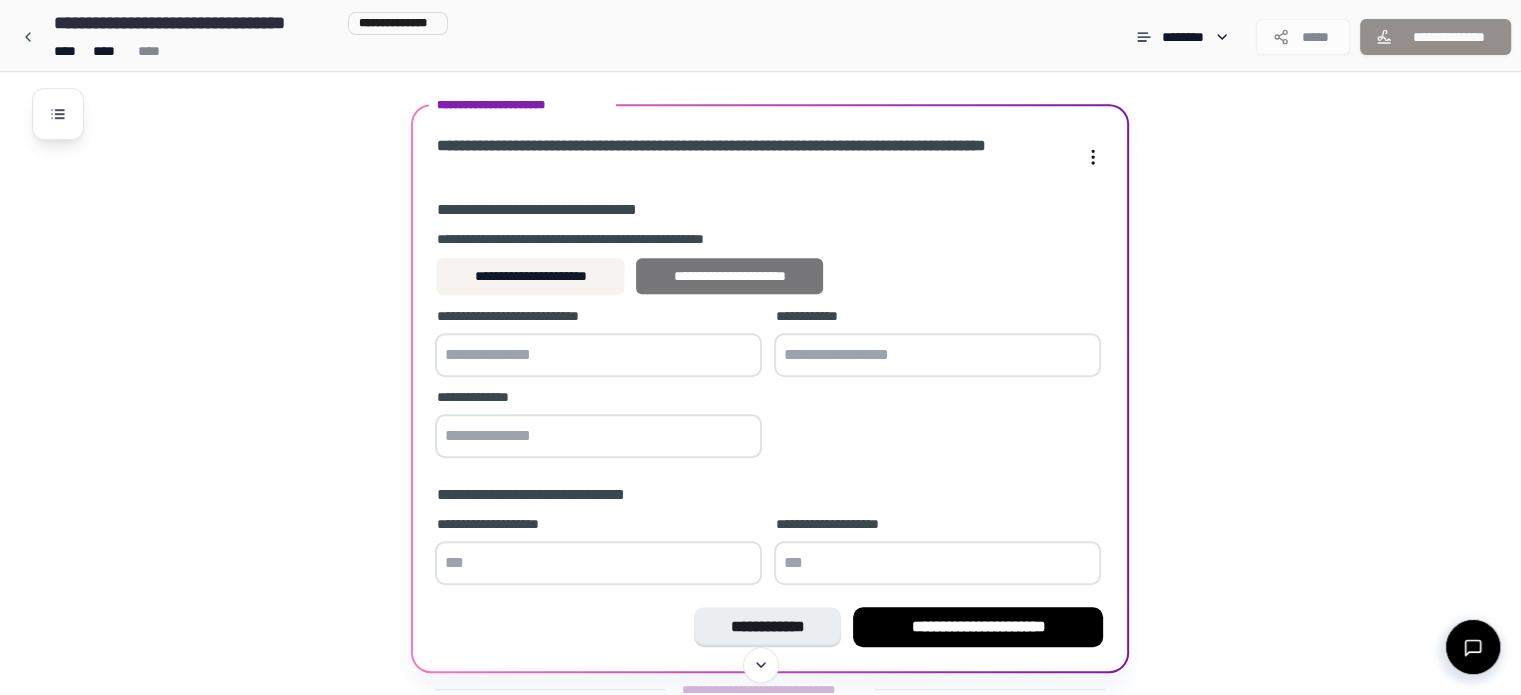 click on "**********" at bounding box center [729, 276] 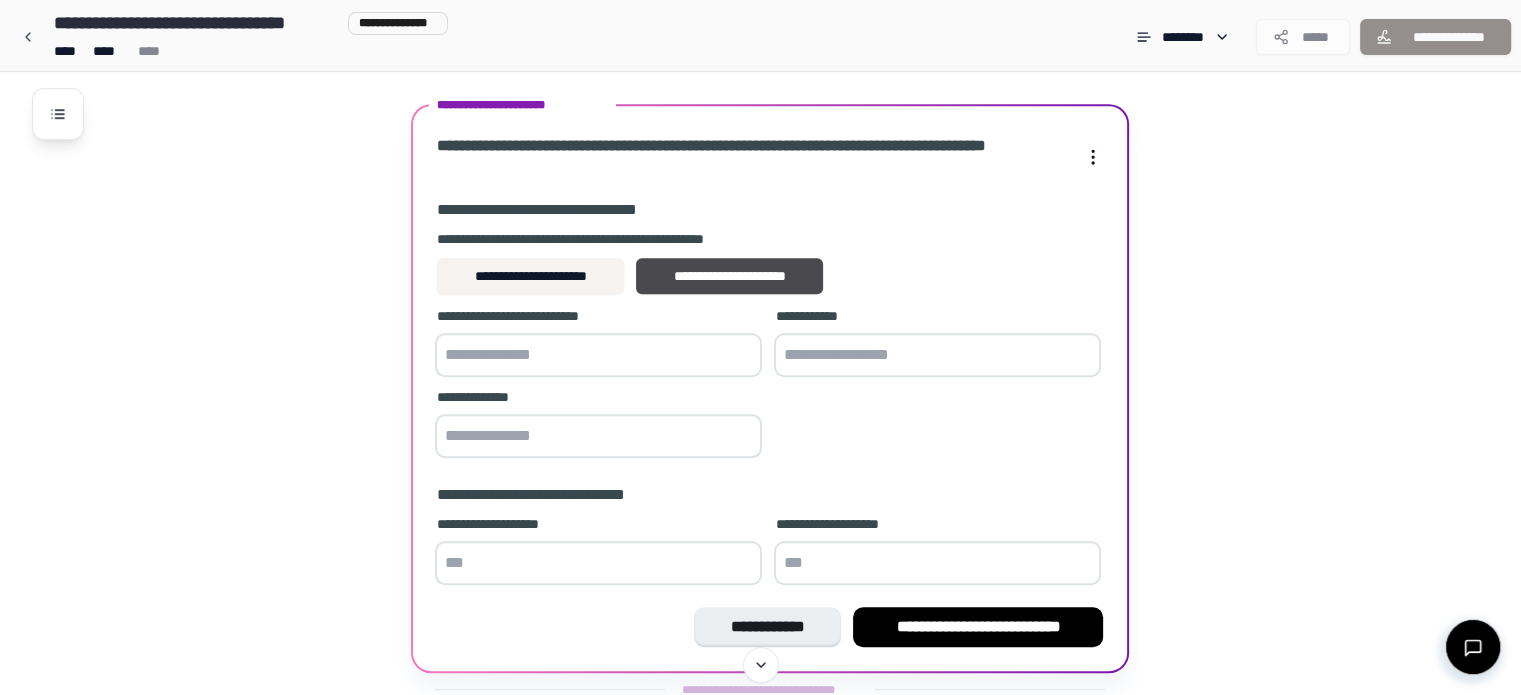 click at bounding box center [598, 355] 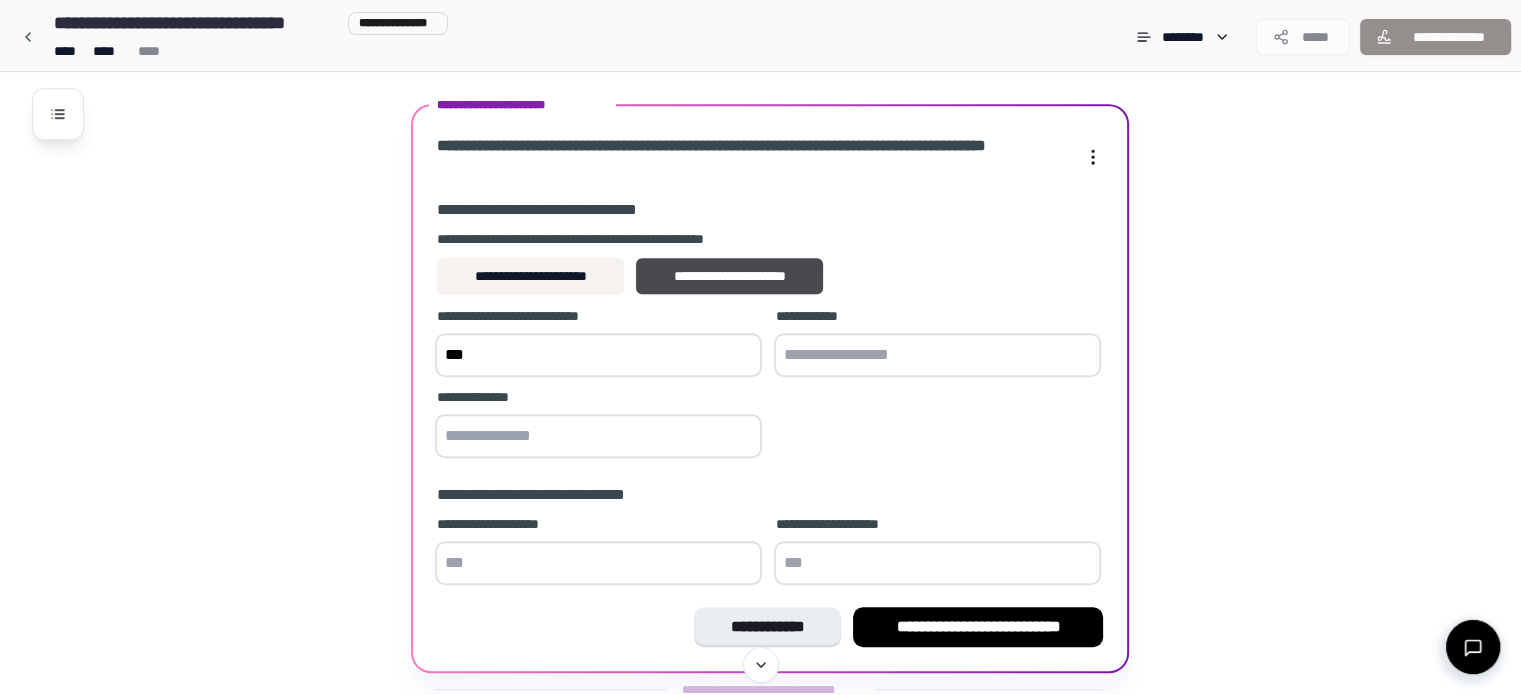 type on "***" 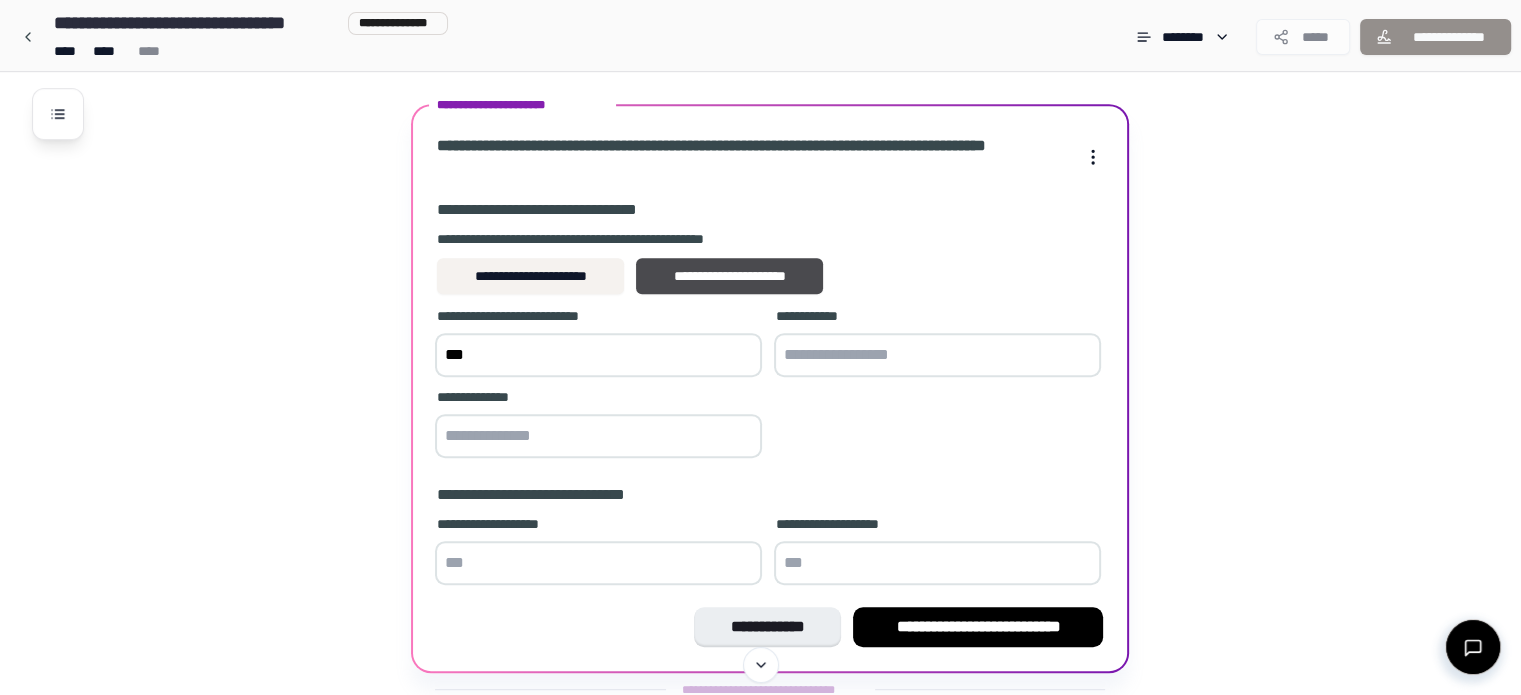 click at bounding box center (937, 355) 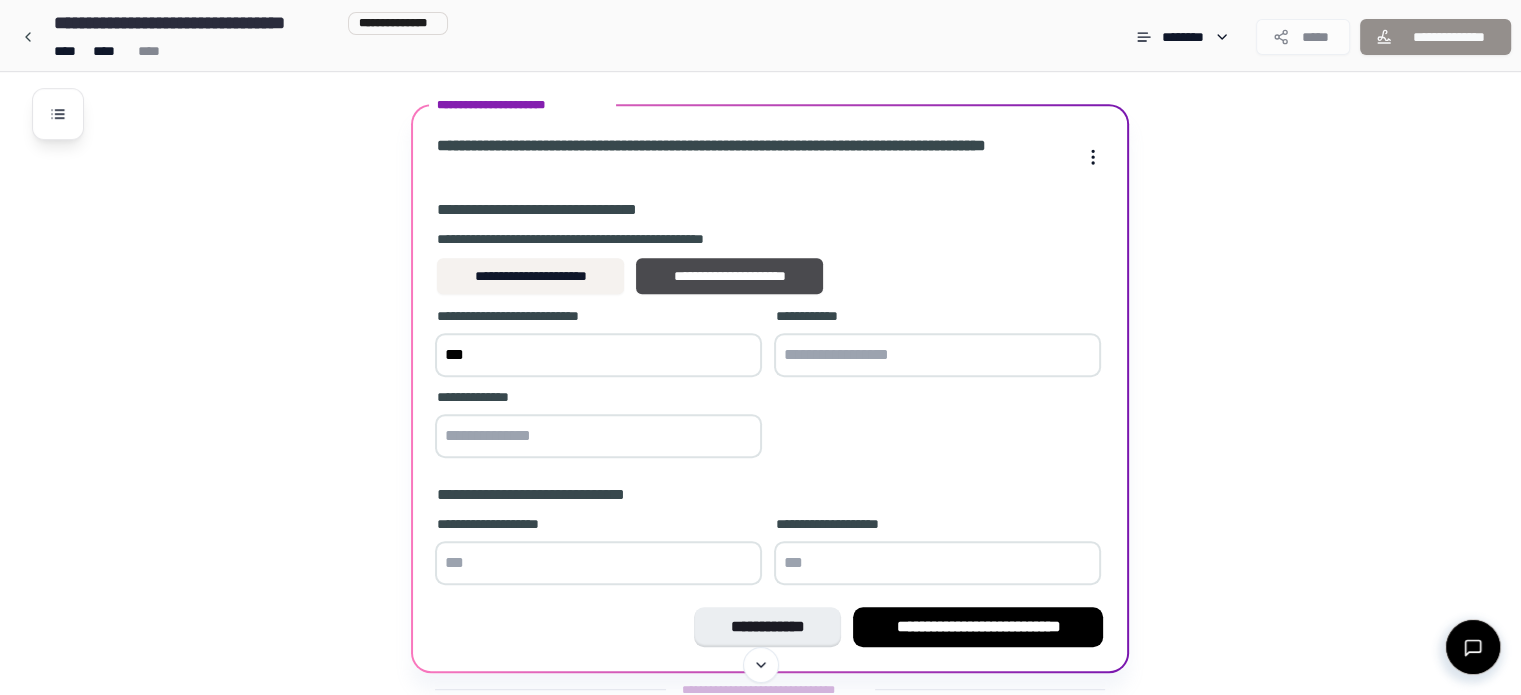 click at bounding box center [598, 436] 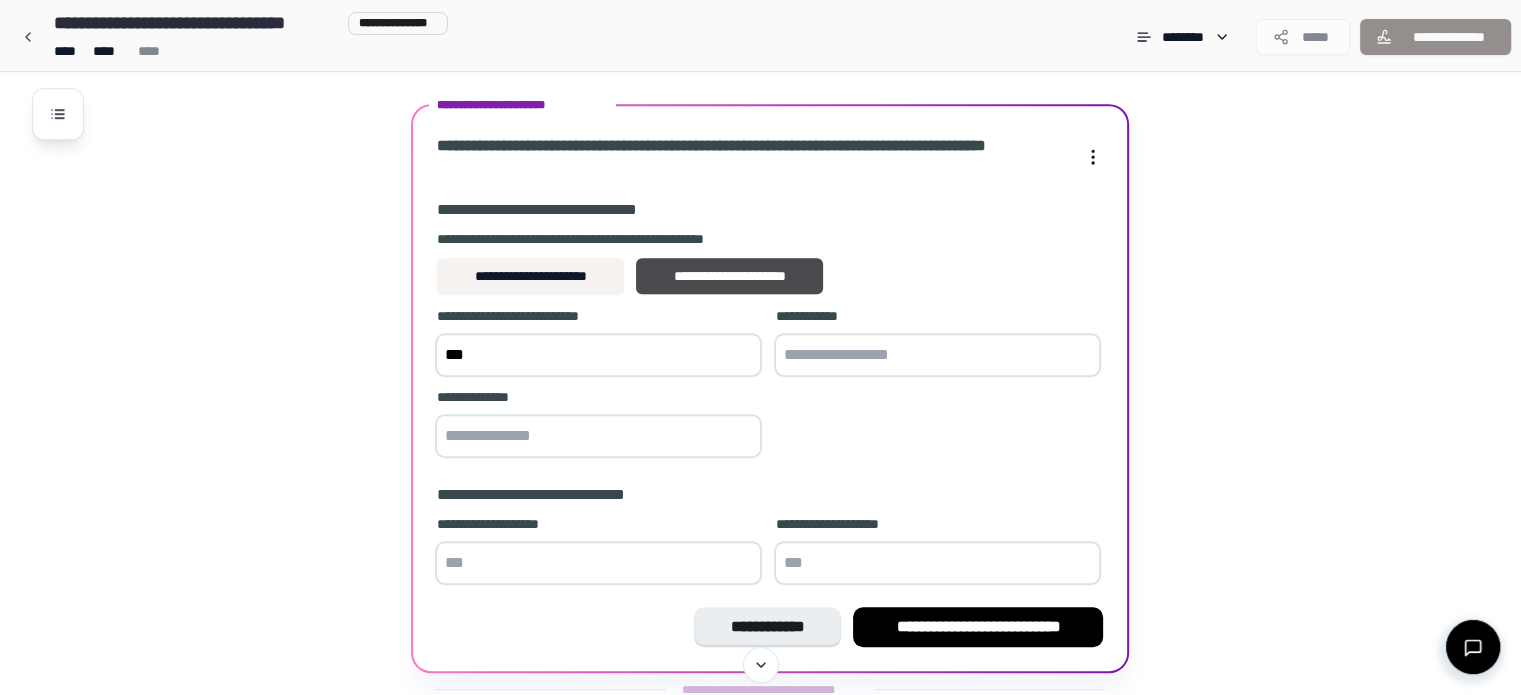 click at bounding box center (937, 355) 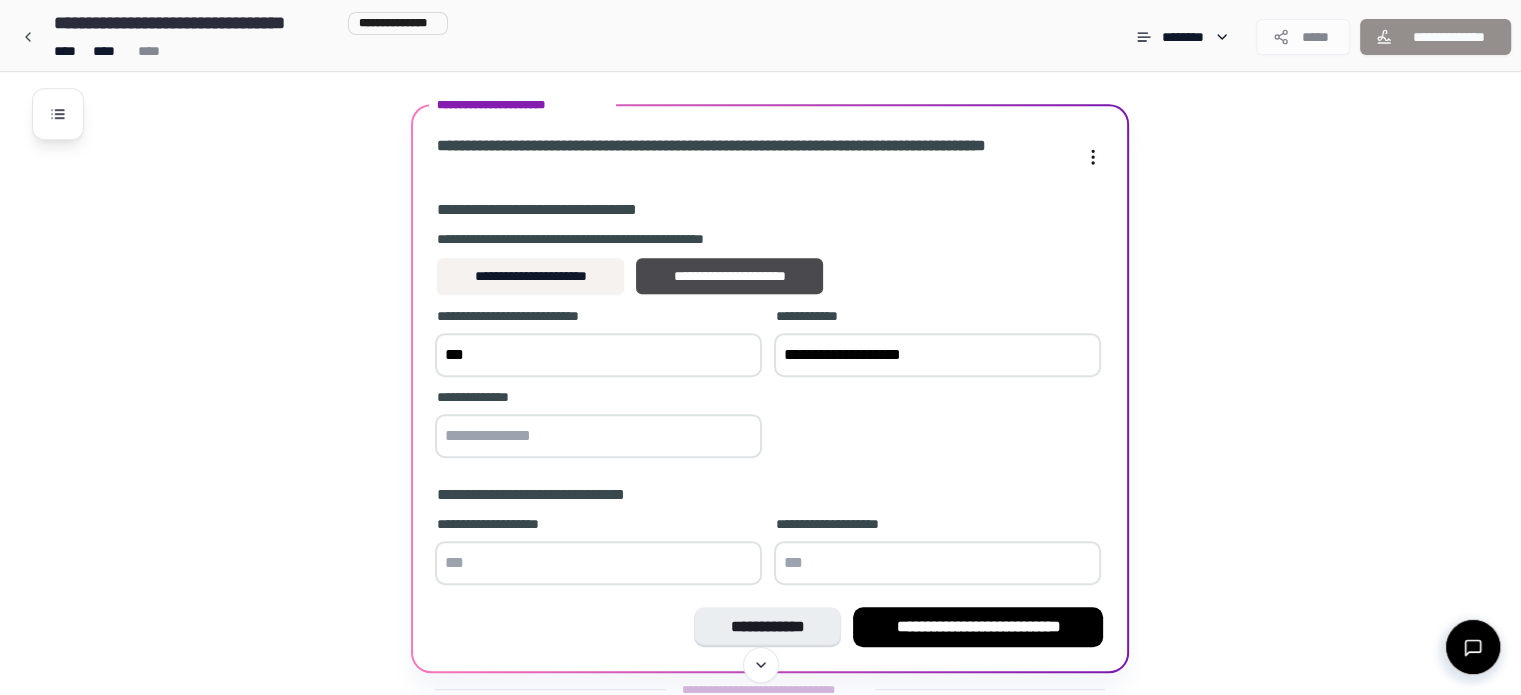 type on "**********" 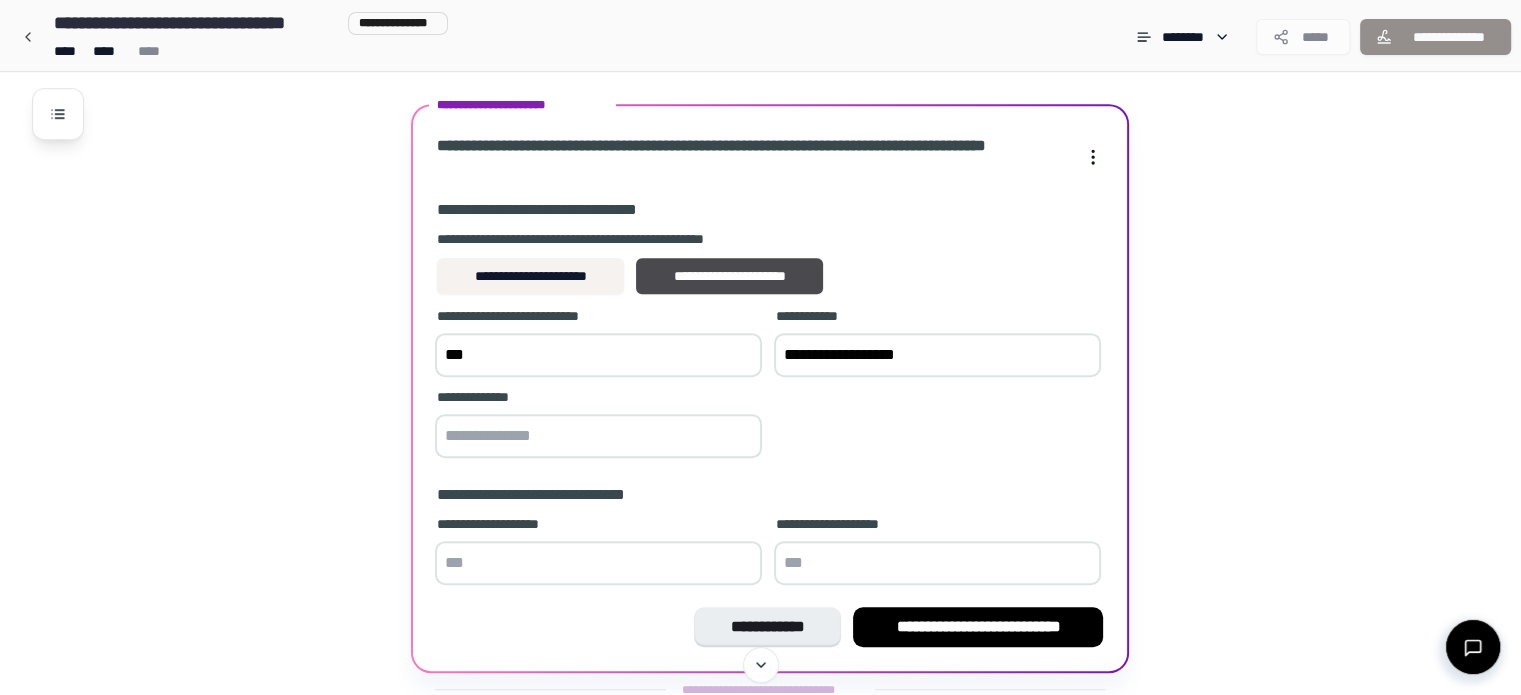click at bounding box center [598, 436] 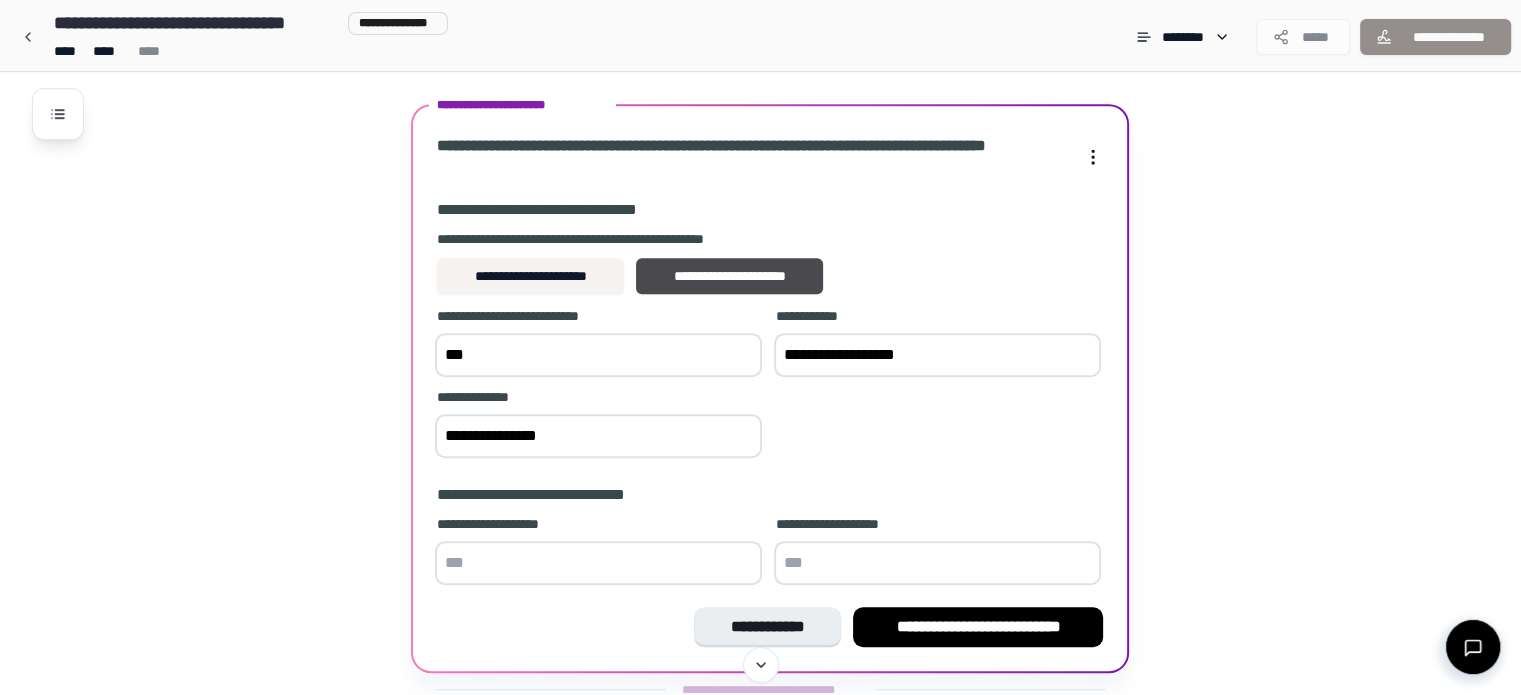 type on "**********" 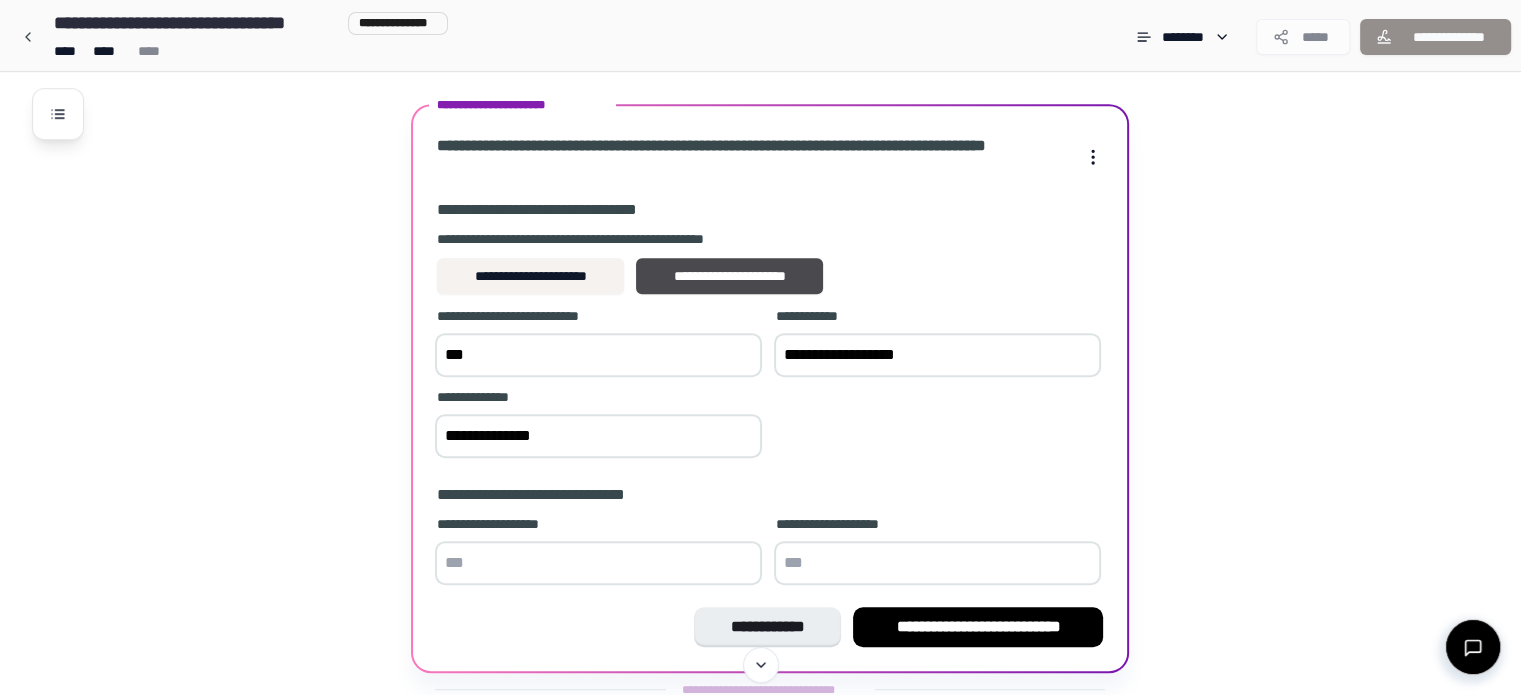 click at bounding box center [598, 563] 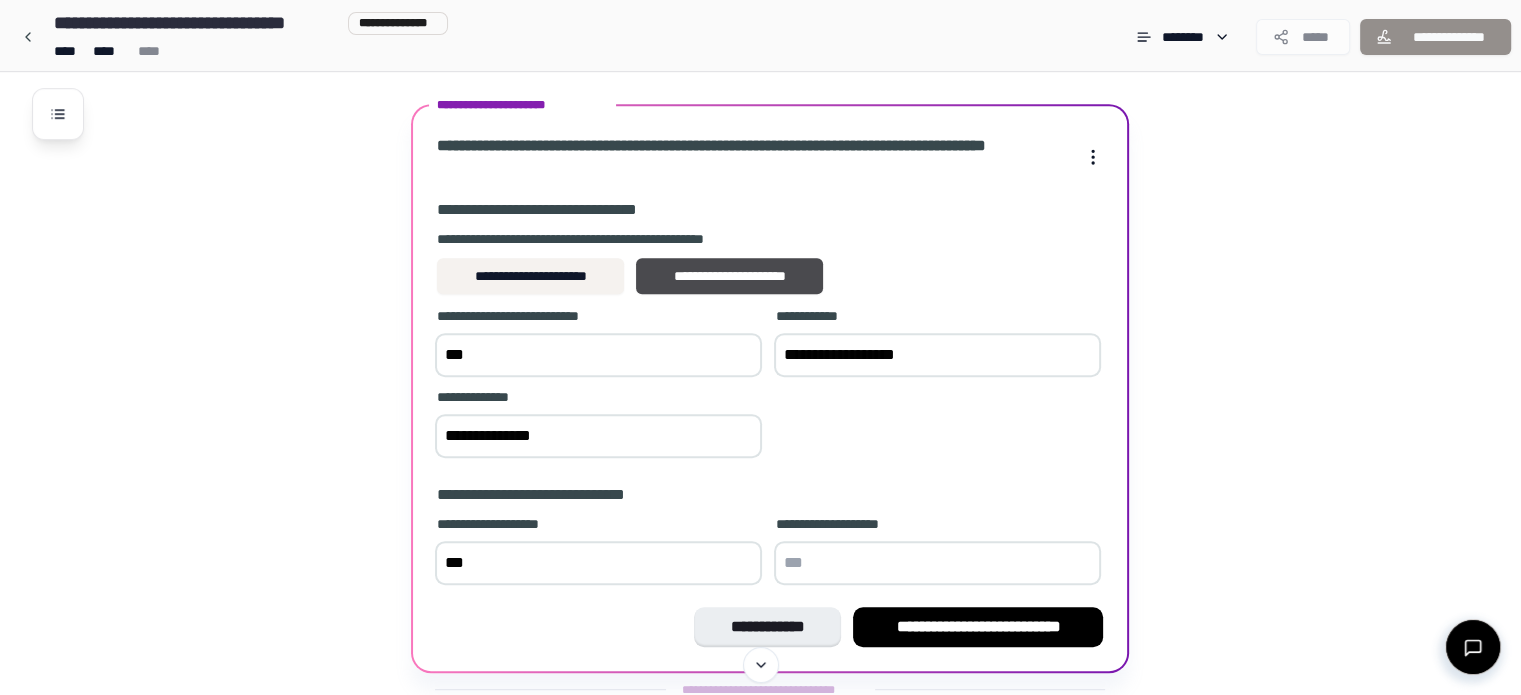 type on "***" 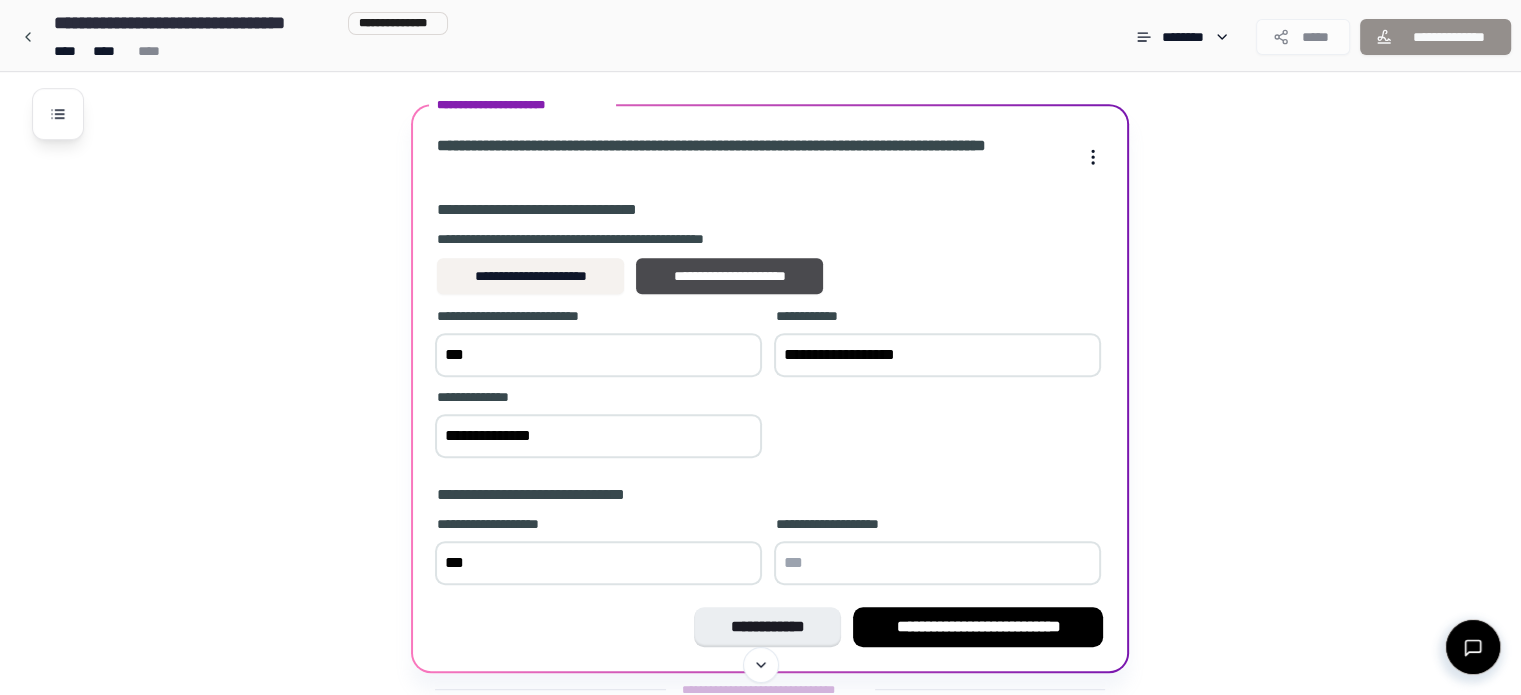 click at bounding box center [937, 563] 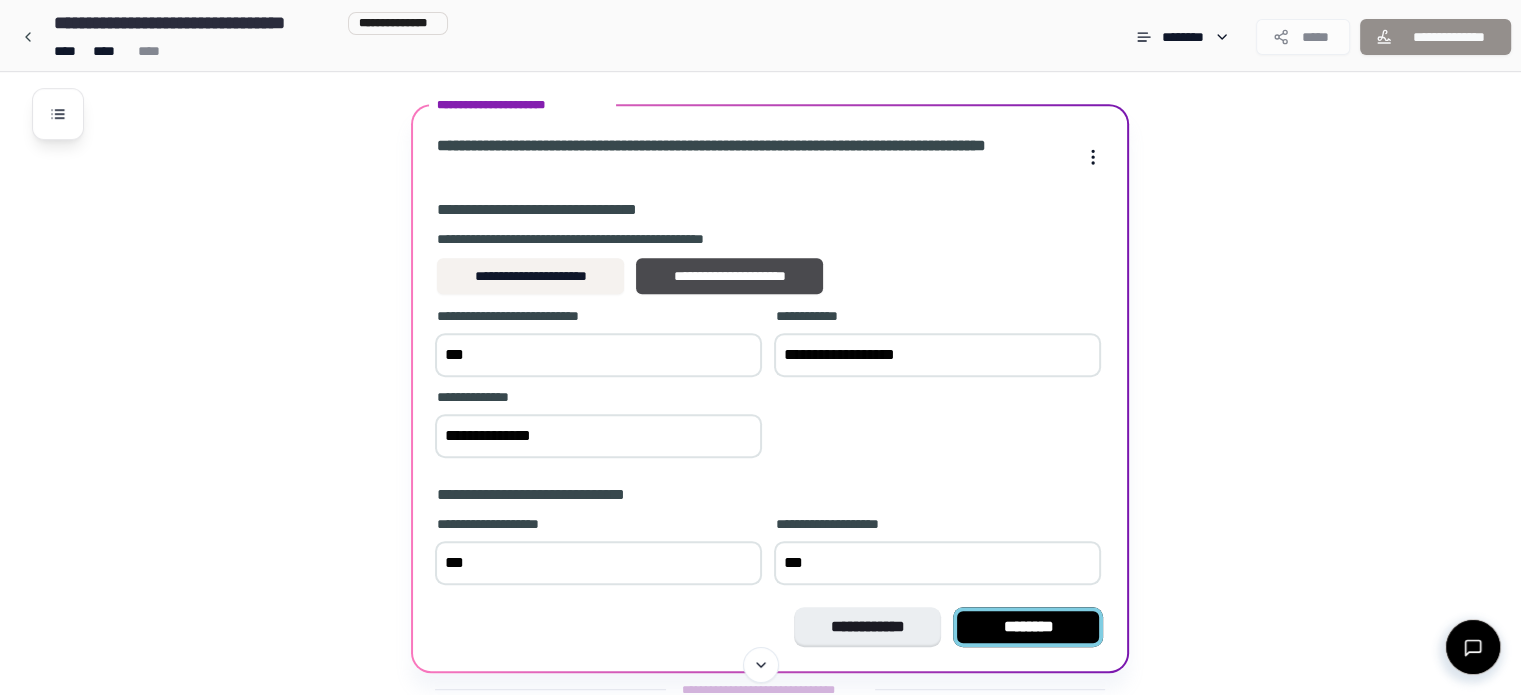 type on "***" 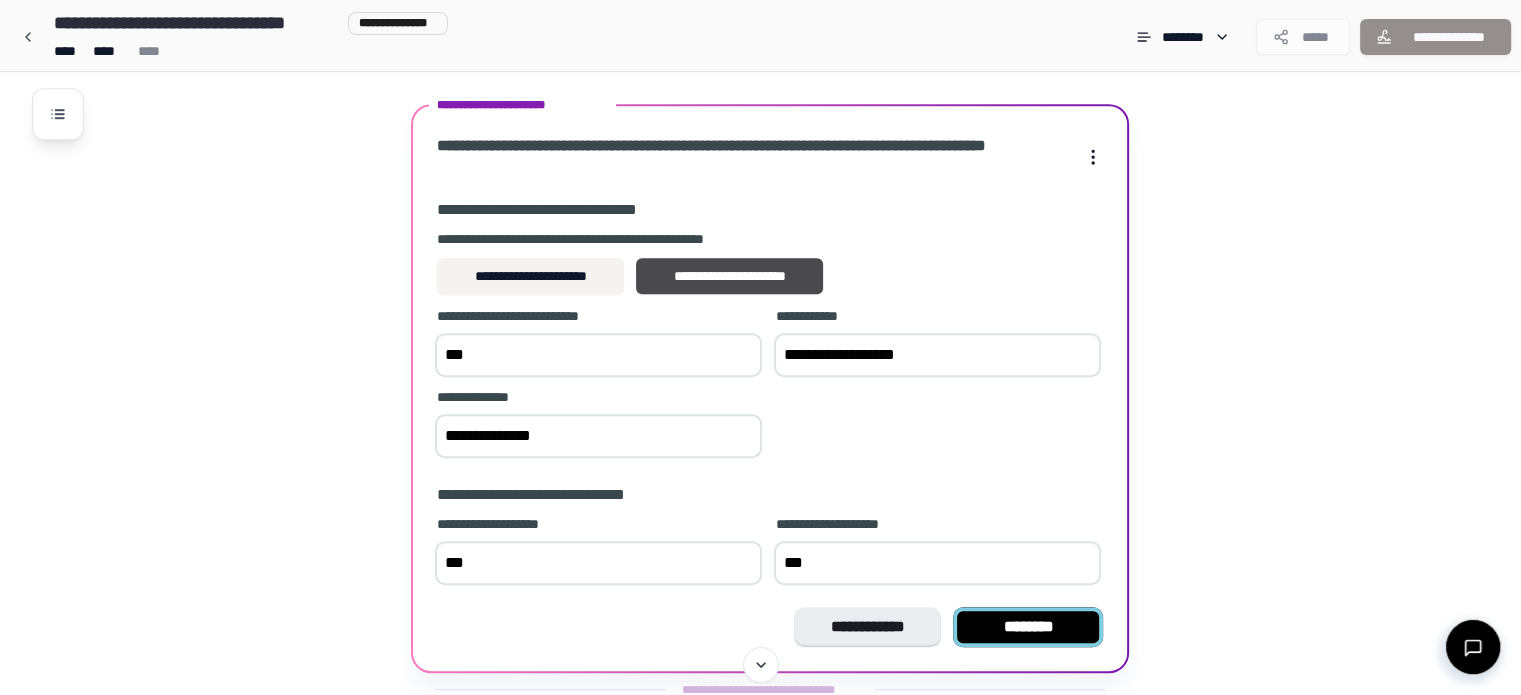 click on "********" at bounding box center (1028, 627) 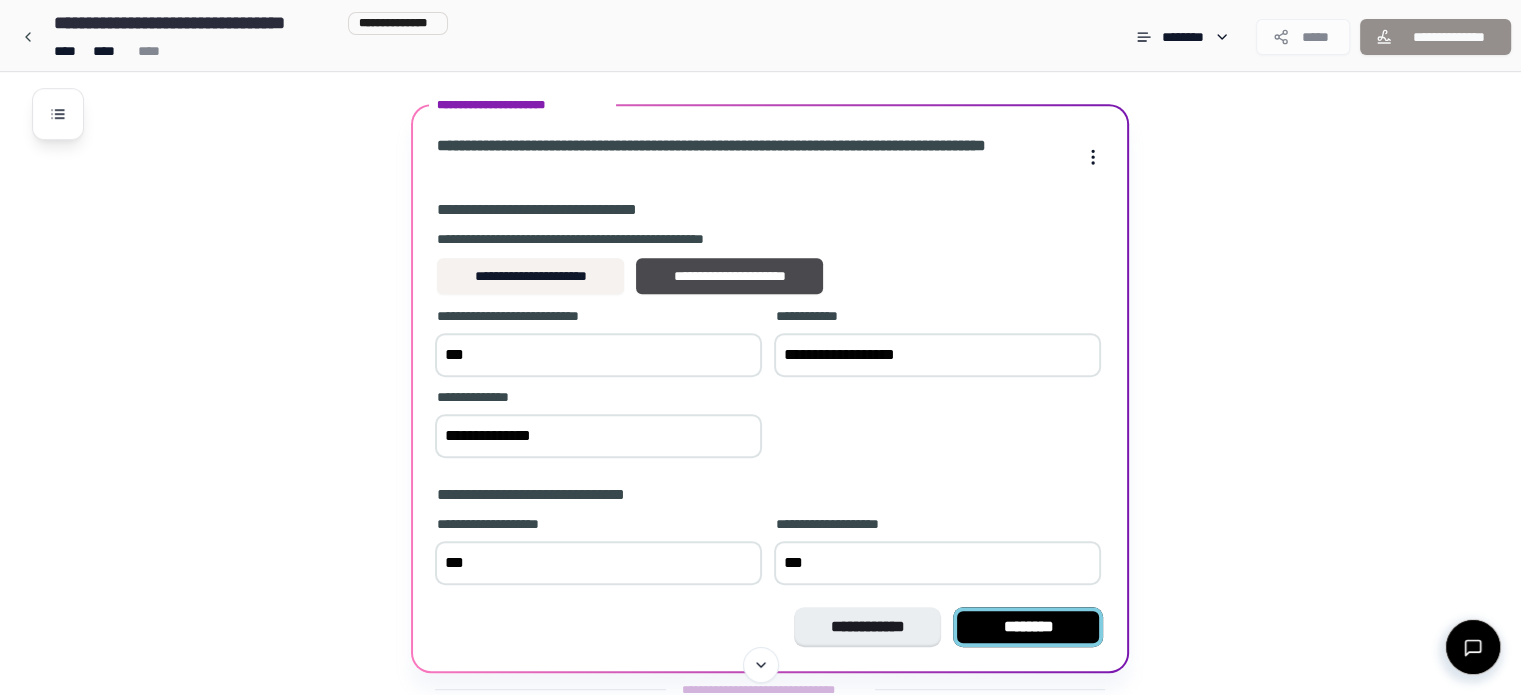 scroll, scrollTop: 545, scrollLeft: 0, axis: vertical 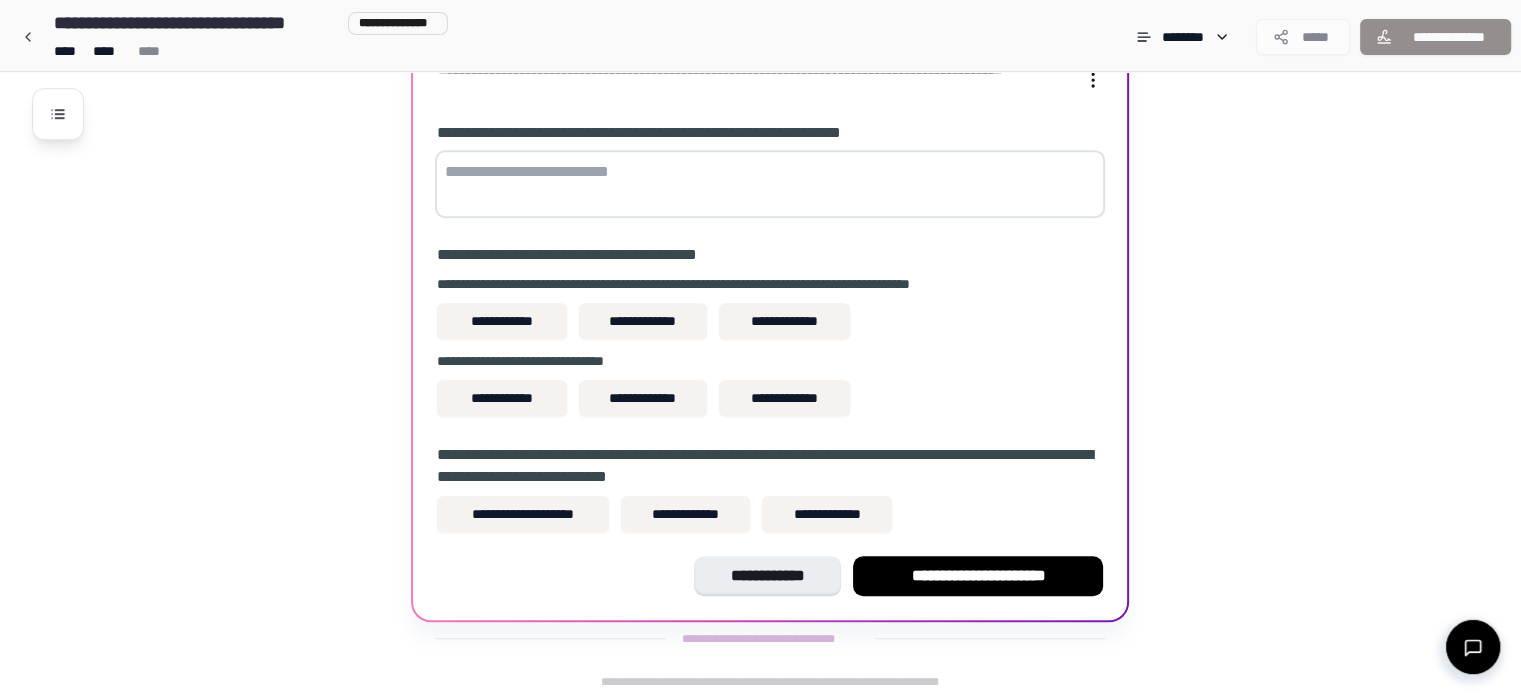 click at bounding box center (770, 184) 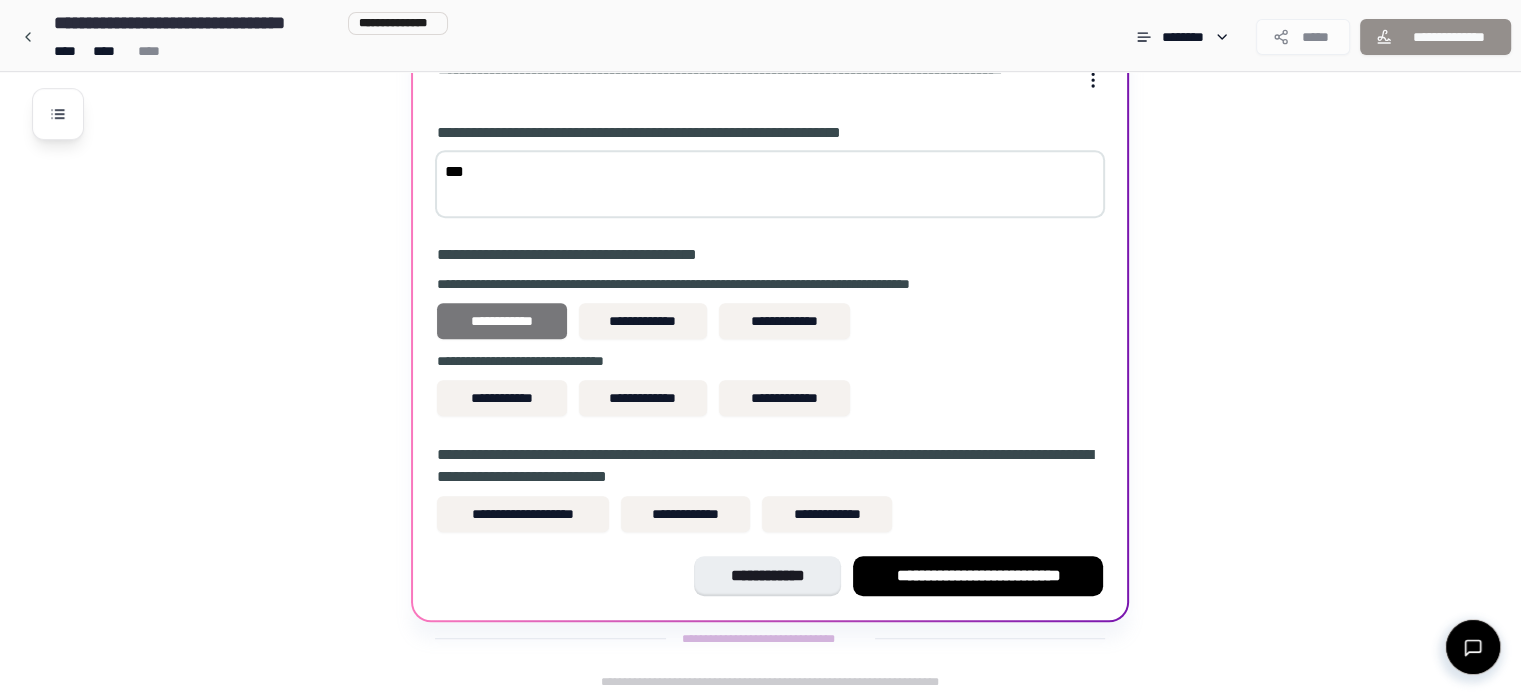 type on "***" 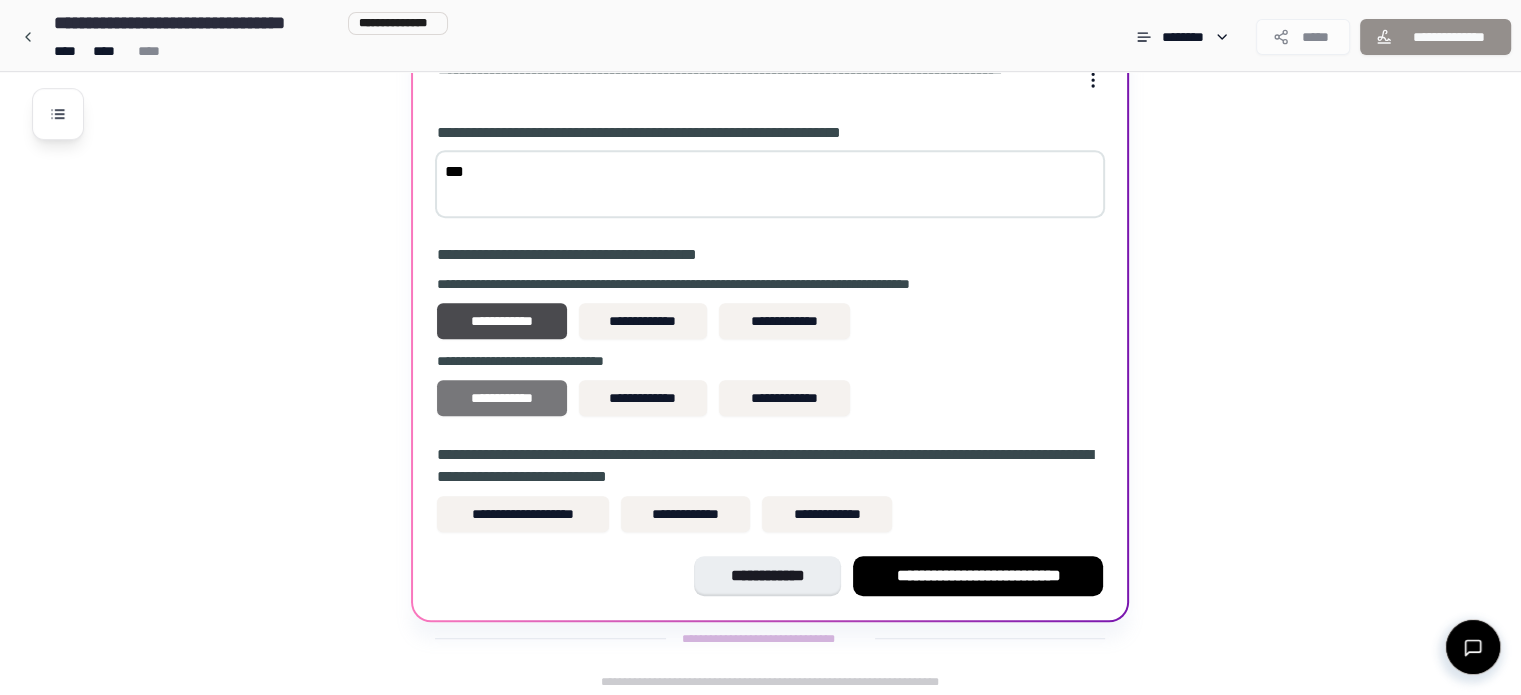 click on "**********" at bounding box center (501, 398) 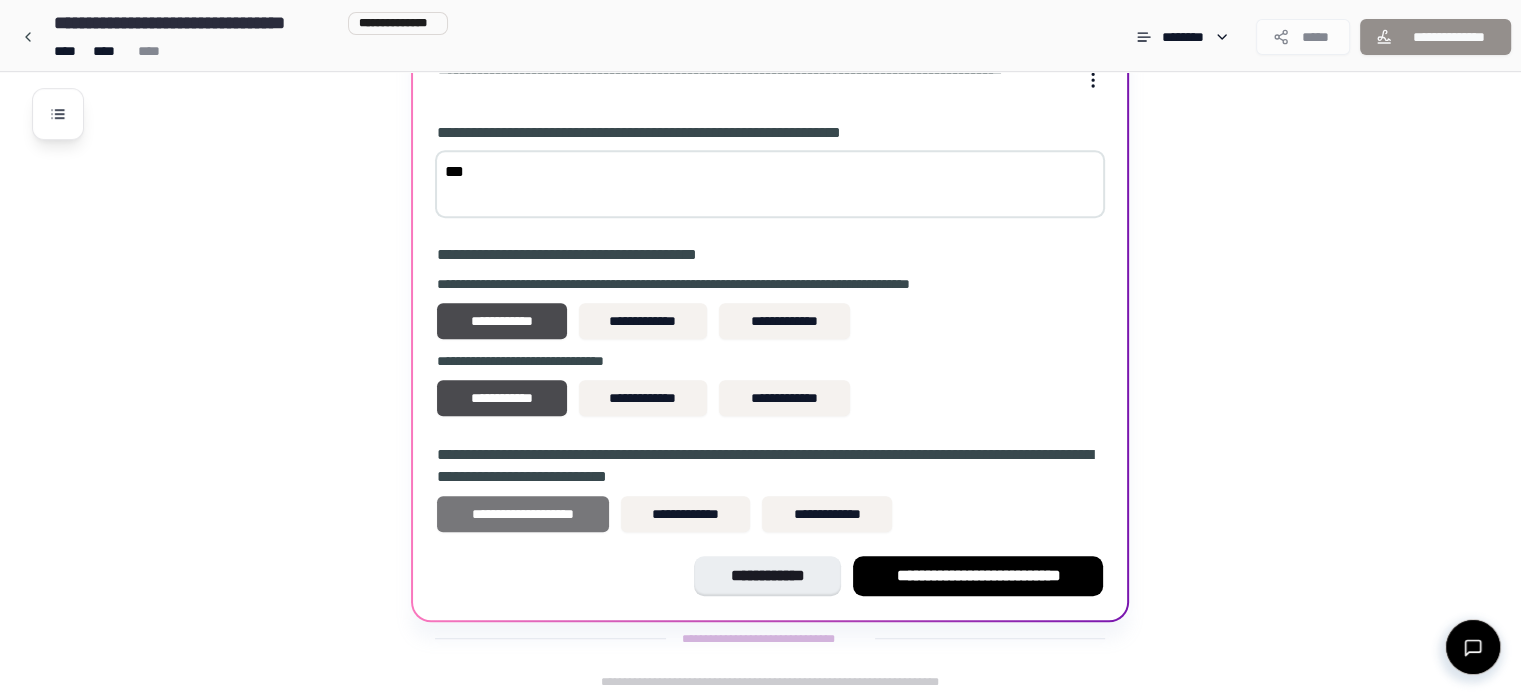 click on "**********" at bounding box center (523, 514) 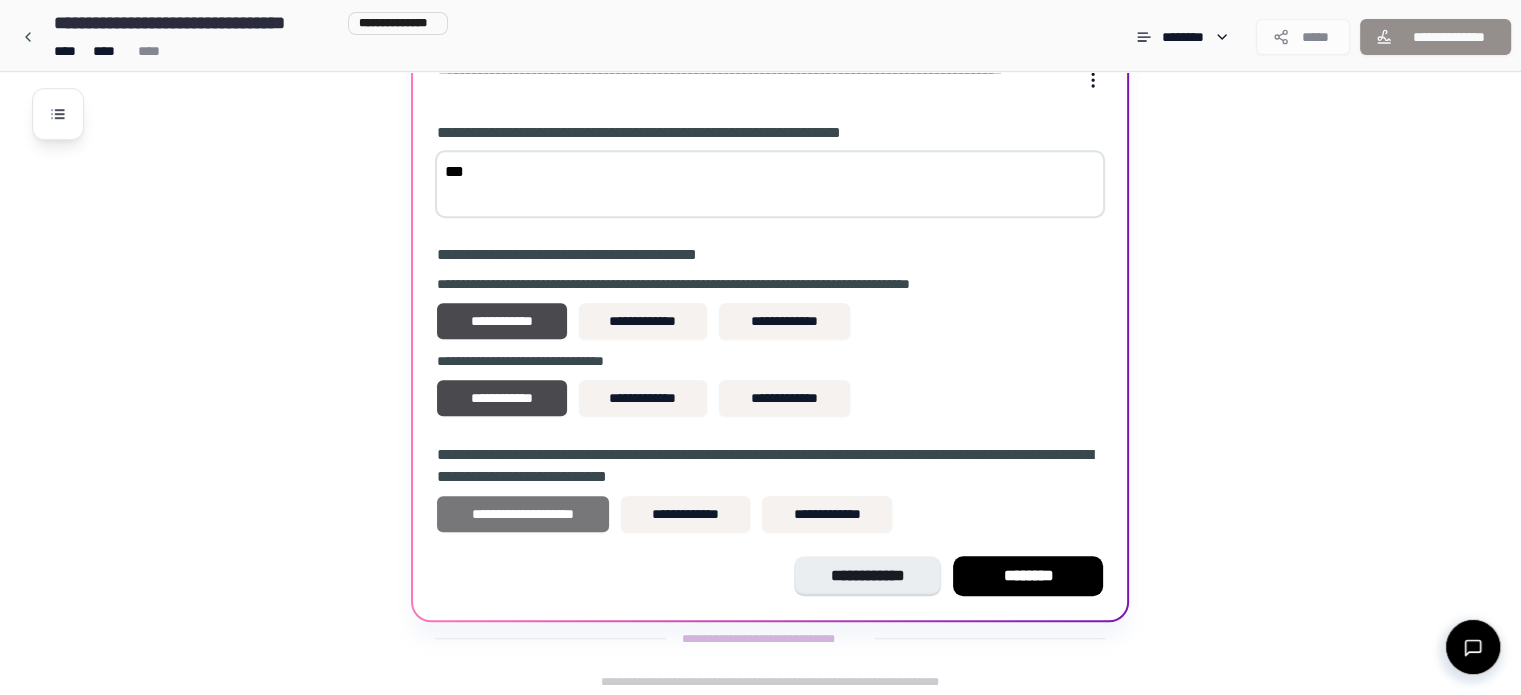 click on "**********" at bounding box center (523, 514) 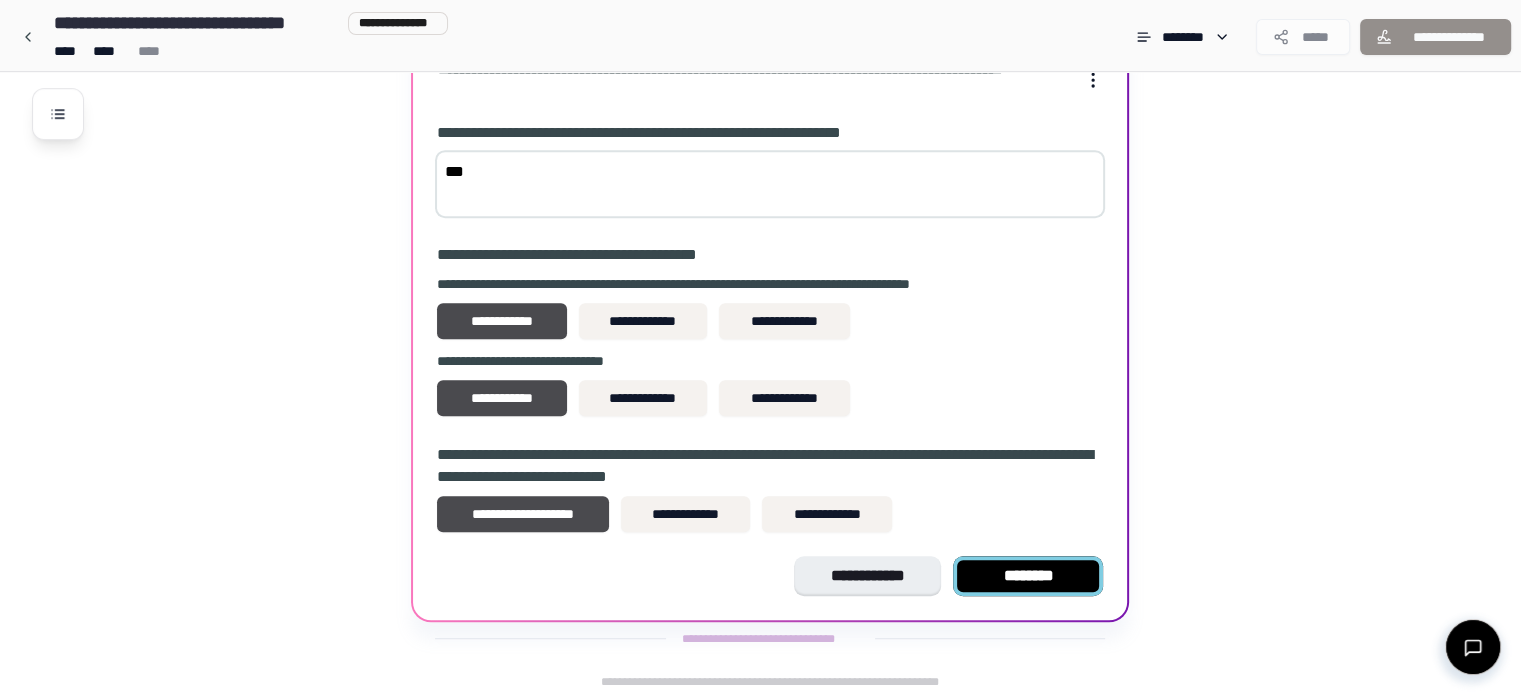 click on "********" at bounding box center [1028, 576] 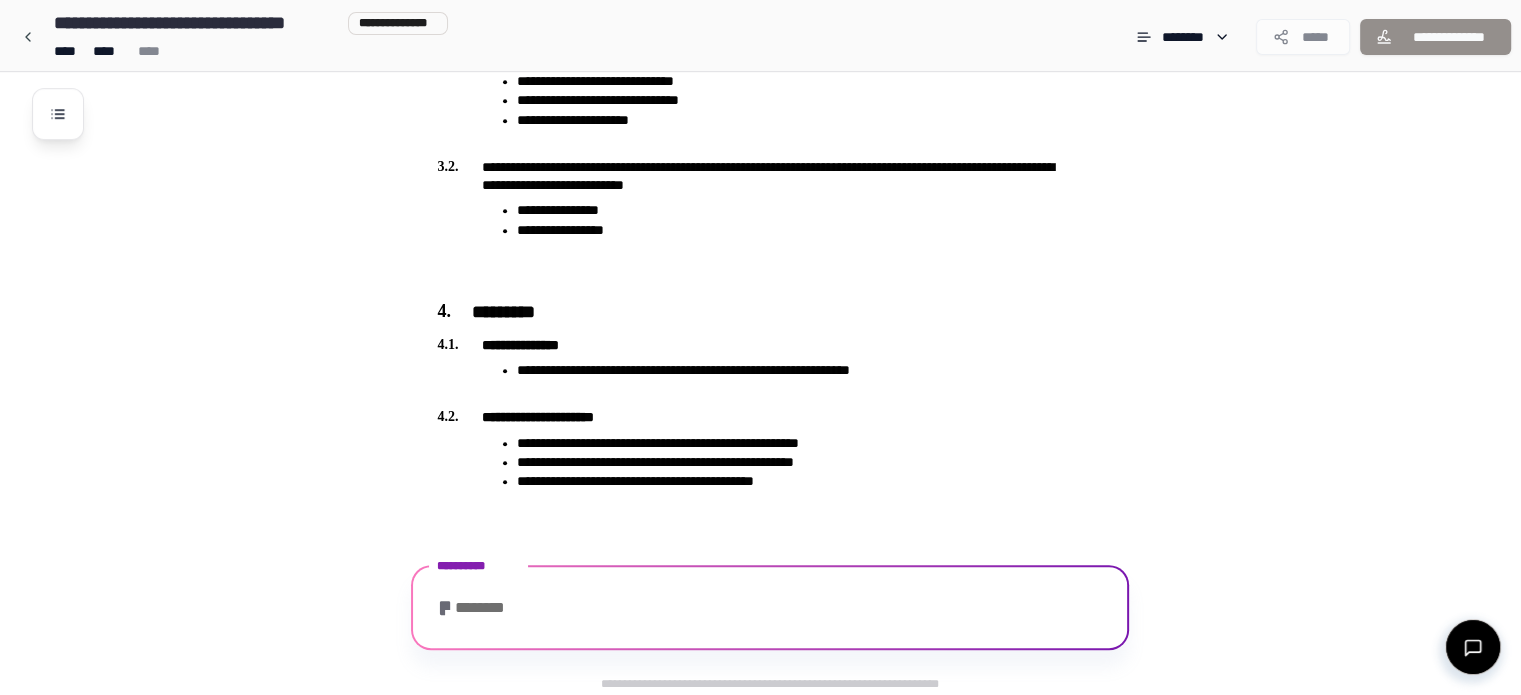 scroll, scrollTop: 1487, scrollLeft: 0, axis: vertical 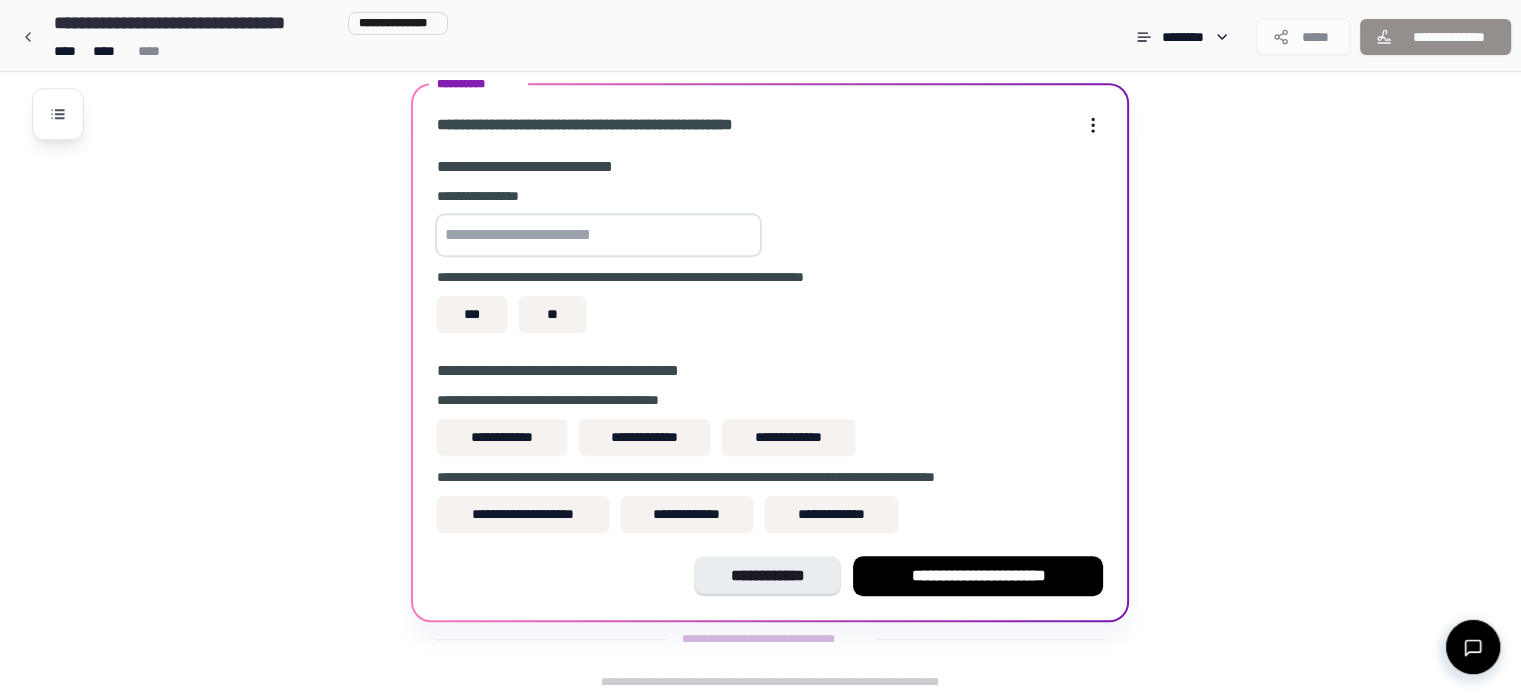 click at bounding box center [598, 235] 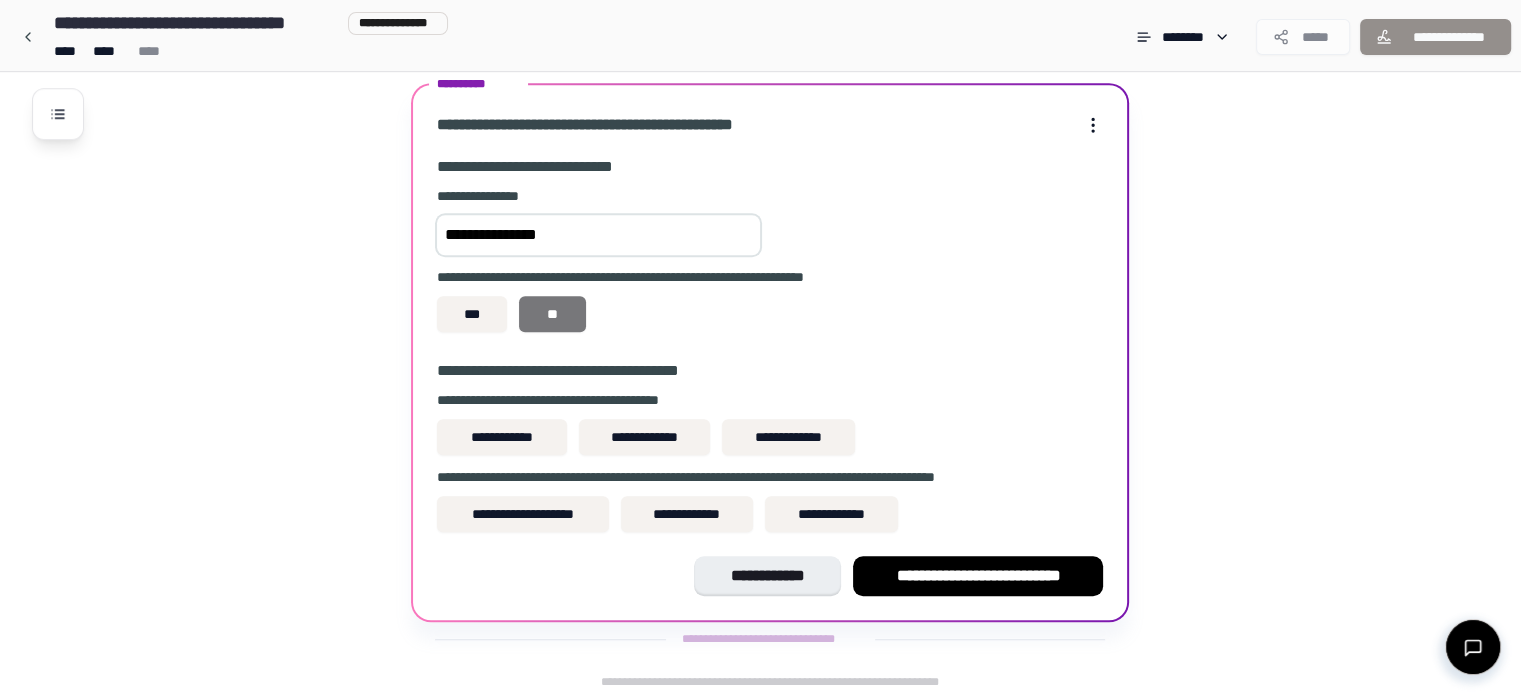 type on "**********" 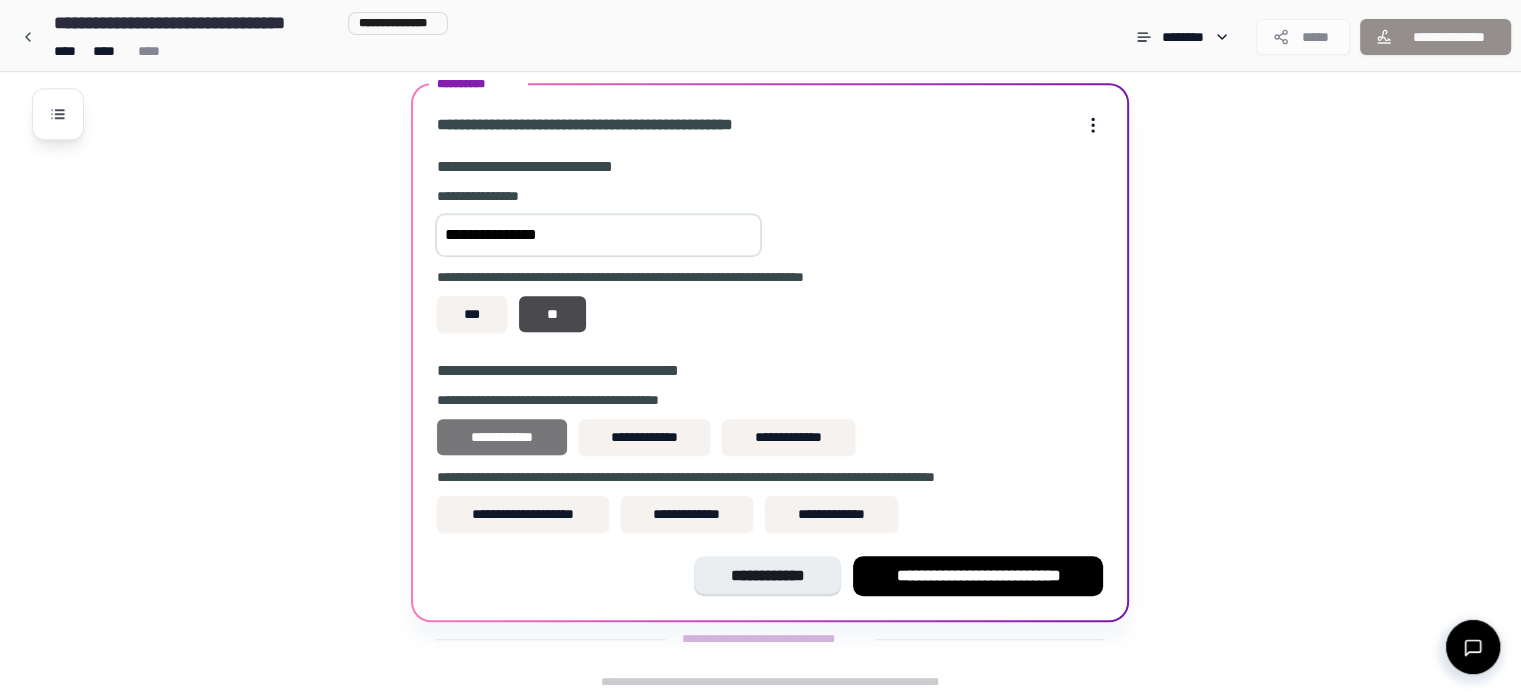 click on "**********" at bounding box center (501, 437) 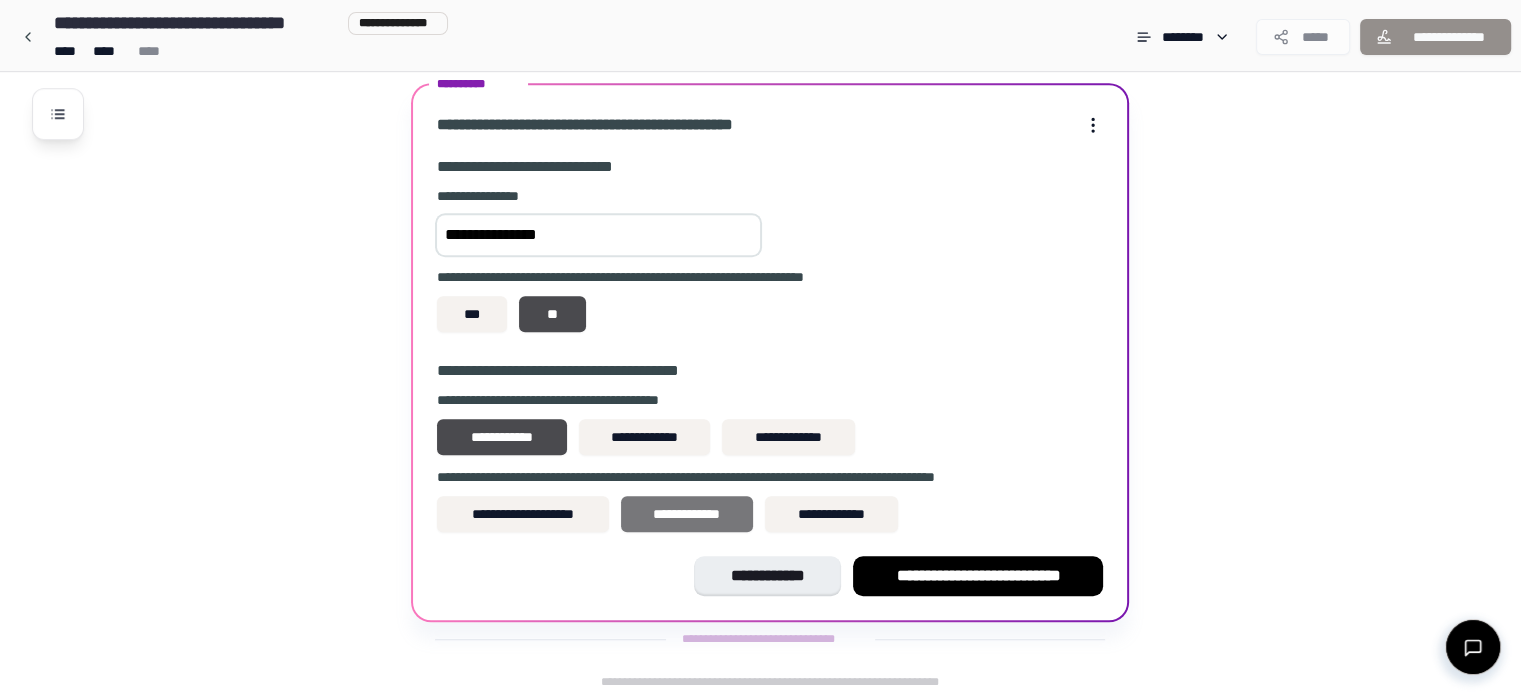 click on "**********" at bounding box center [686, 514] 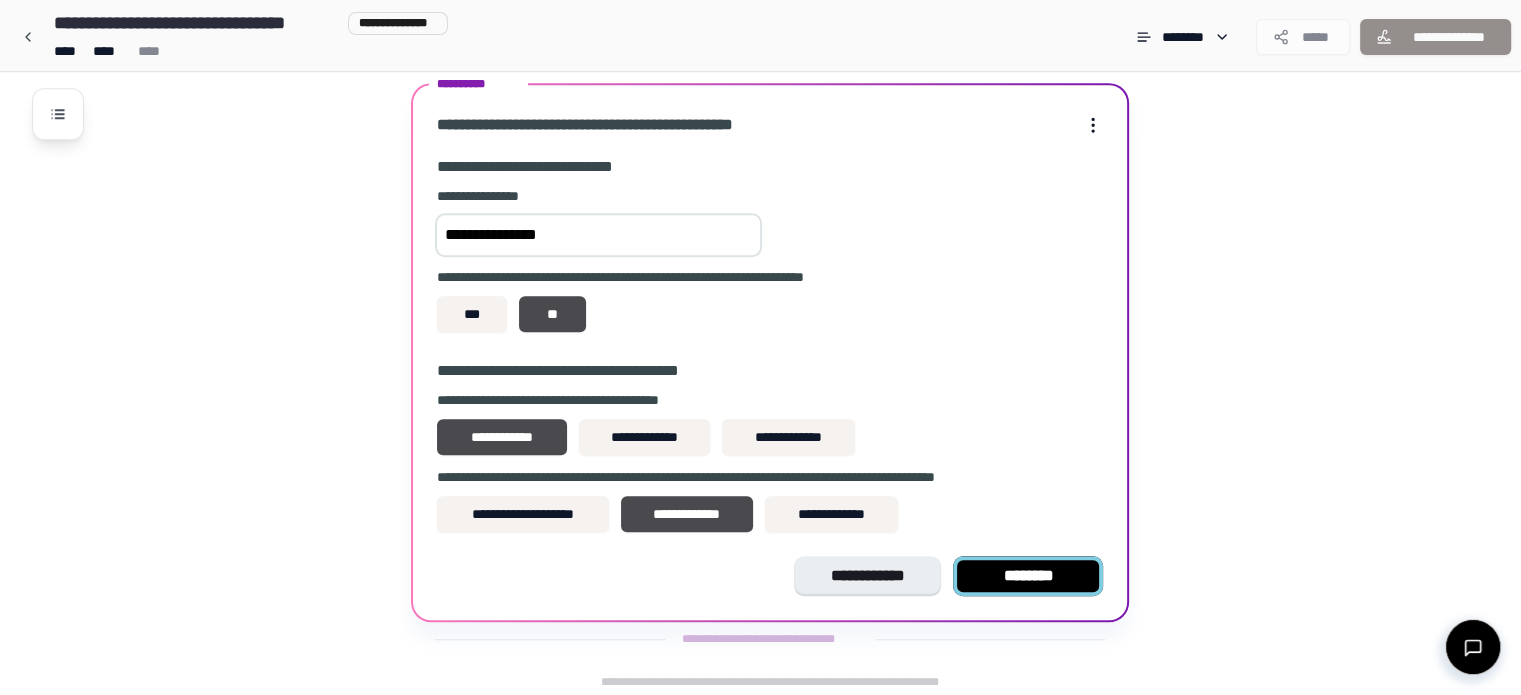 click on "********" at bounding box center (1028, 576) 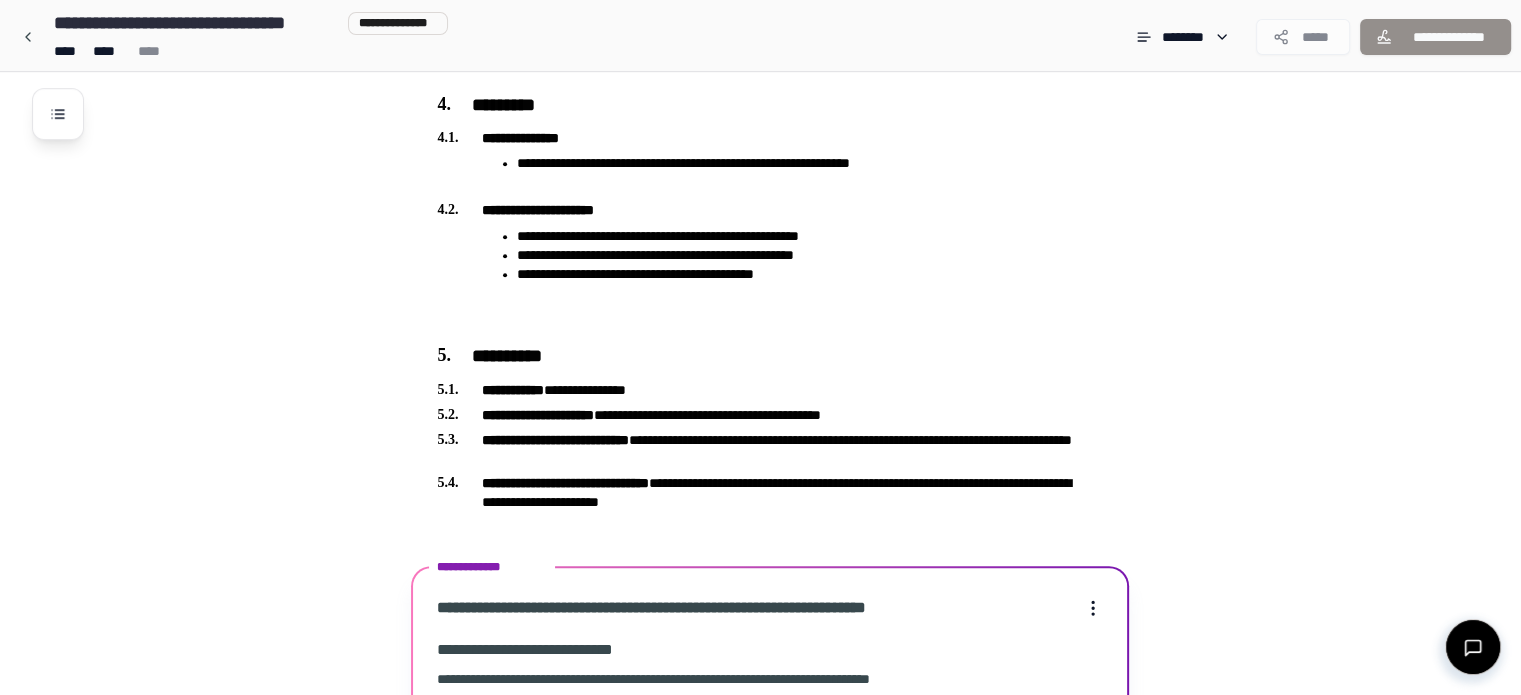 scroll, scrollTop: 1610, scrollLeft: 0, axis: vertical 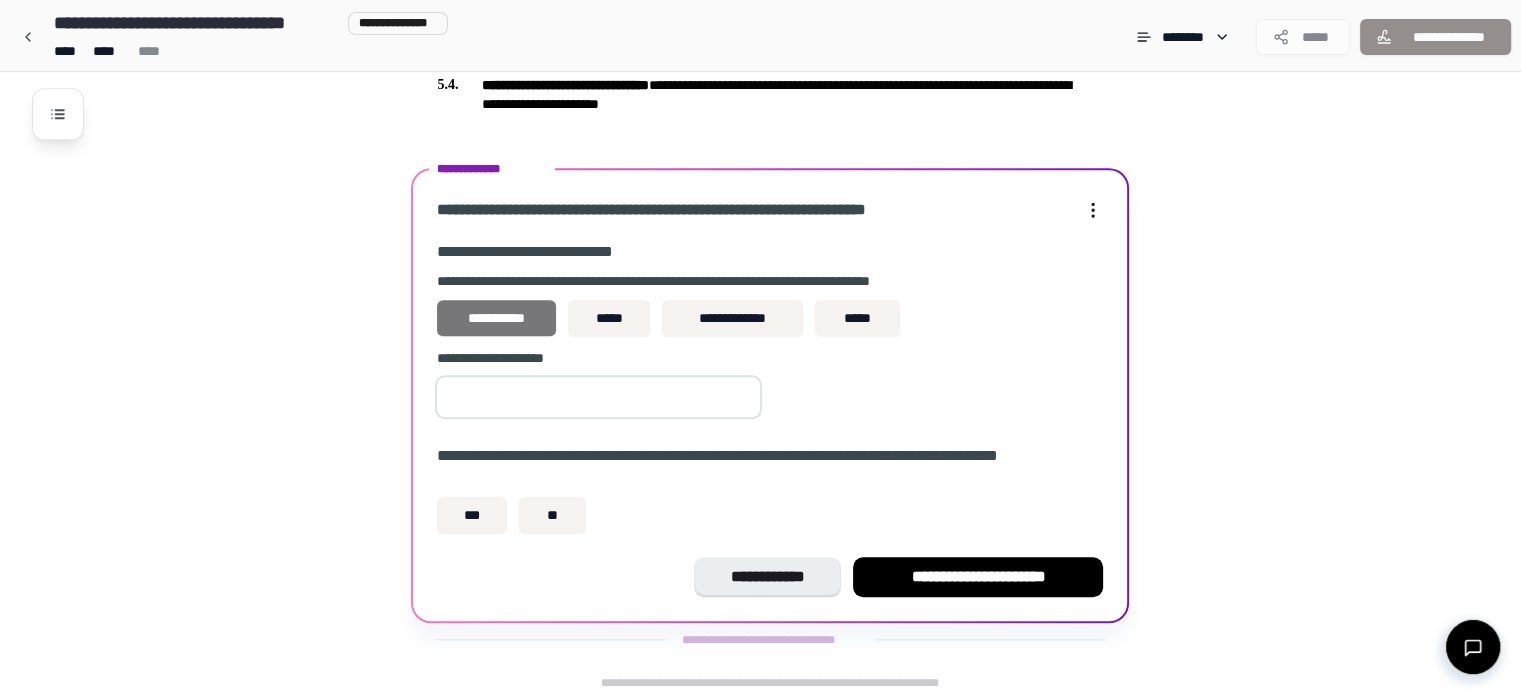 click on "**********" at bounding box center [496, 318] 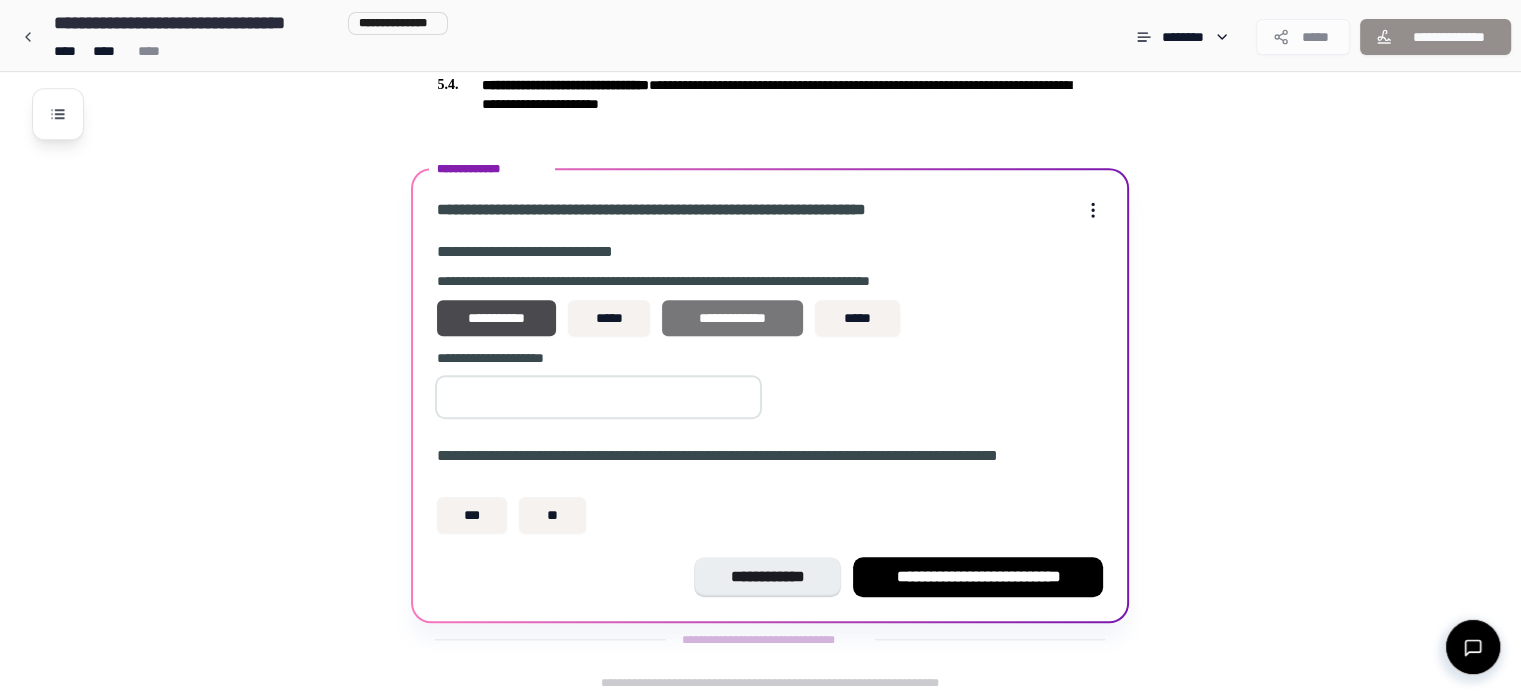 click on "**********" at bounding box center (732, 318) 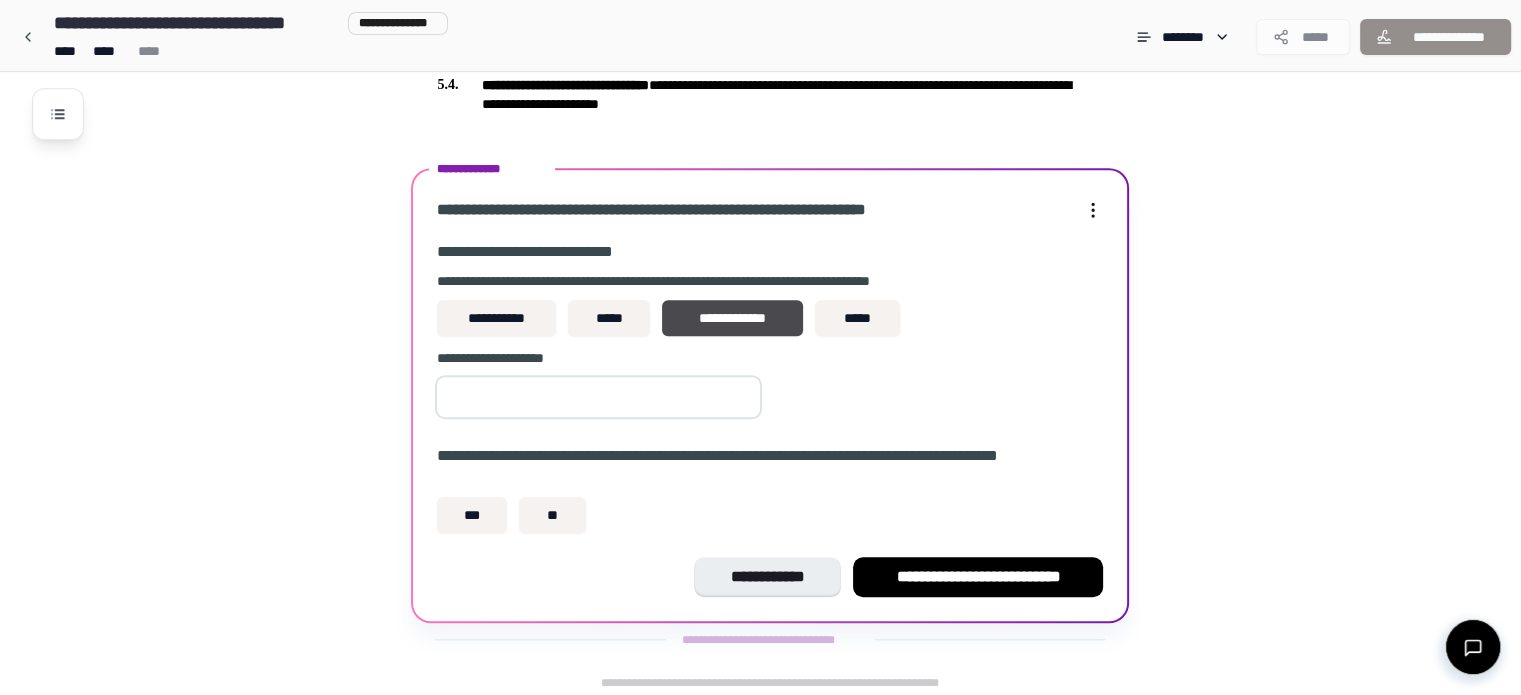 click on "*" at bounding box center (598, 397) 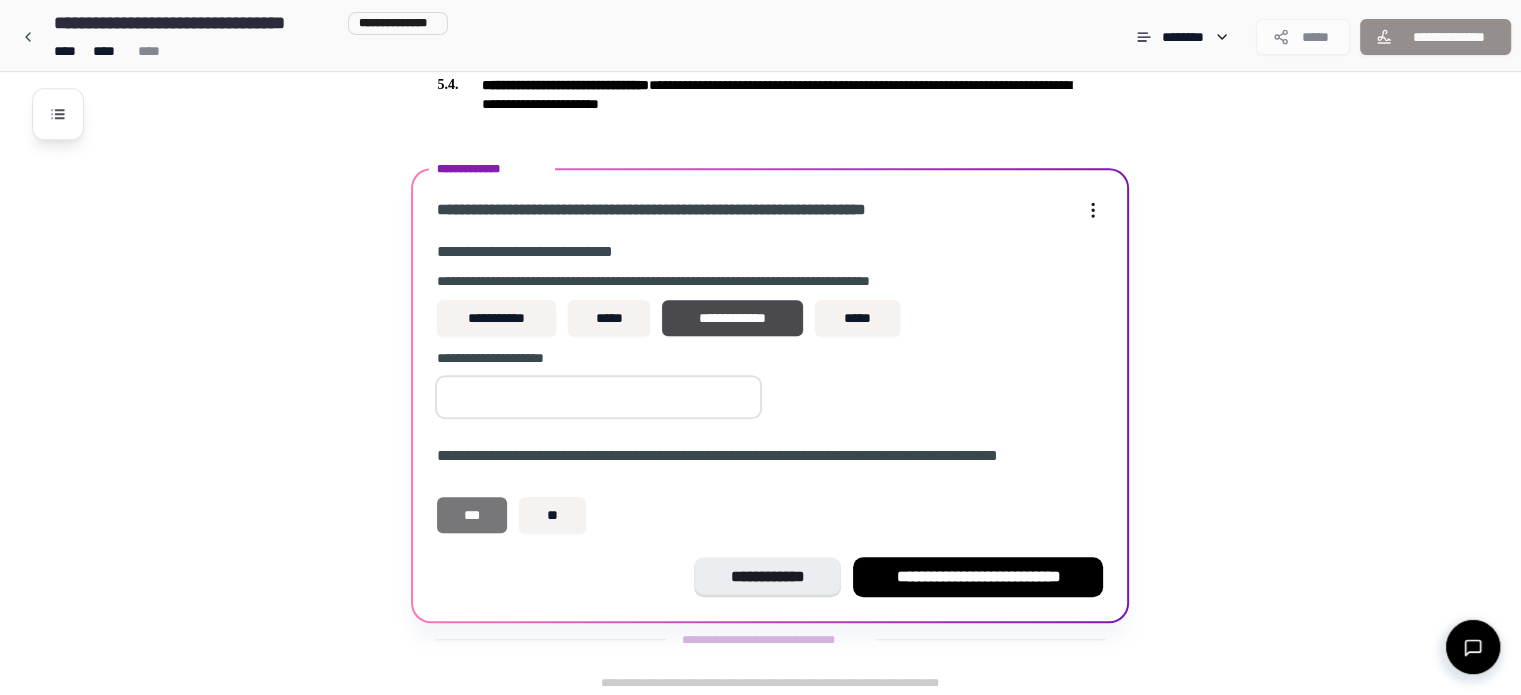 click on "***" at bounding box center [472, 515] 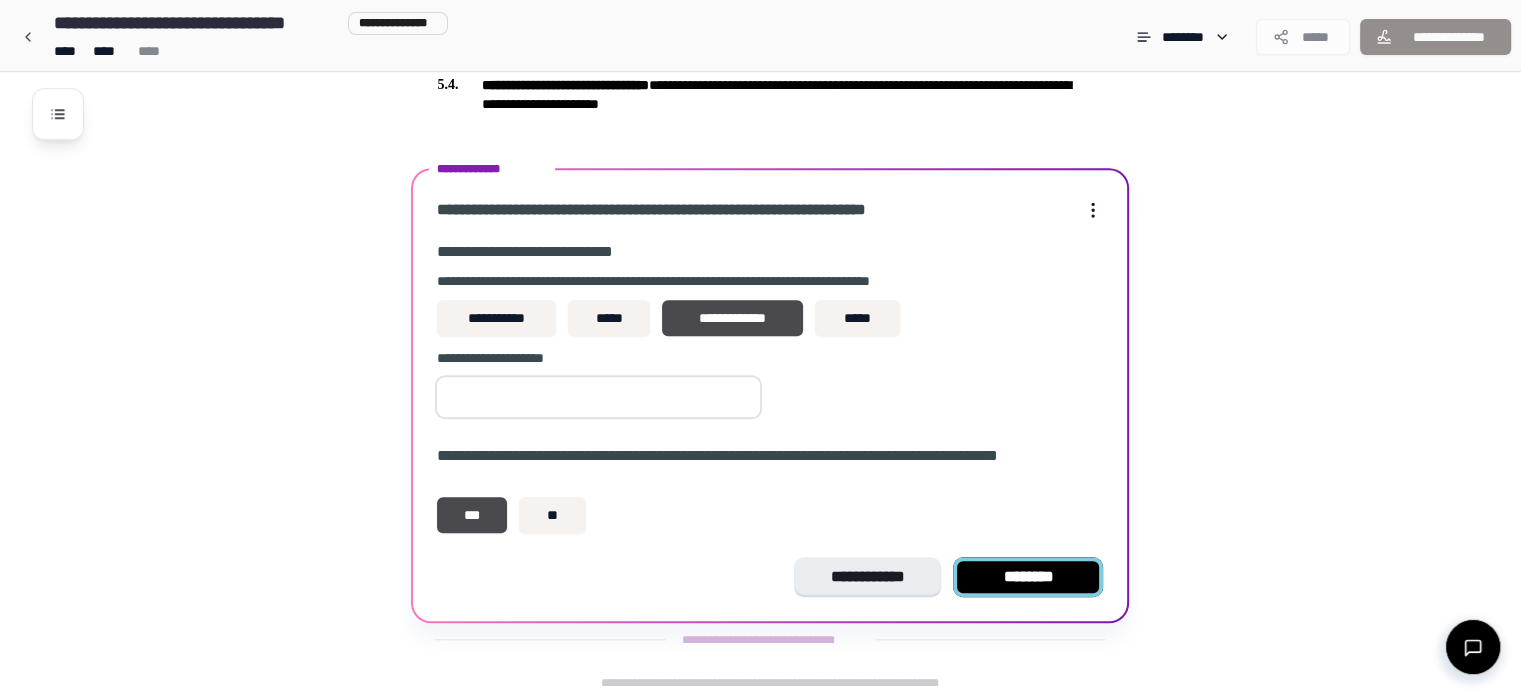 click on "********" at bounding box center (1028, 577) 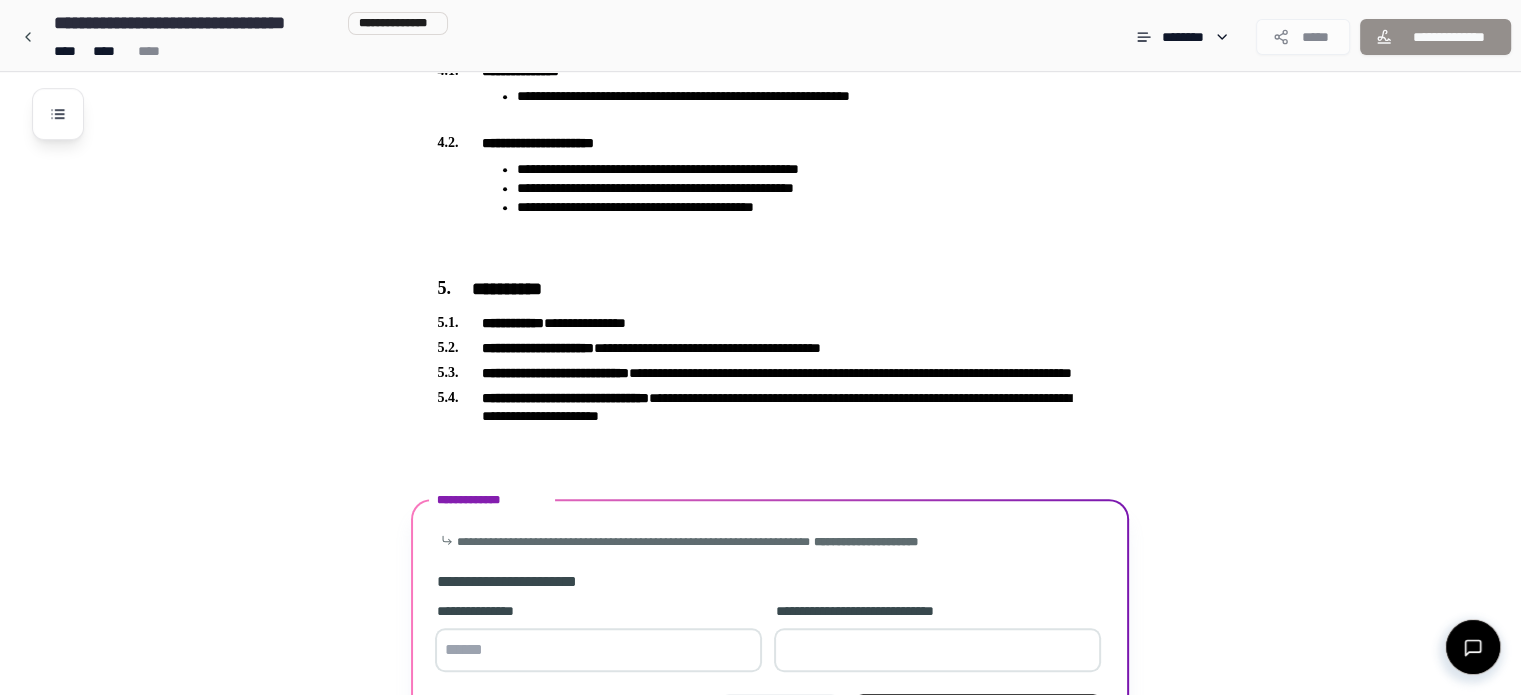 scroll, scrollTop: 1416, scrollLeft: 0, axis: vertical 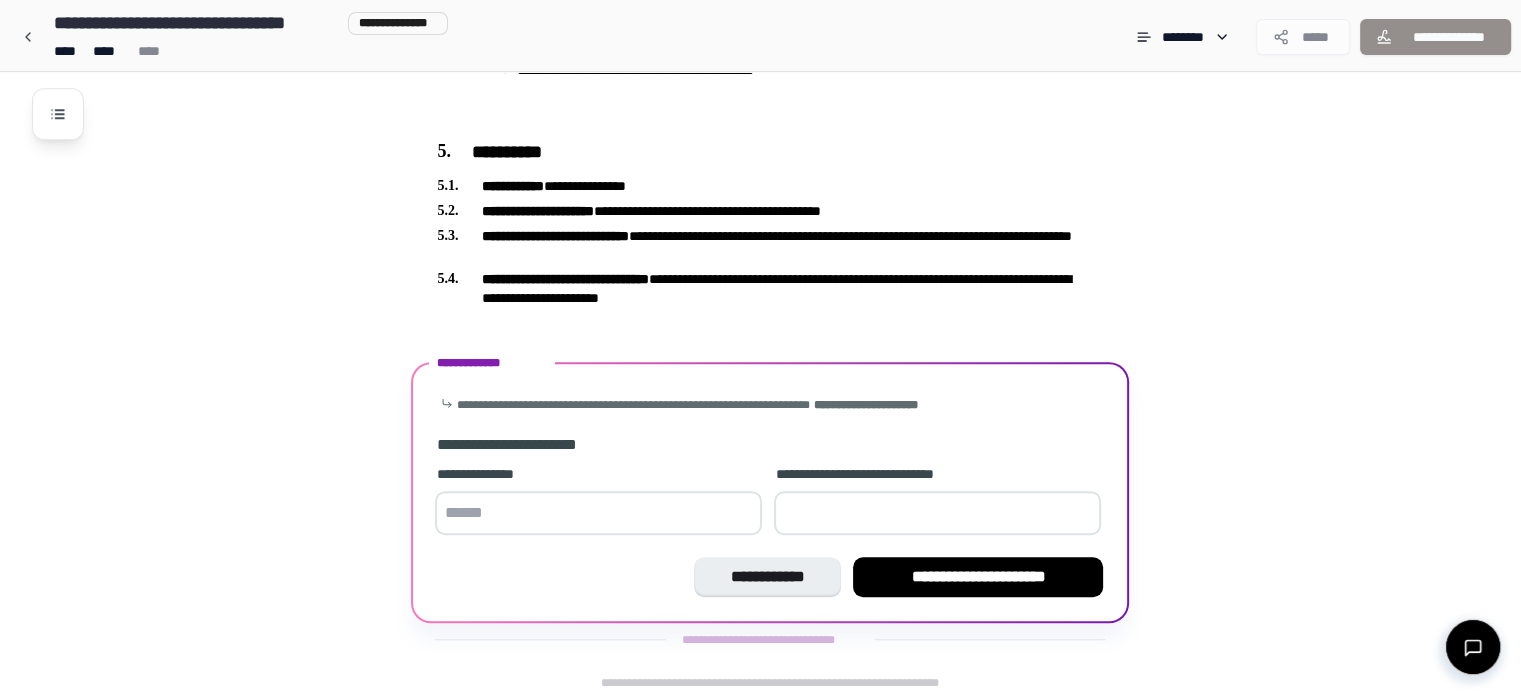 click at bounding box center [598, 513] 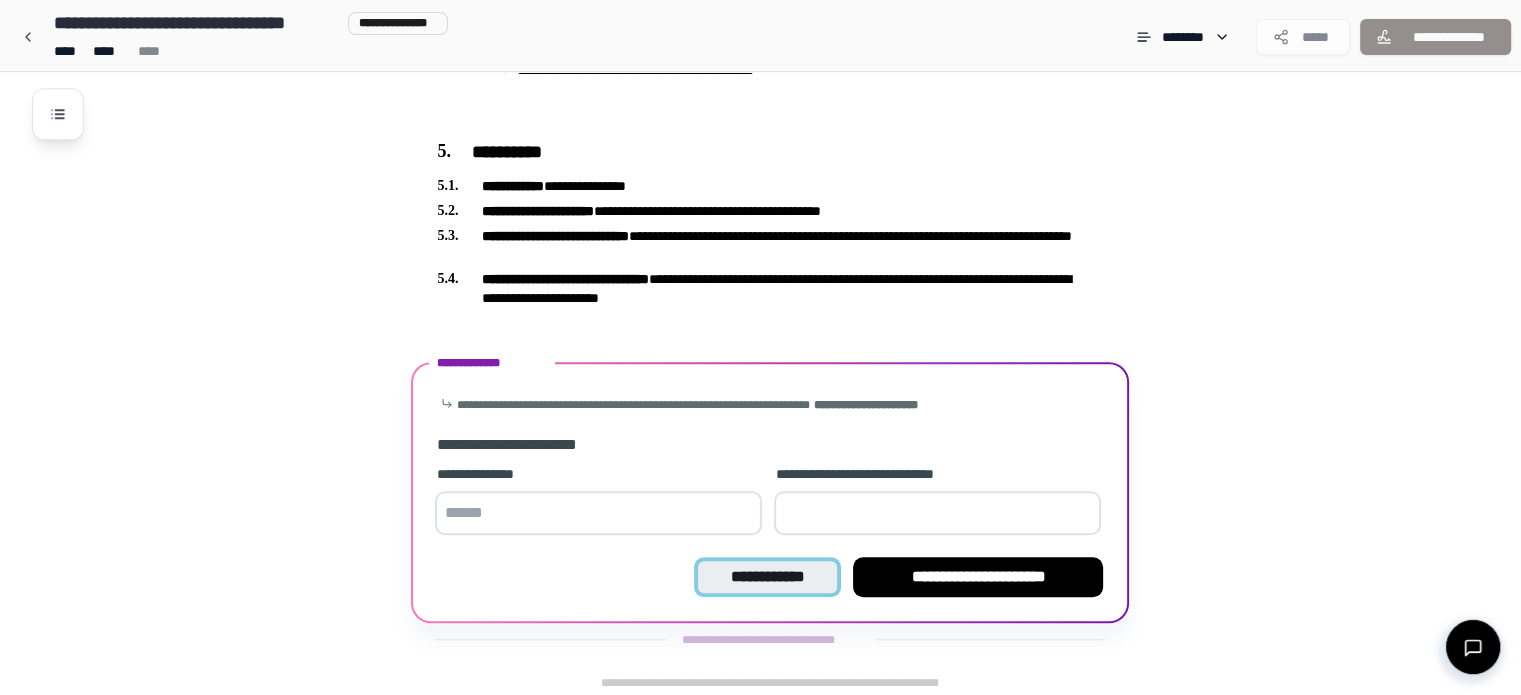click on "**********" at bounding box center [767, 577] 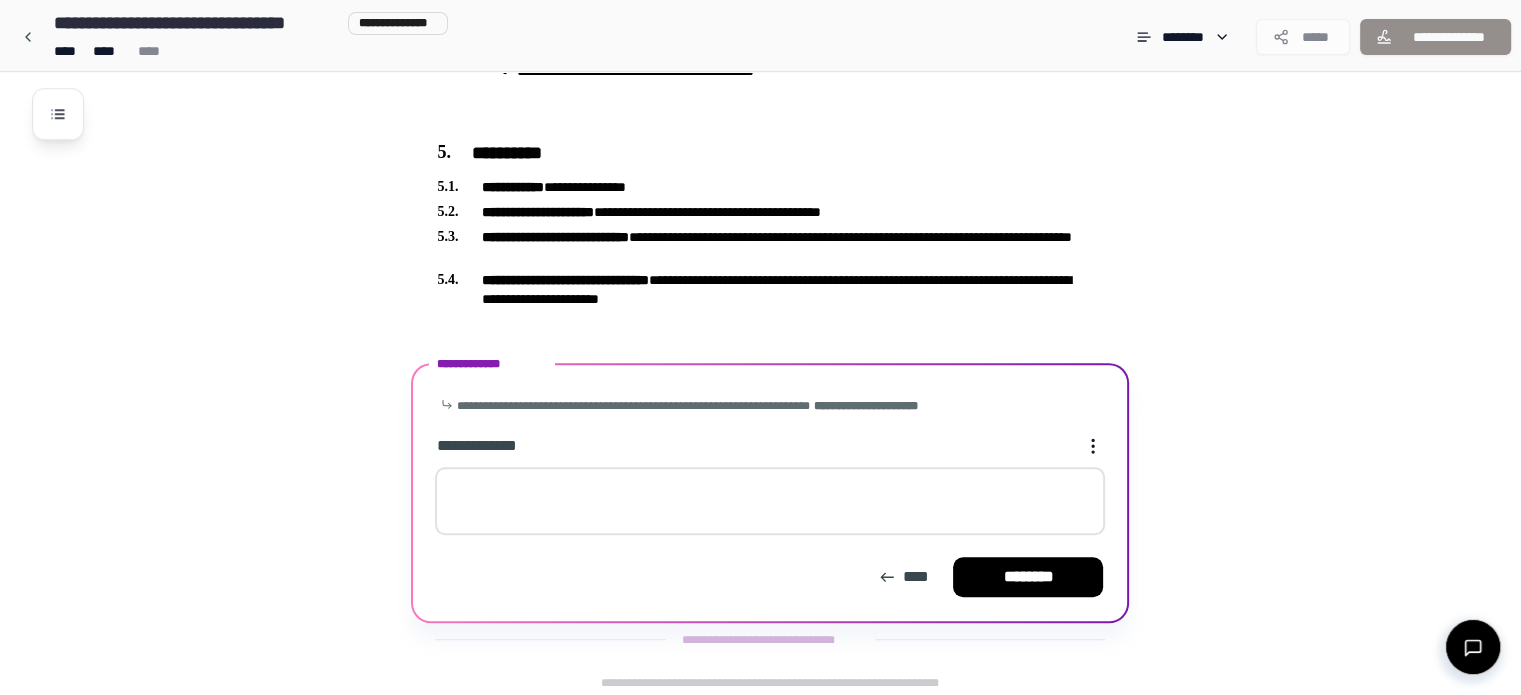 click at bounding box center (770, 501) 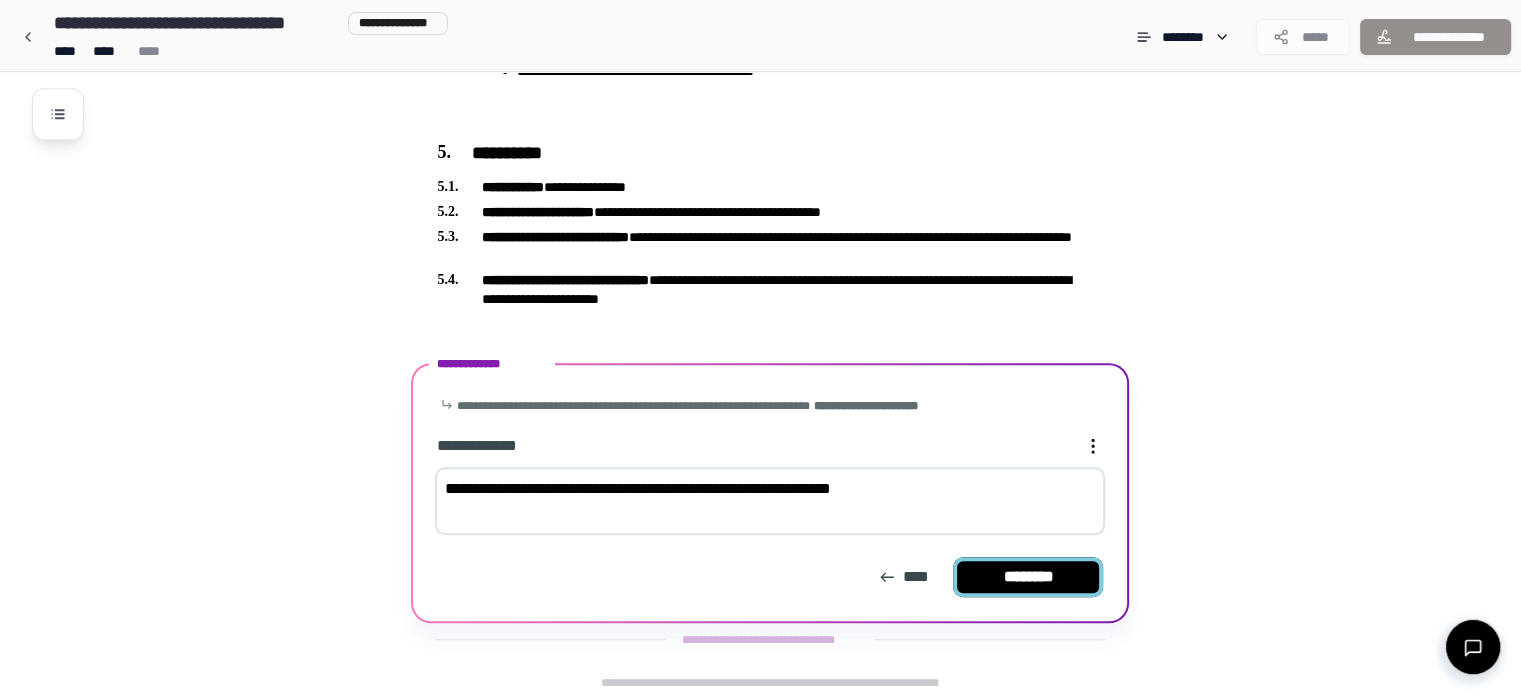 type on "**********" 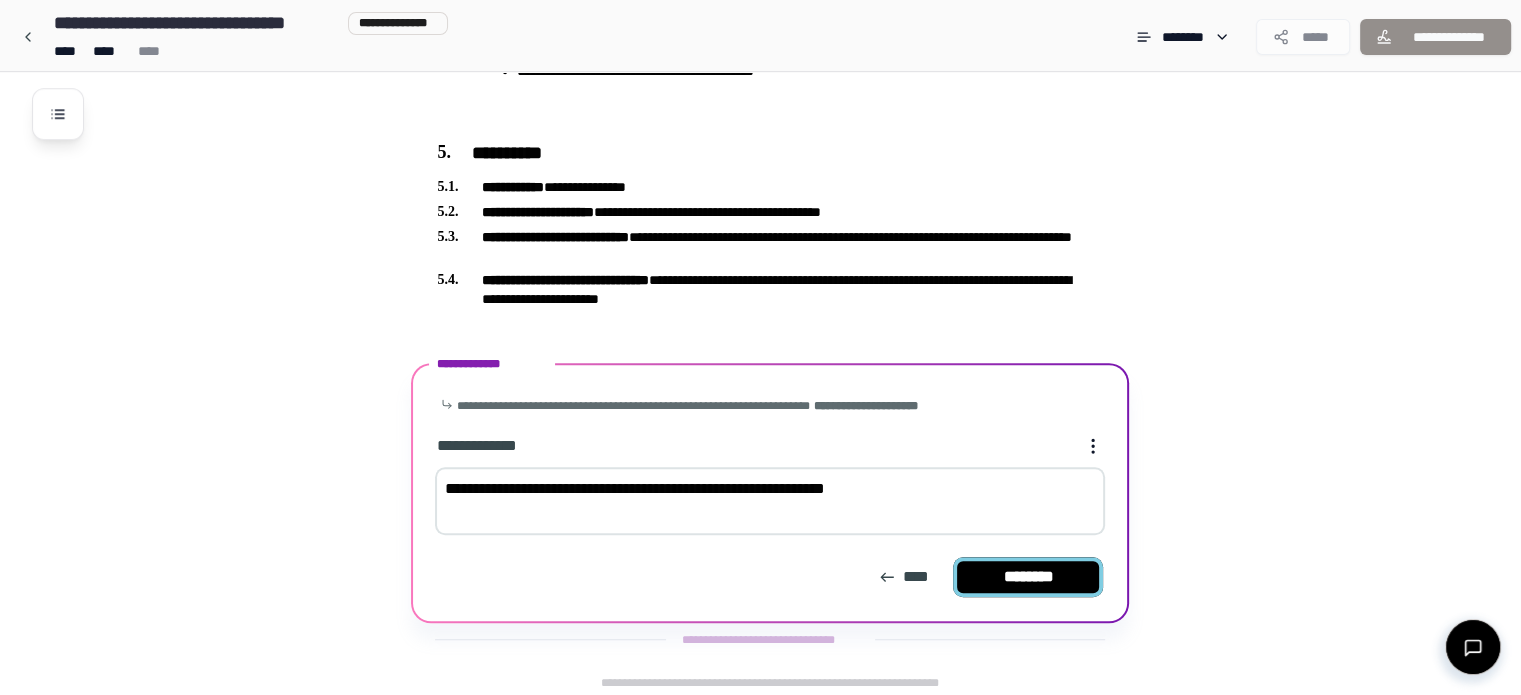 click on "********" at bounding box center [1028, 577] 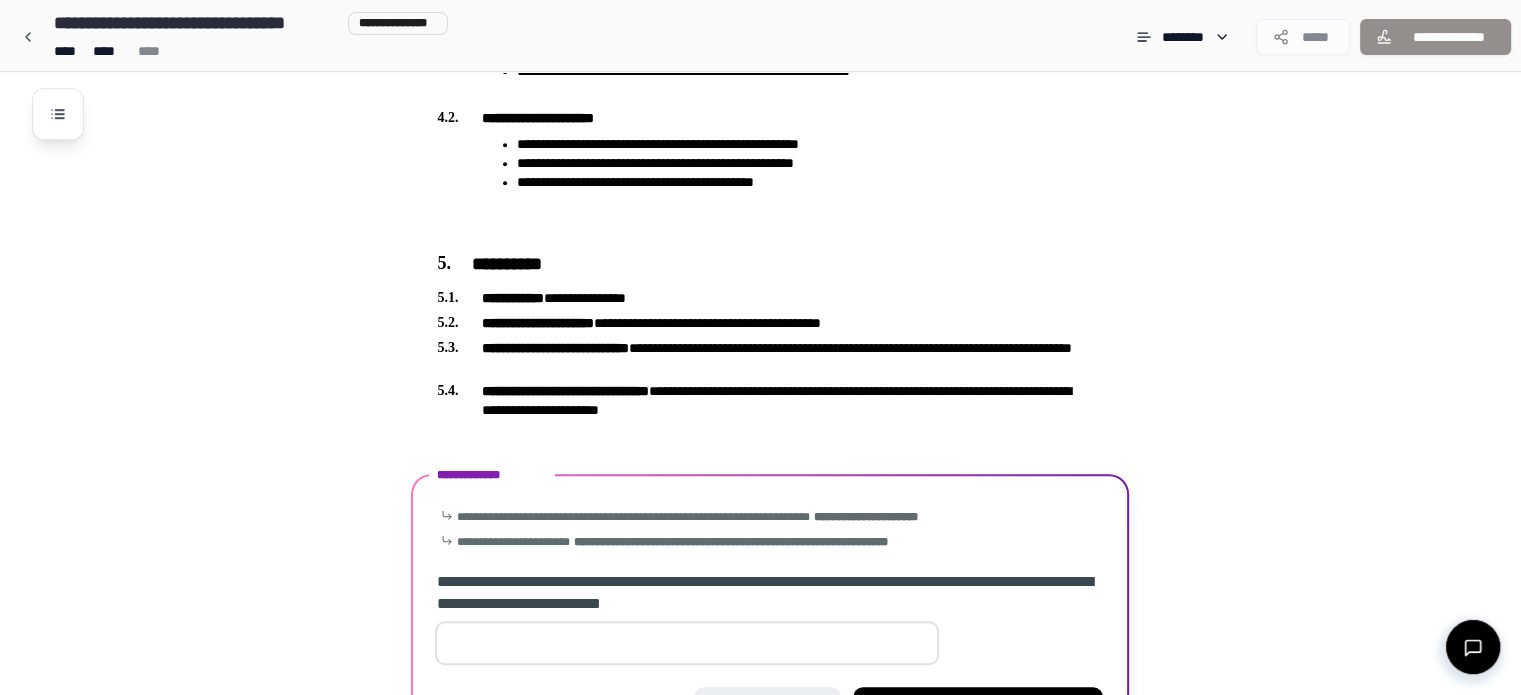 scroll, scrollTop: 1434, scrollLeft: 0, axis: vertical 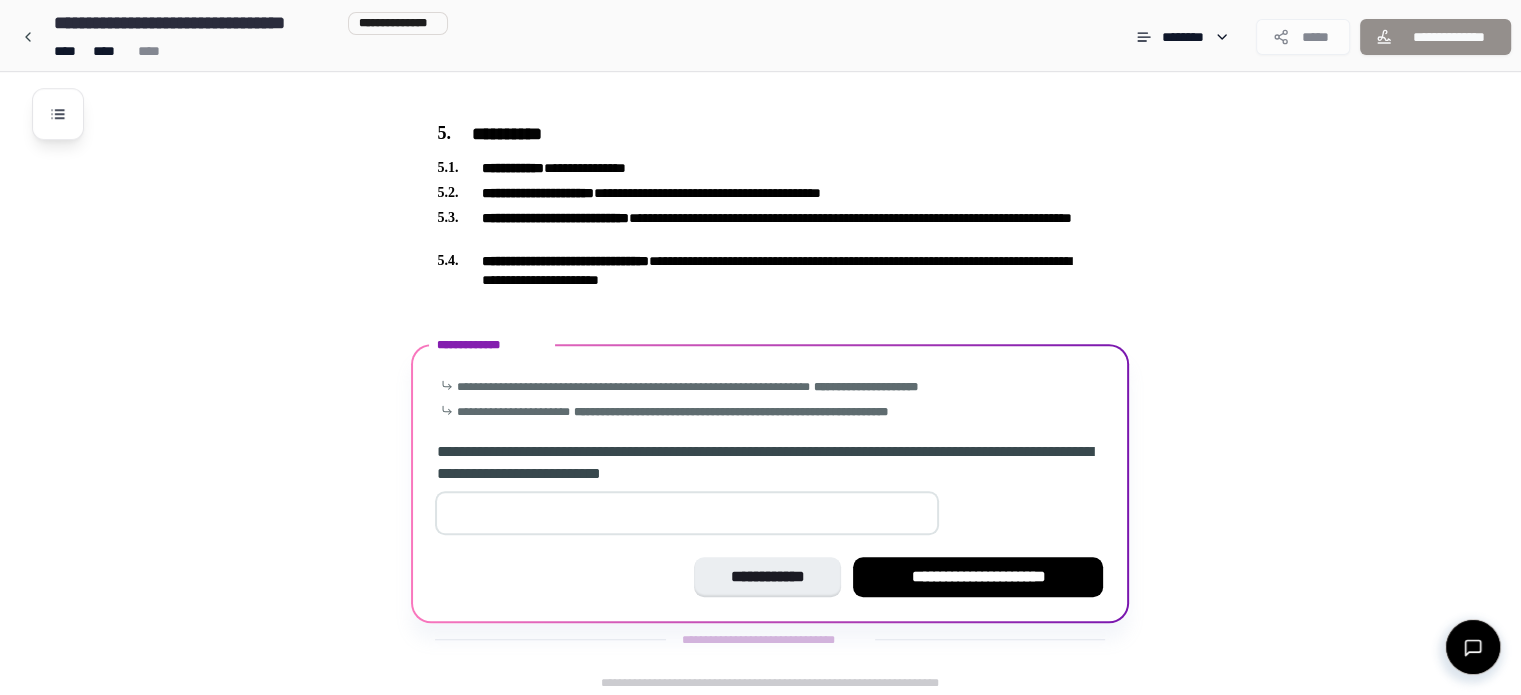 click on "*" at bounding box center (687, 513) 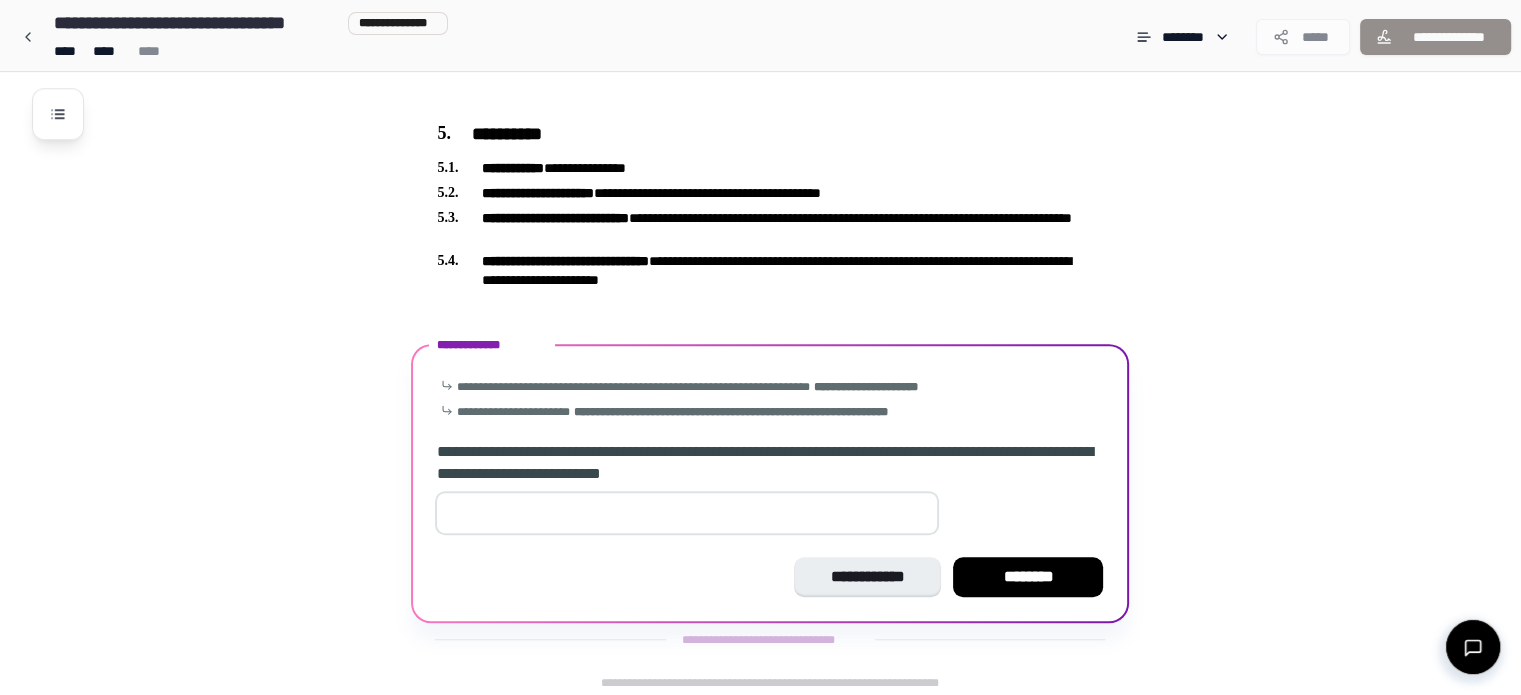 click on "**" at bounding box center [687, 513] 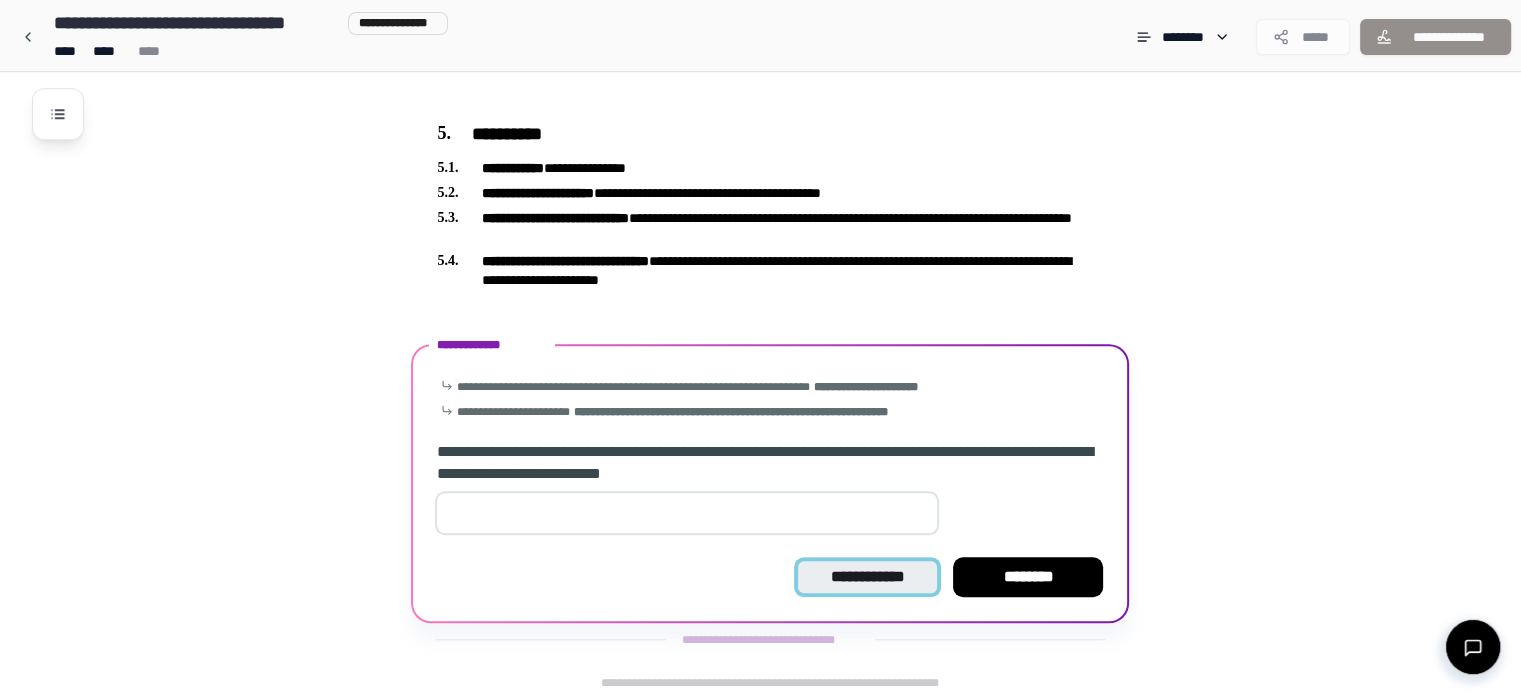 click on "**********" at bounding box center (867, 577) 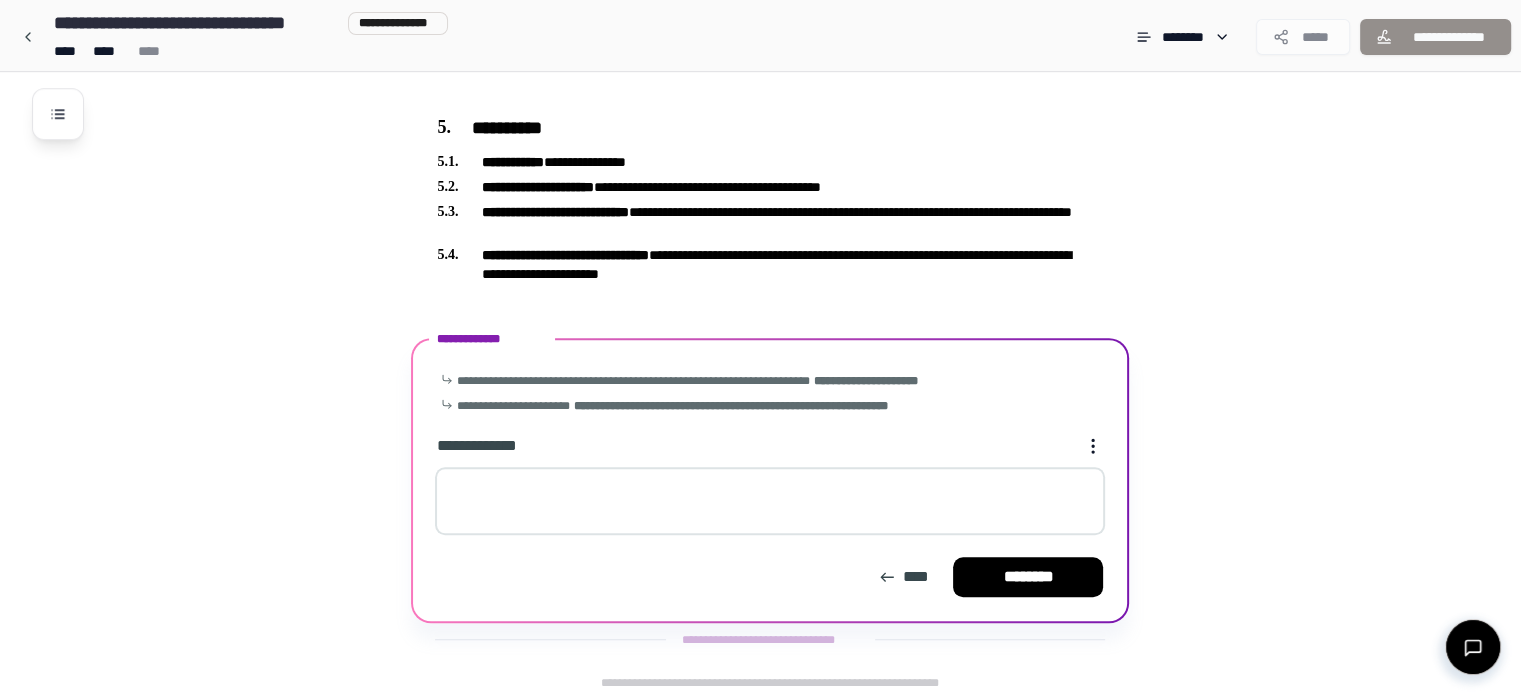 click at bounding box center [770, 501] 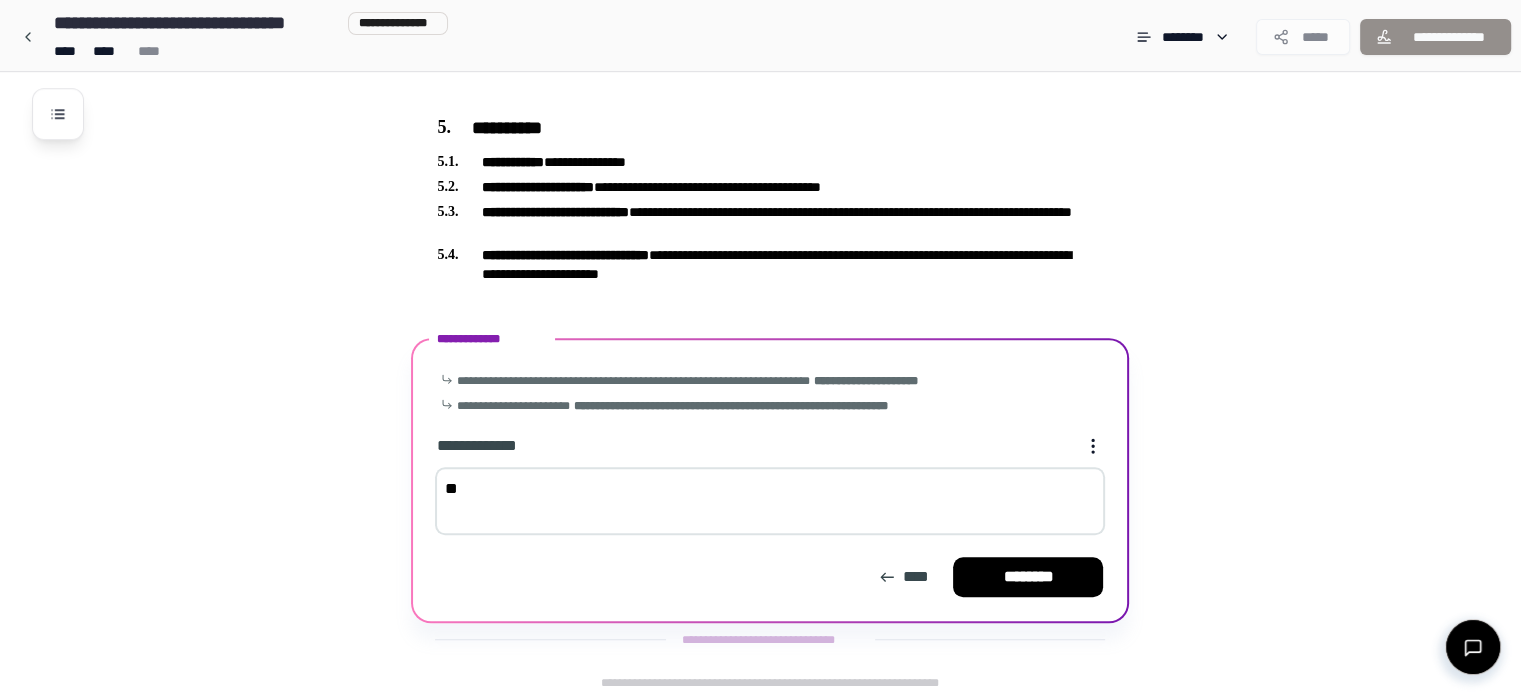 type on "*" 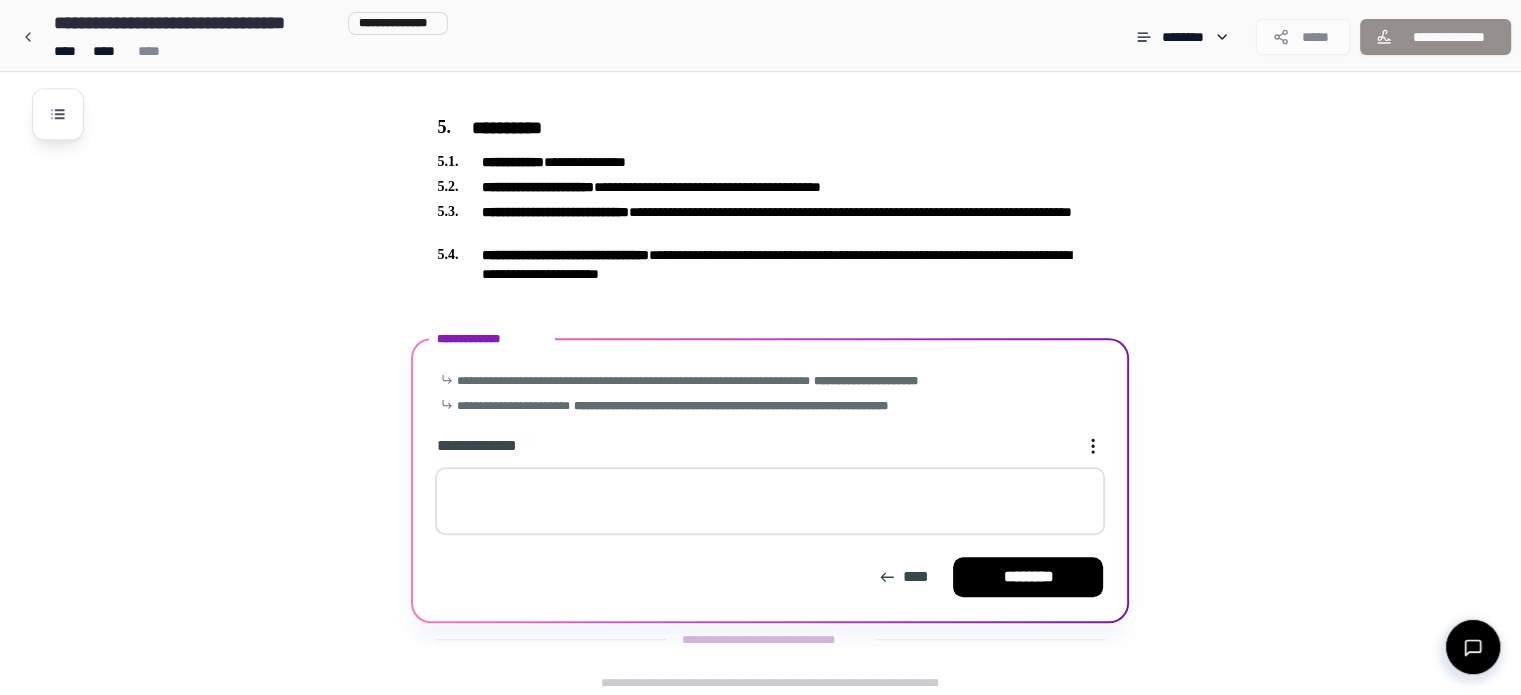 type on "*" 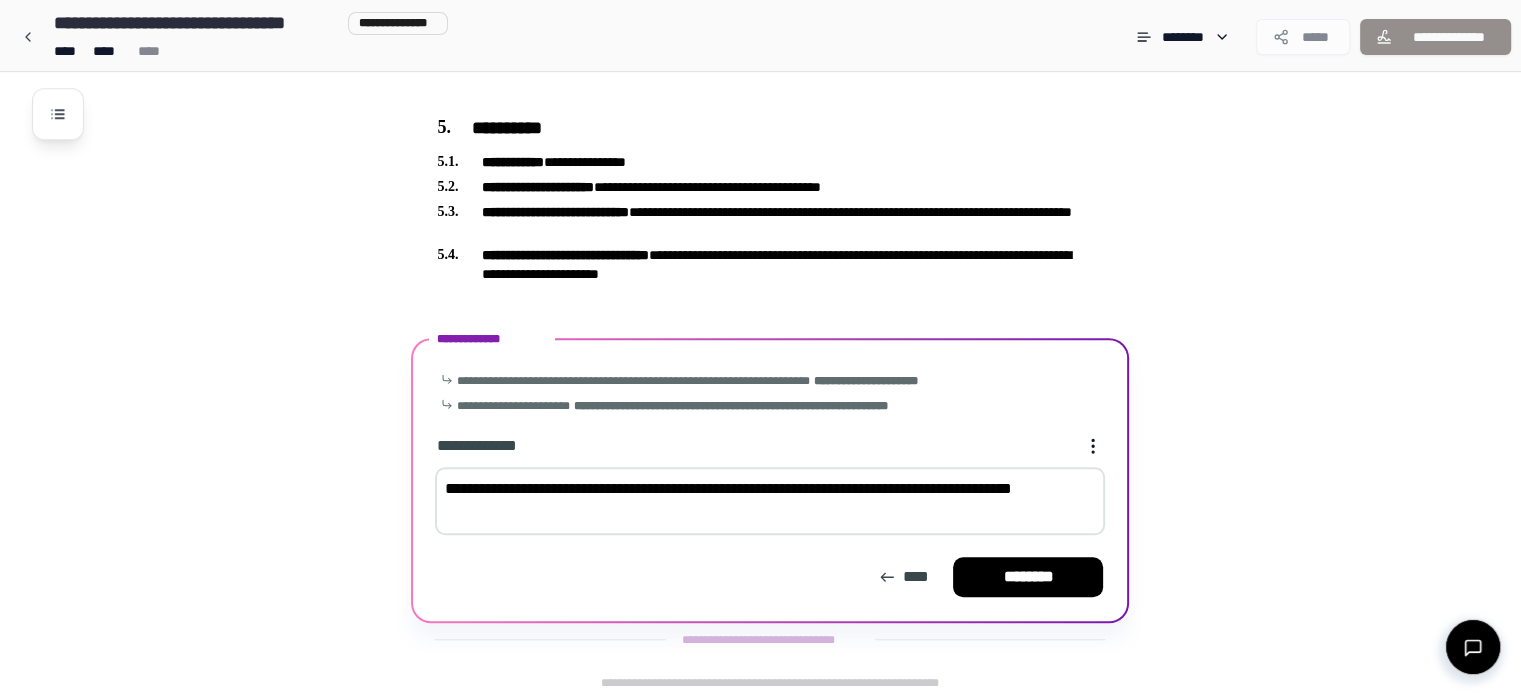 click on "**********" at bounding box center (770, 501) 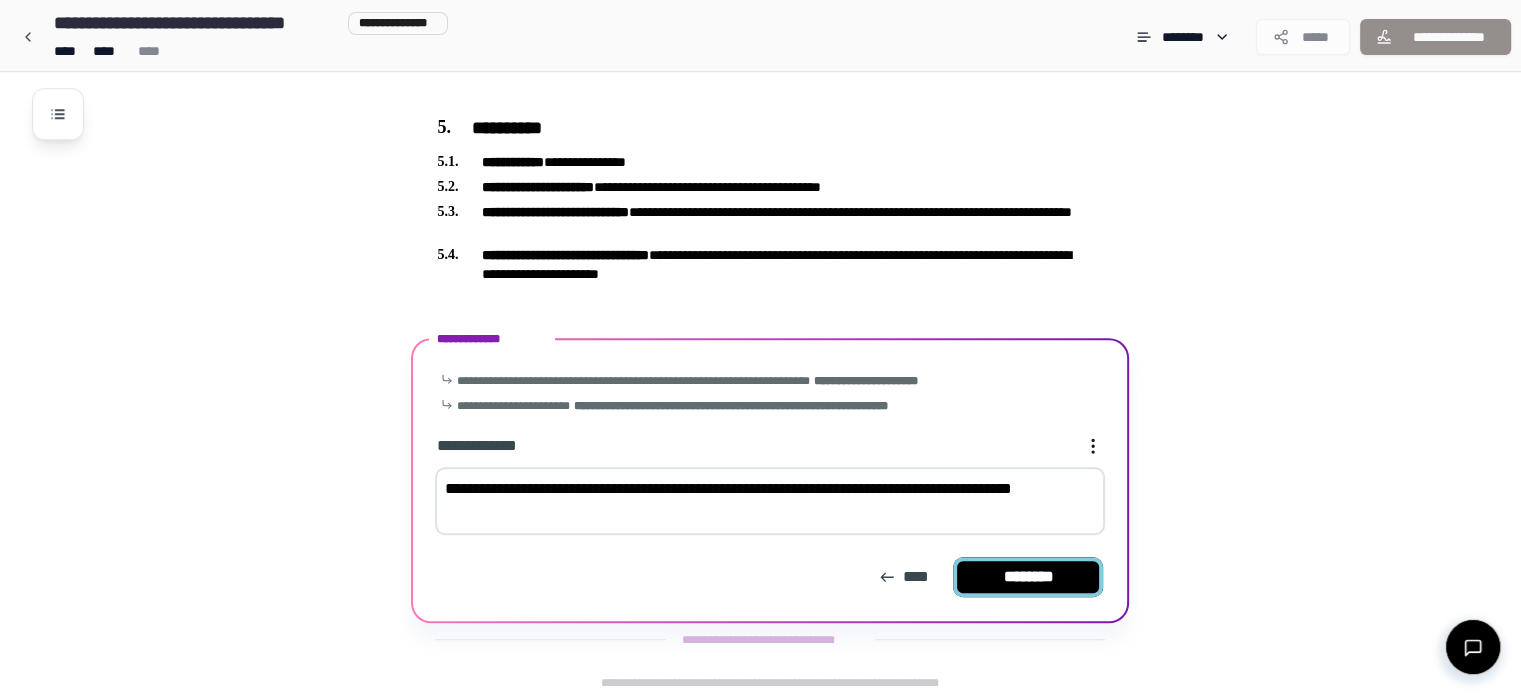 type on "**********" 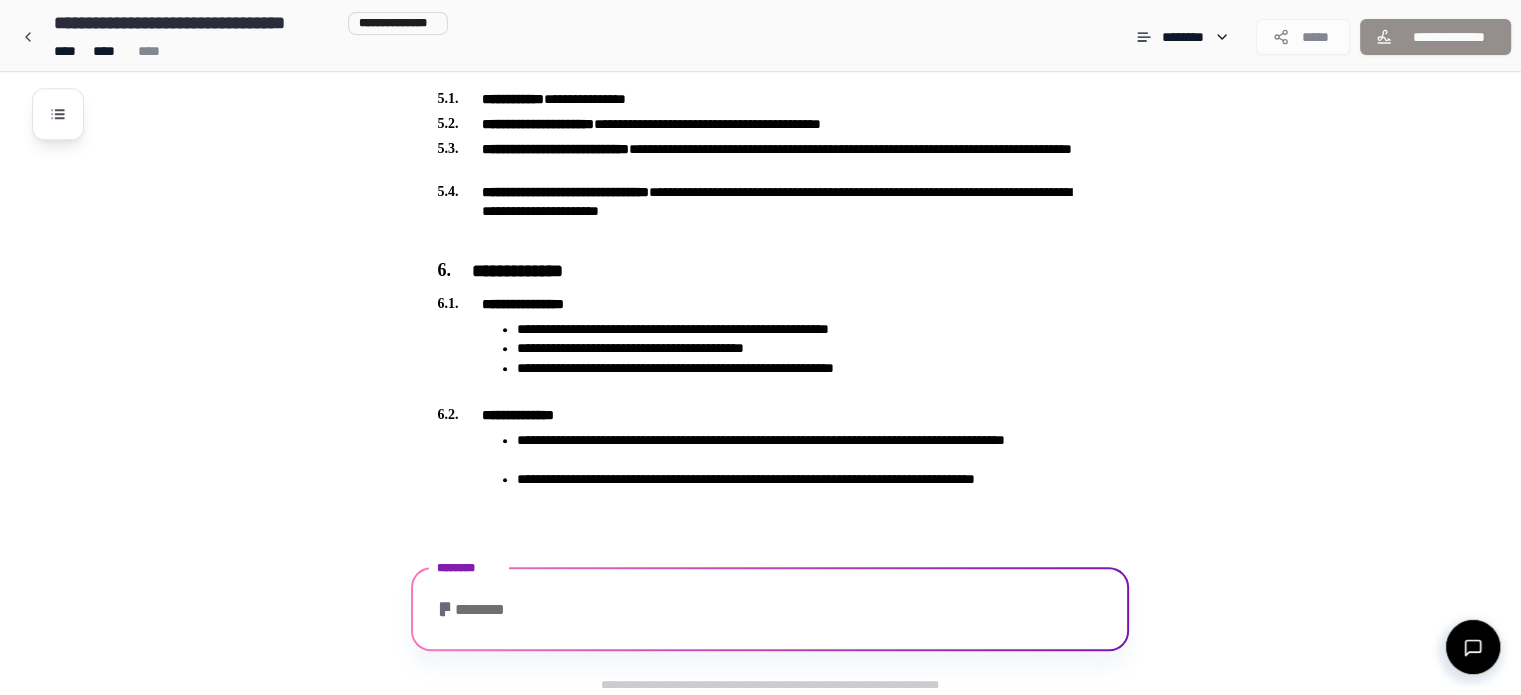 scroll, scrollTop: 2011, scrollLeft: 0, axis: vertical 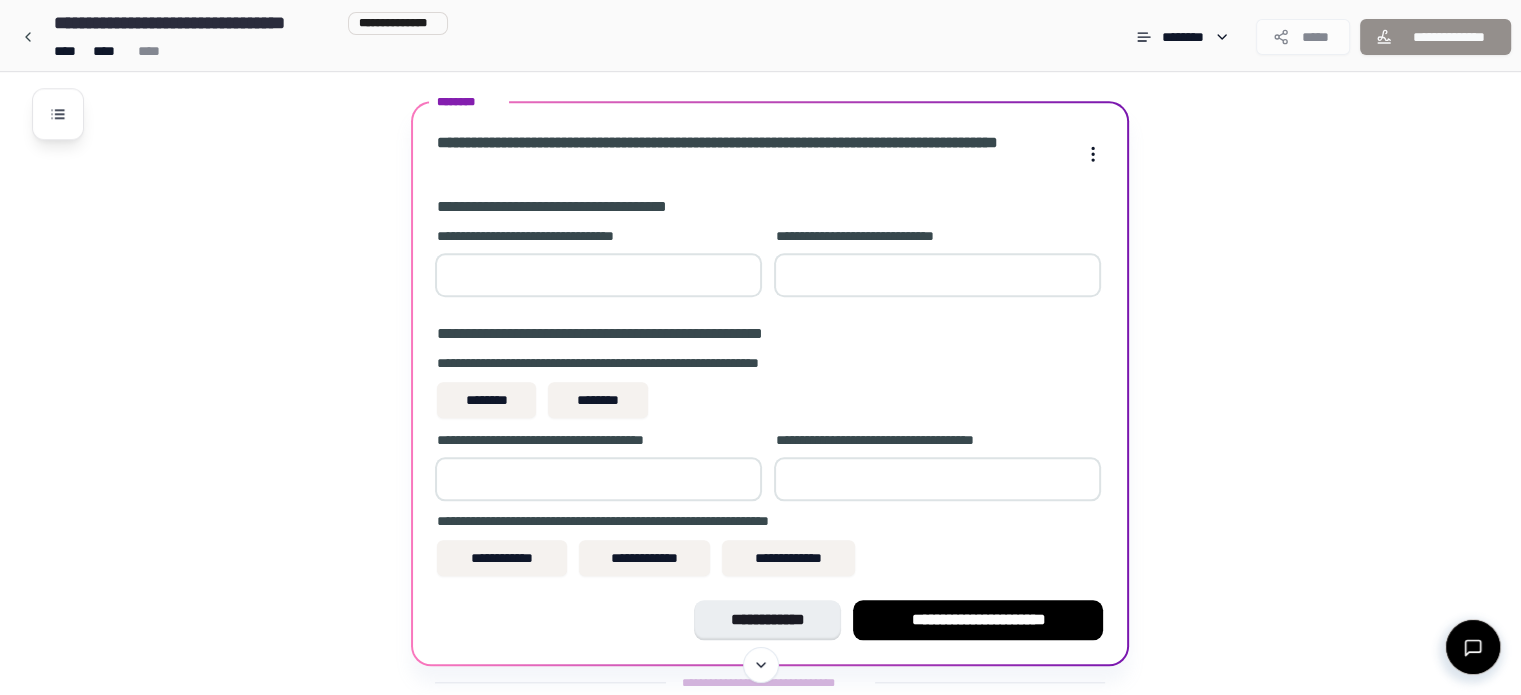 click at bounding box center (598, 275) 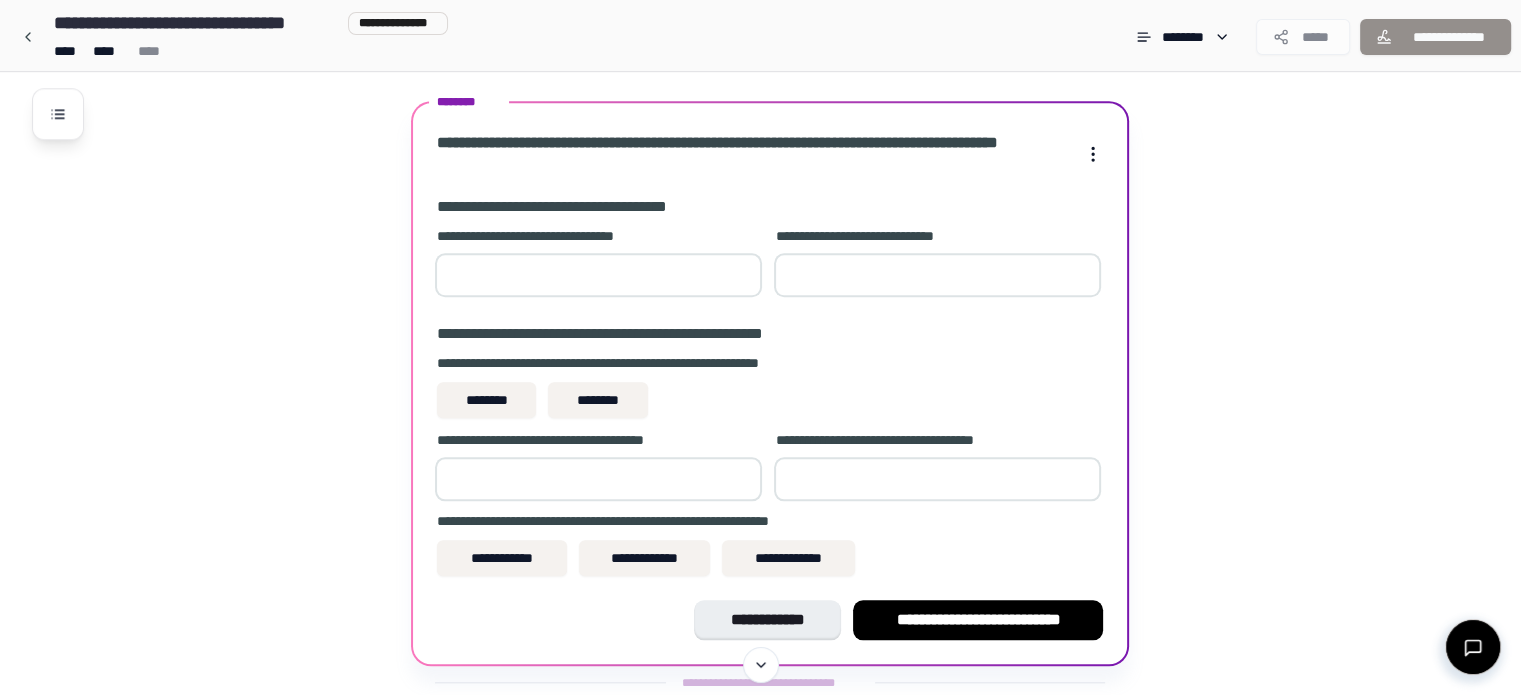 click on "*" at bounding box center [598, 275] 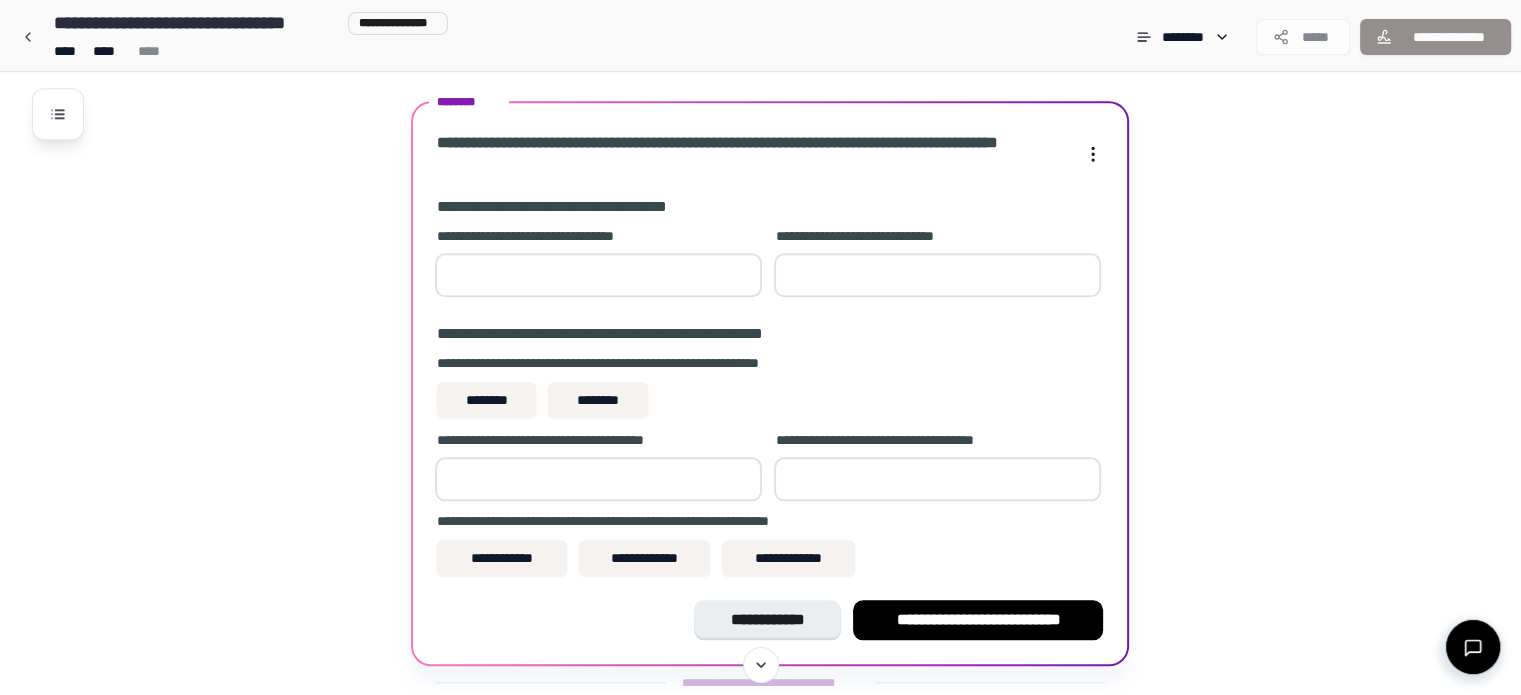 click on "*" at bounding box center (598, 275) 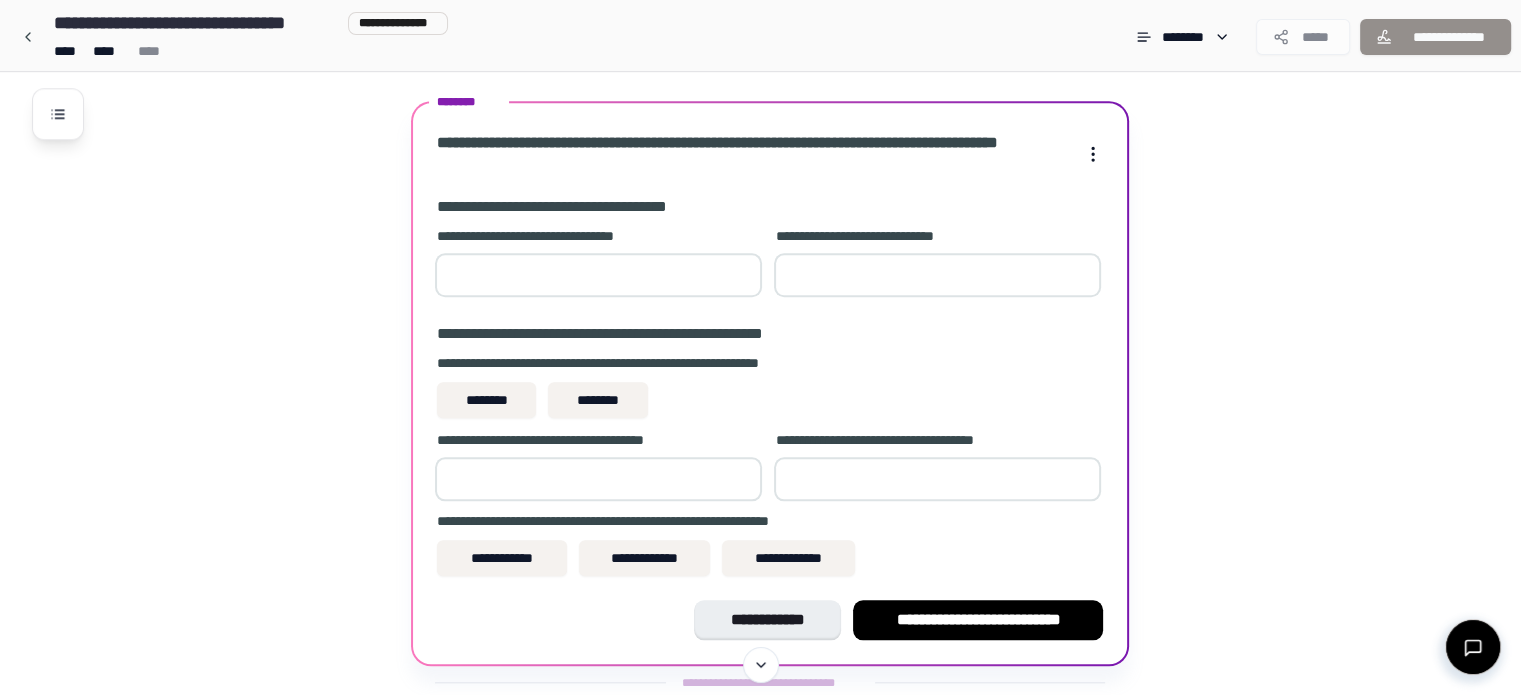 click on "*" at bounding box center (598, 275) 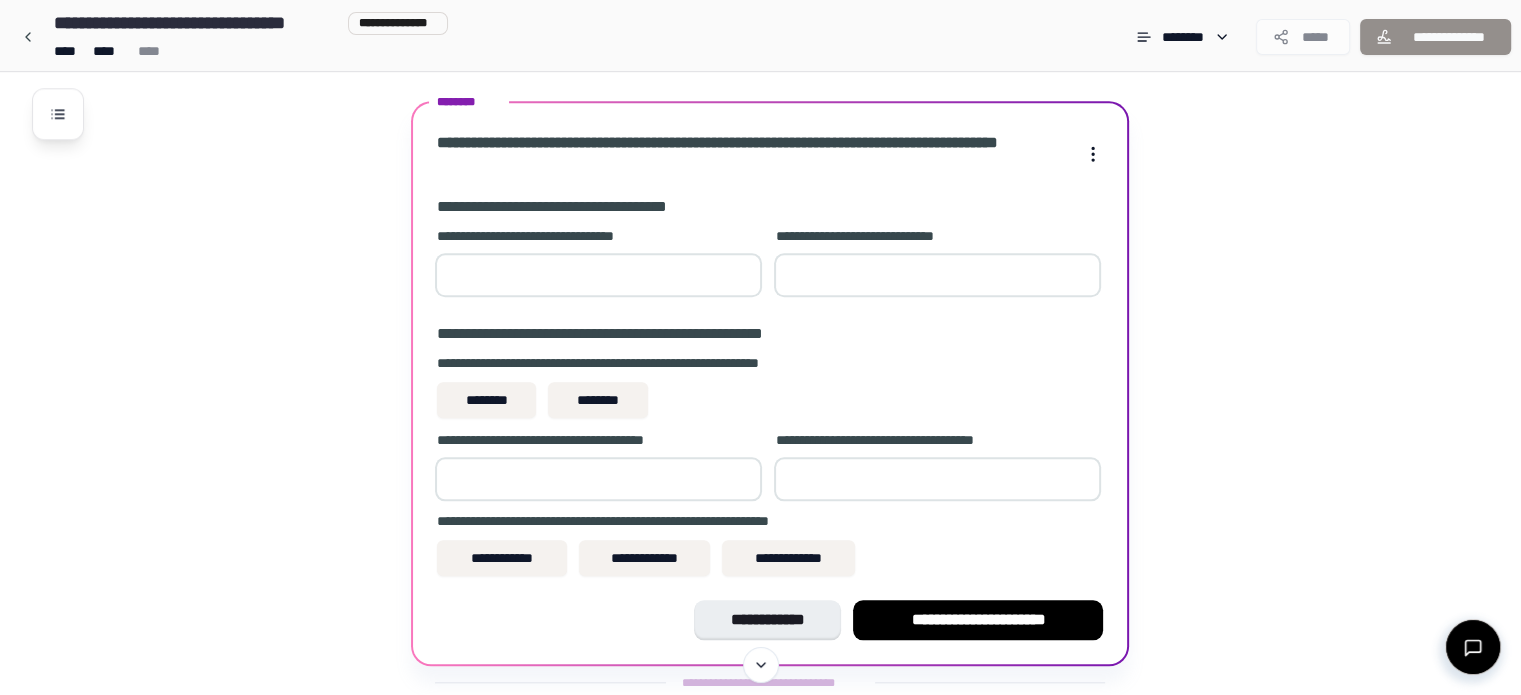type on "*" 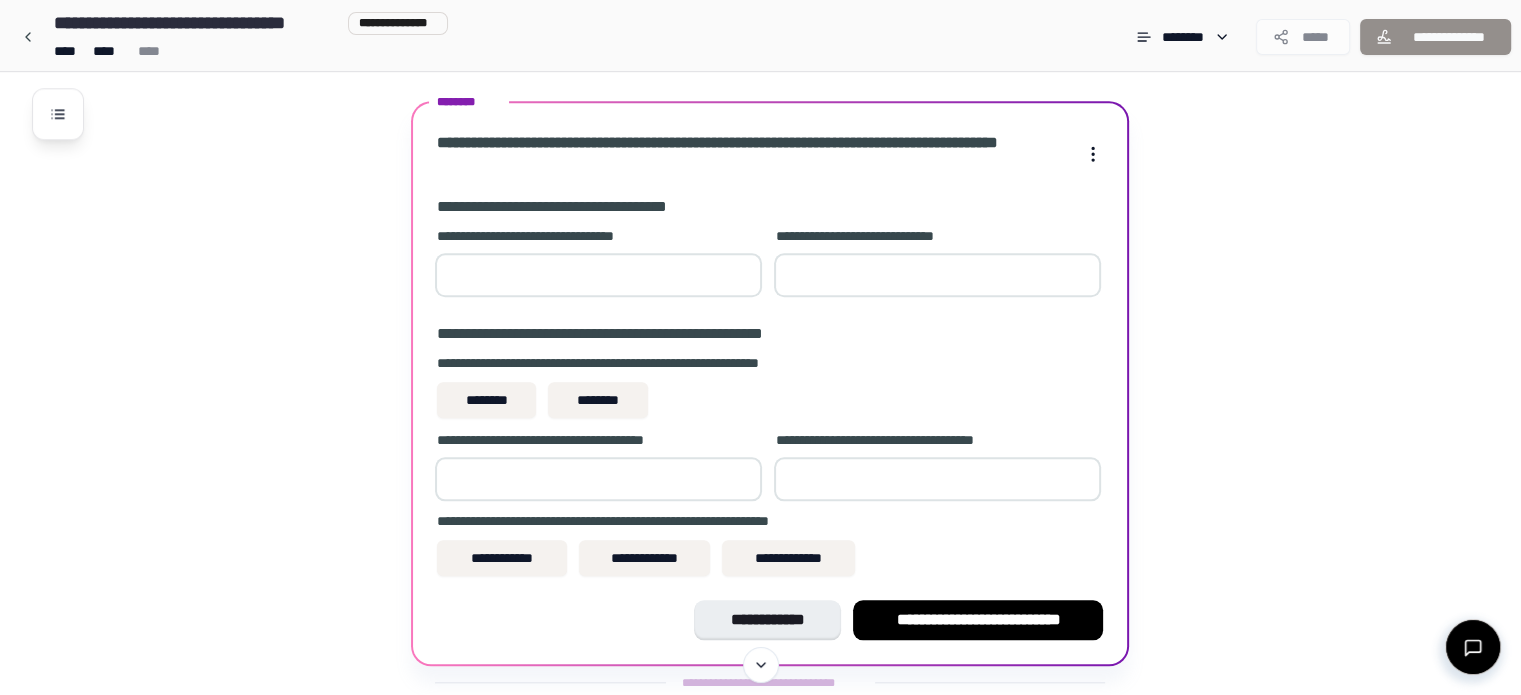 type on "*" 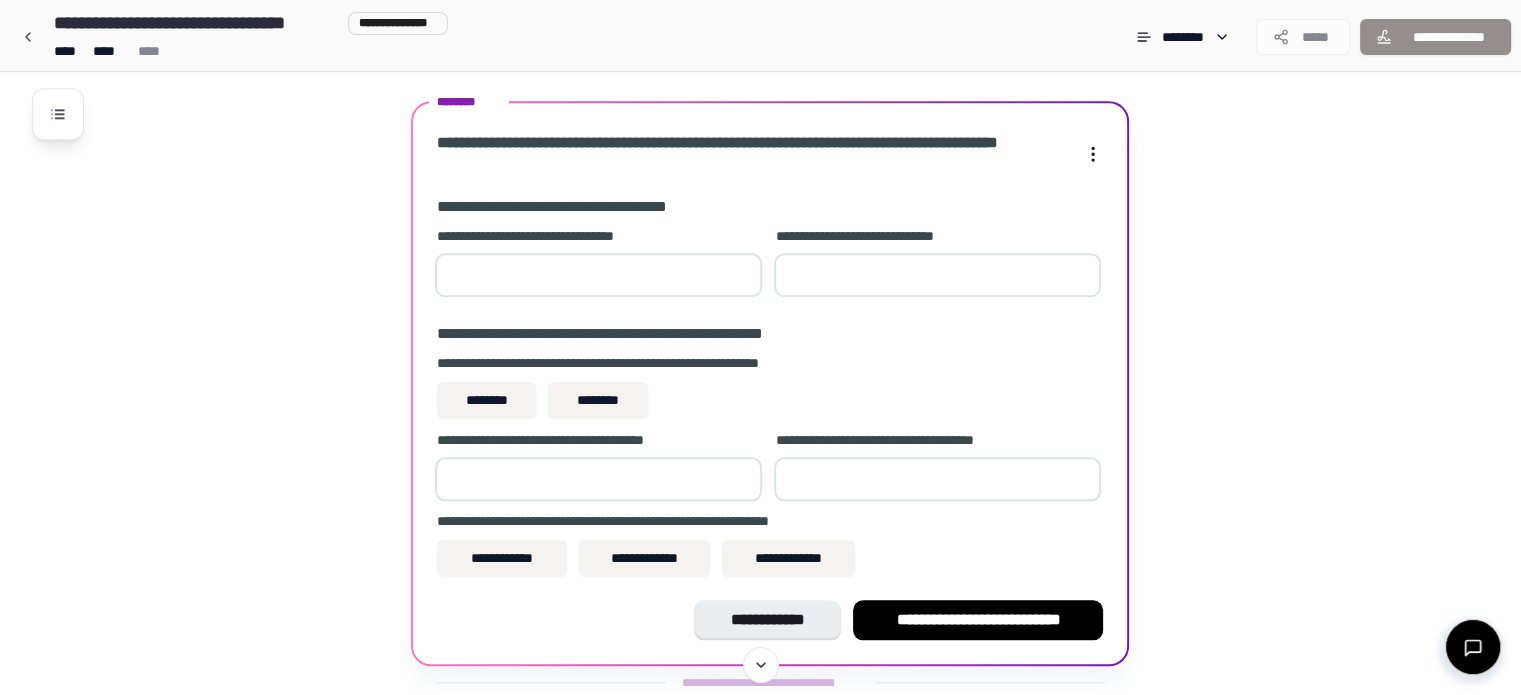 click on "*" at bounding box center [937, 275] 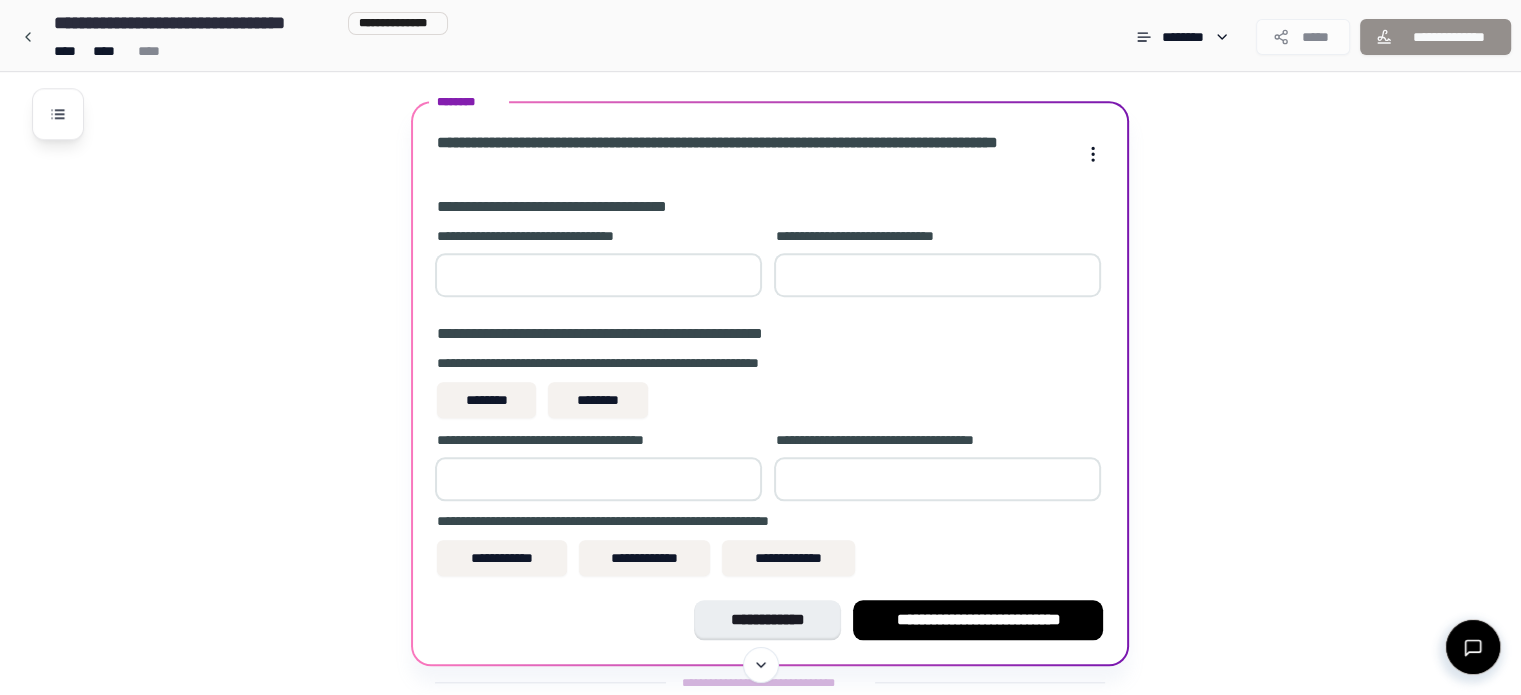 click on "*" at bounding box center (937, 275) 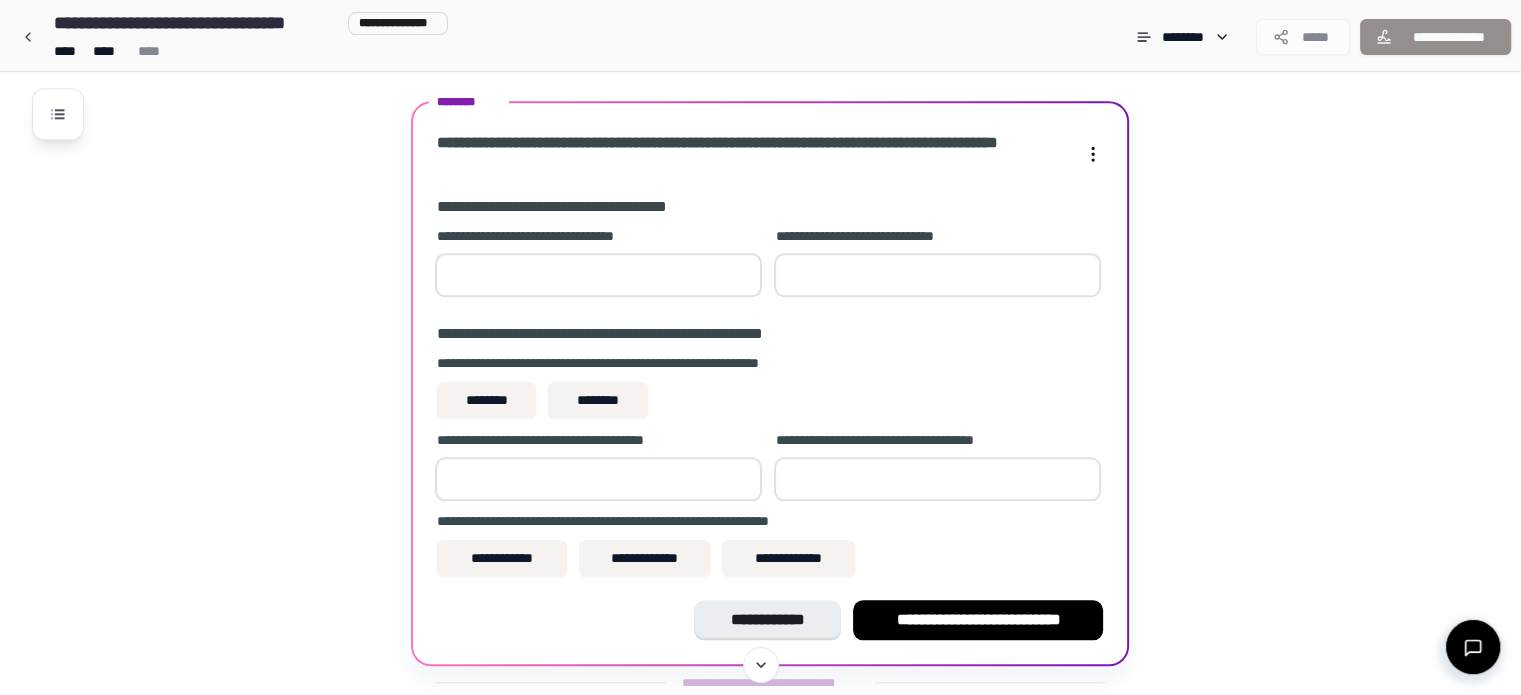 click on "**" at bounding box center (937, 275) 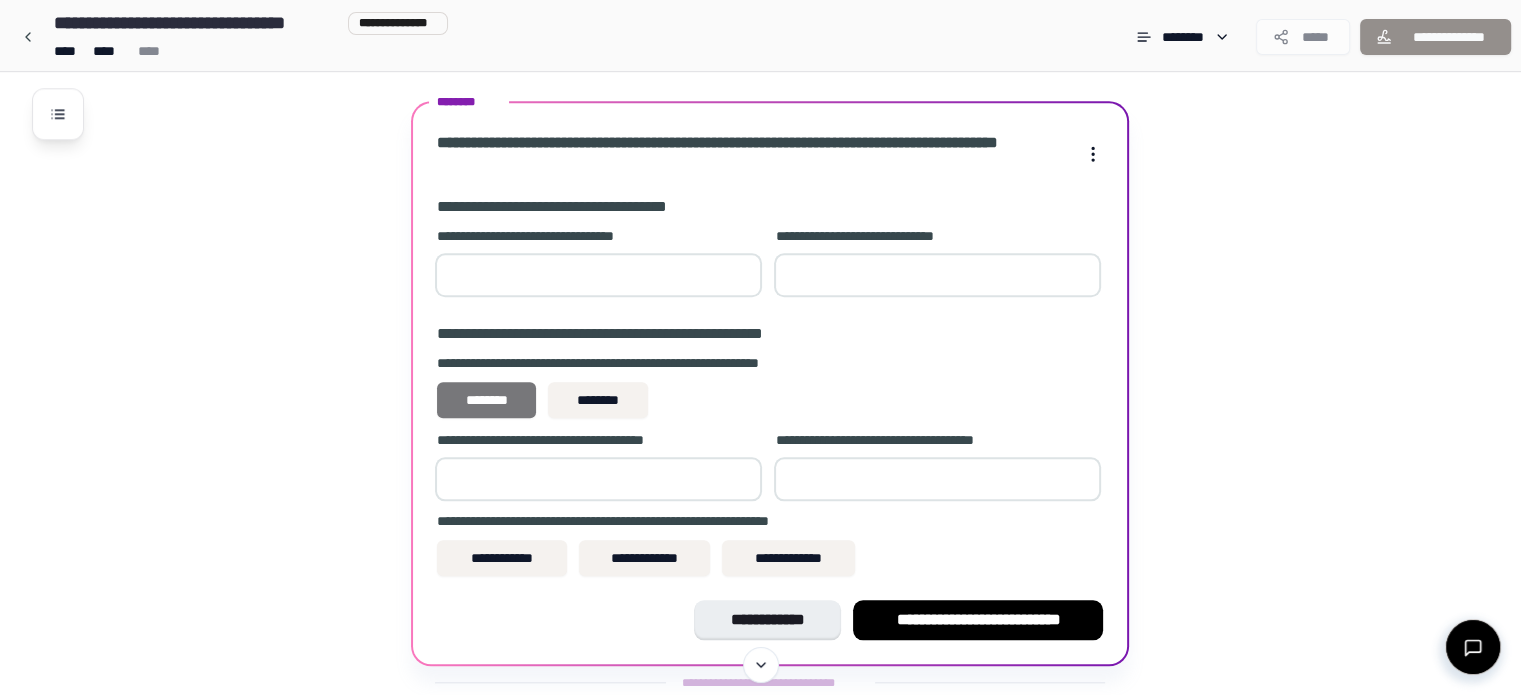 click on "********" at bounding box center (486, 400) 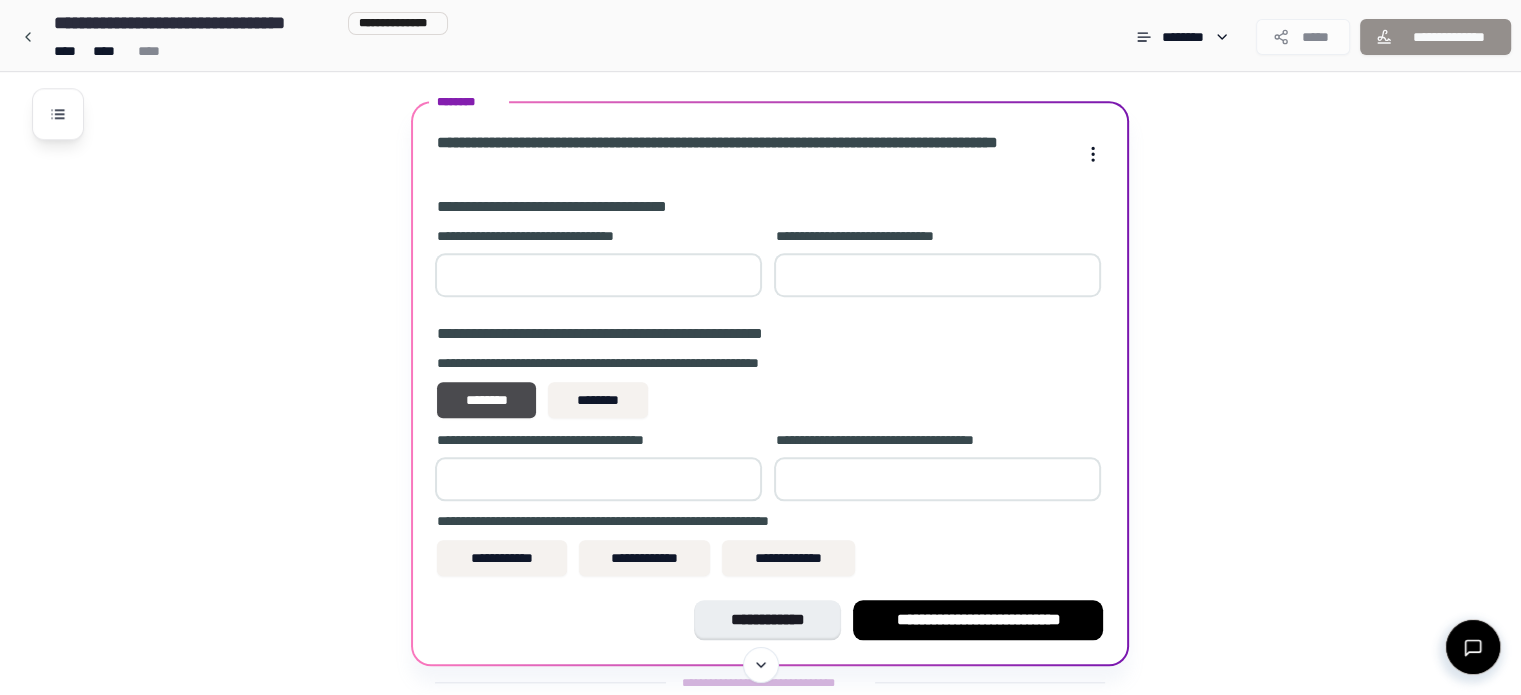 click on "*" at bounding box center (598, 479) 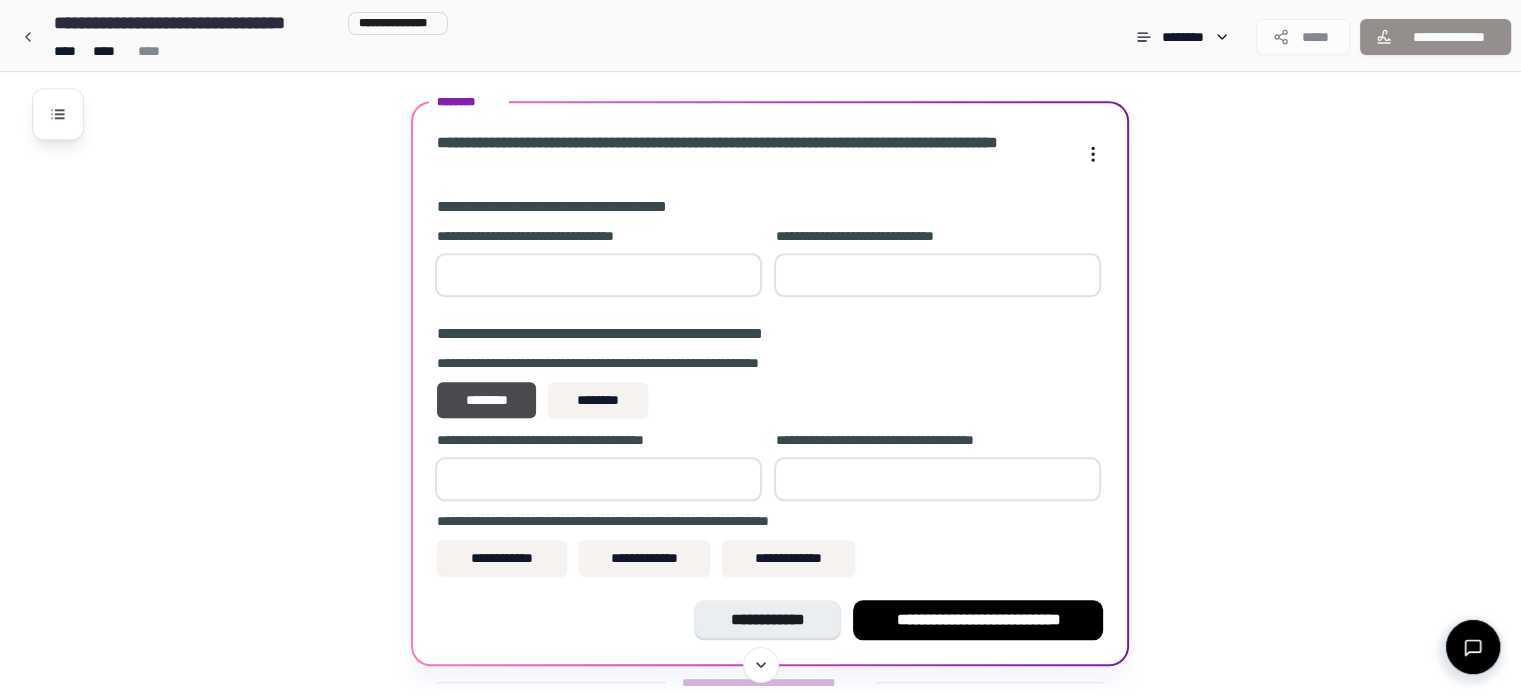 click on "*" at bounding box center [598, 479] 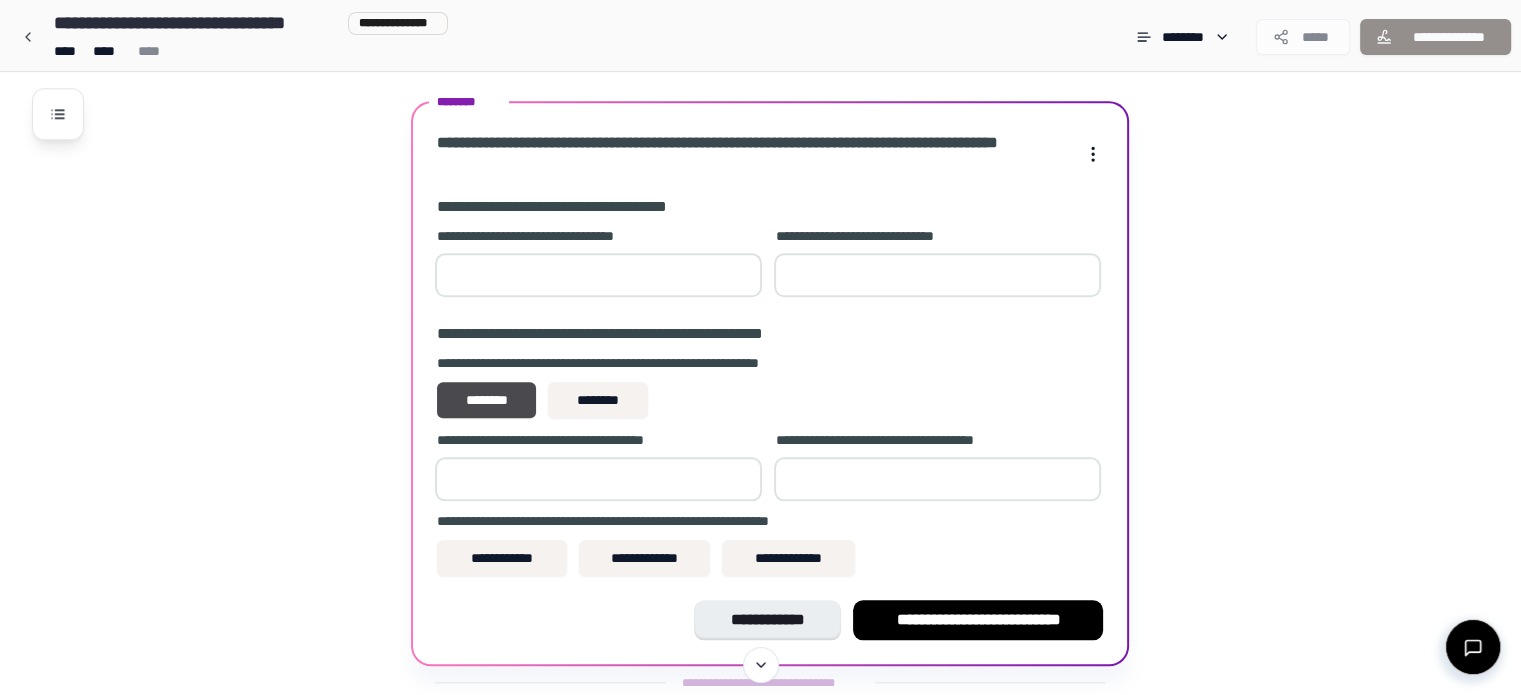 click at bounding box center [937, 479] 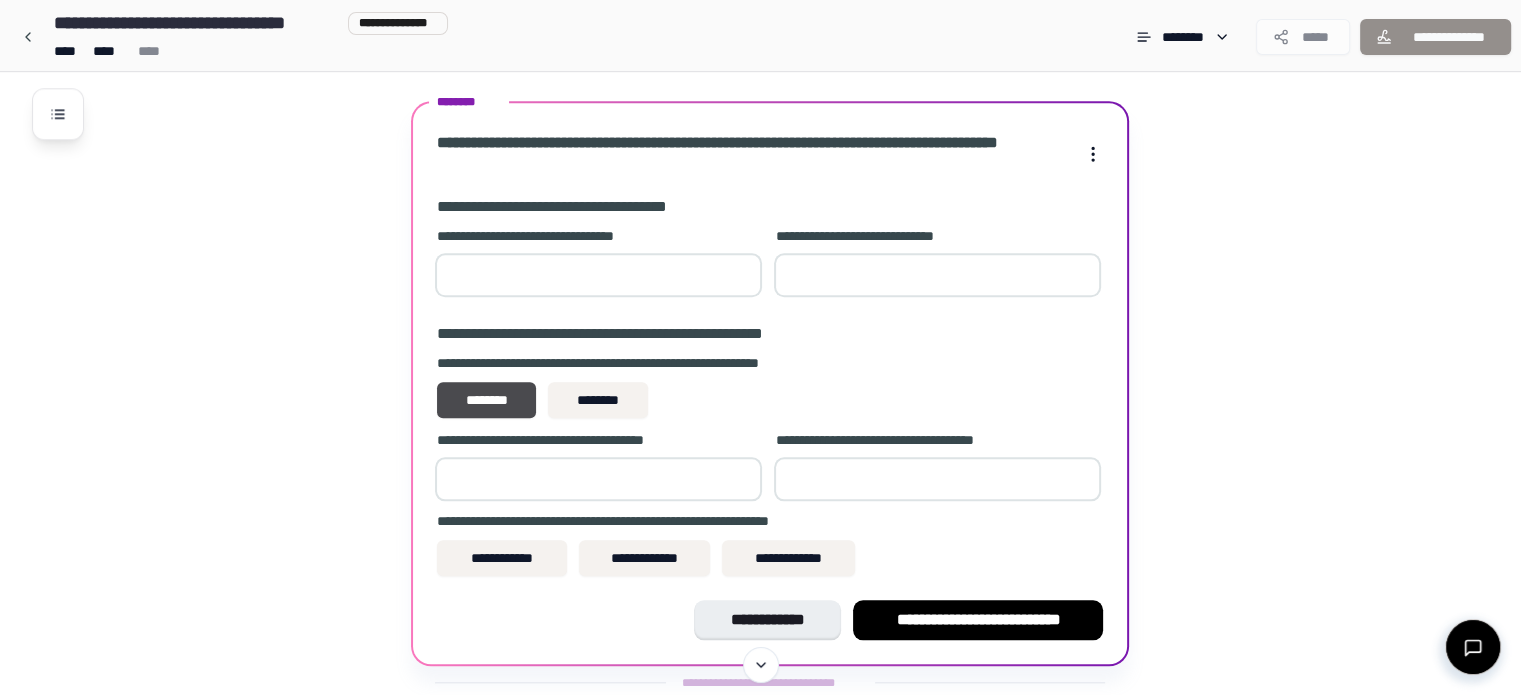 click on "*" at bounding box center [937, 479] 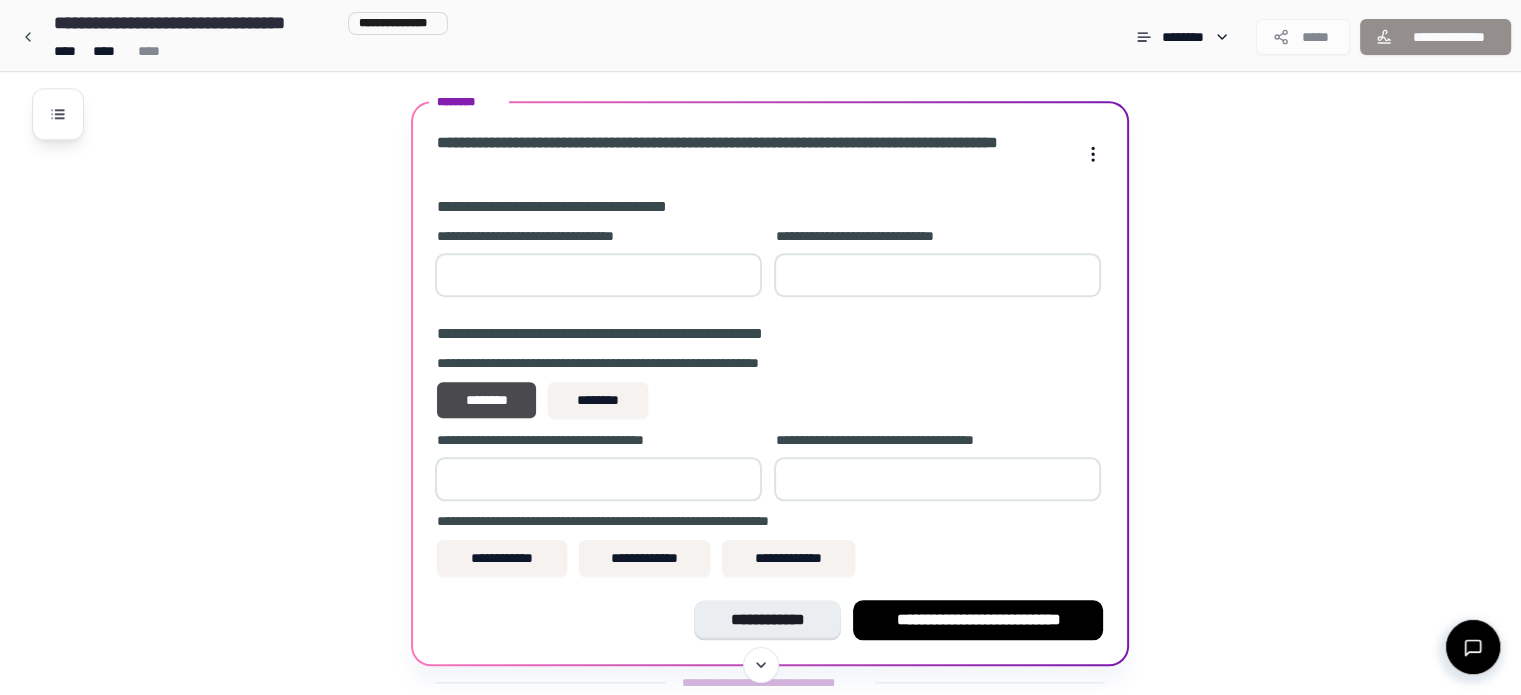 click on "*" at bounding box center [937, 479] 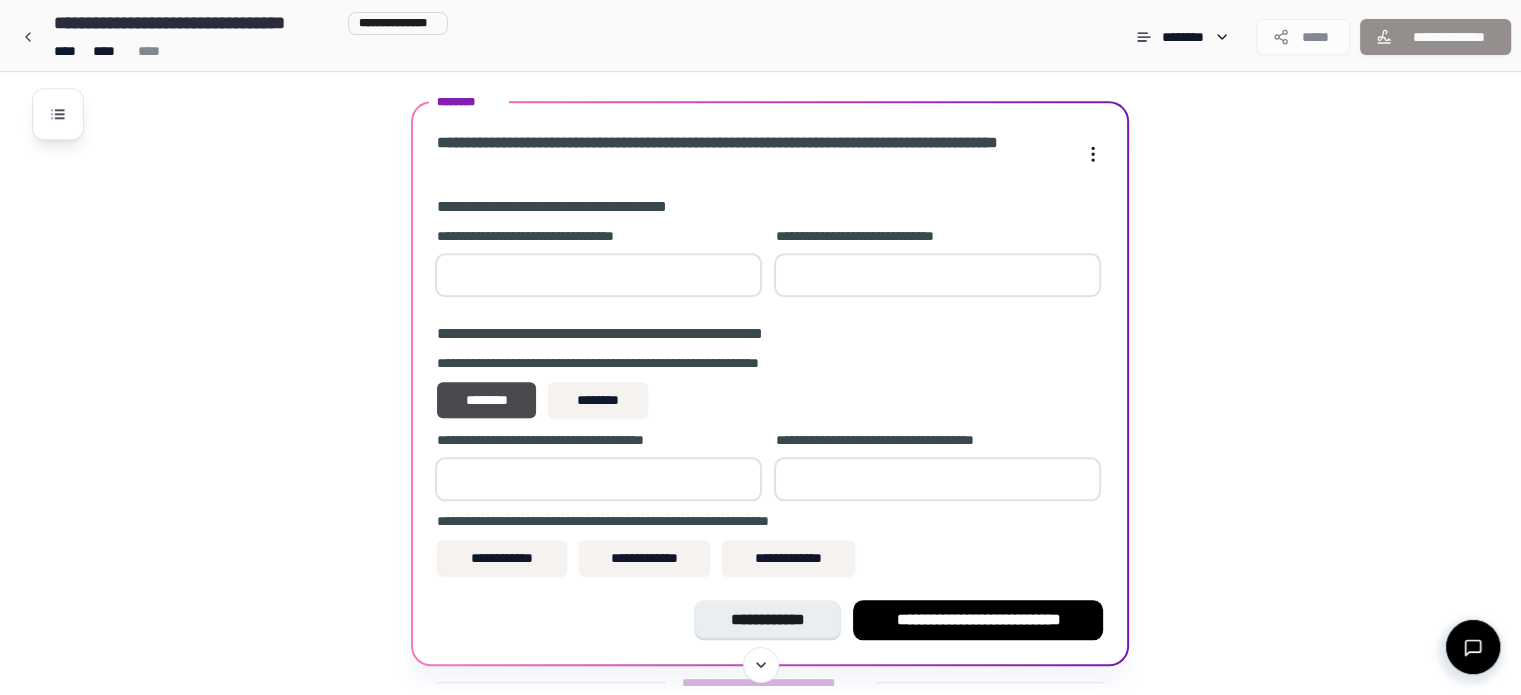 type on "*" 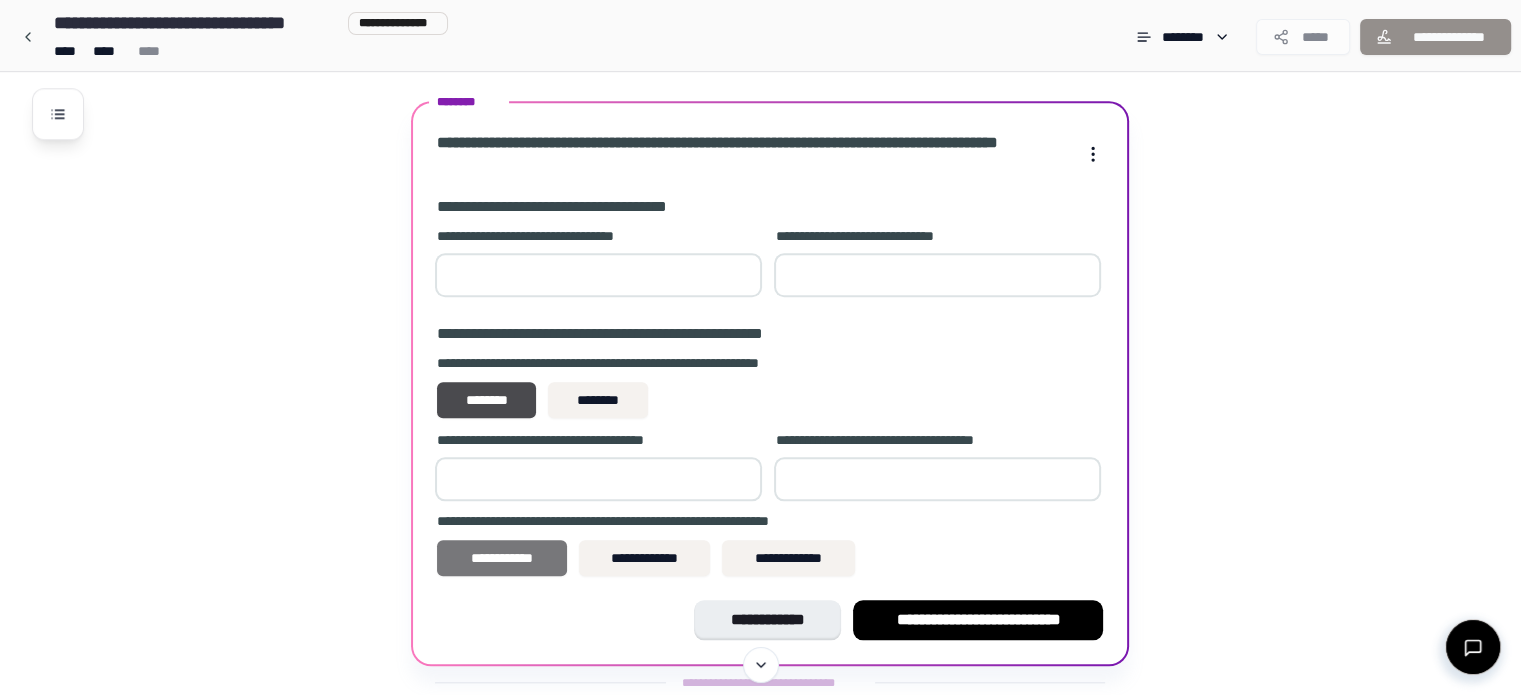 click on "**********" at bounding box center [501, 558] 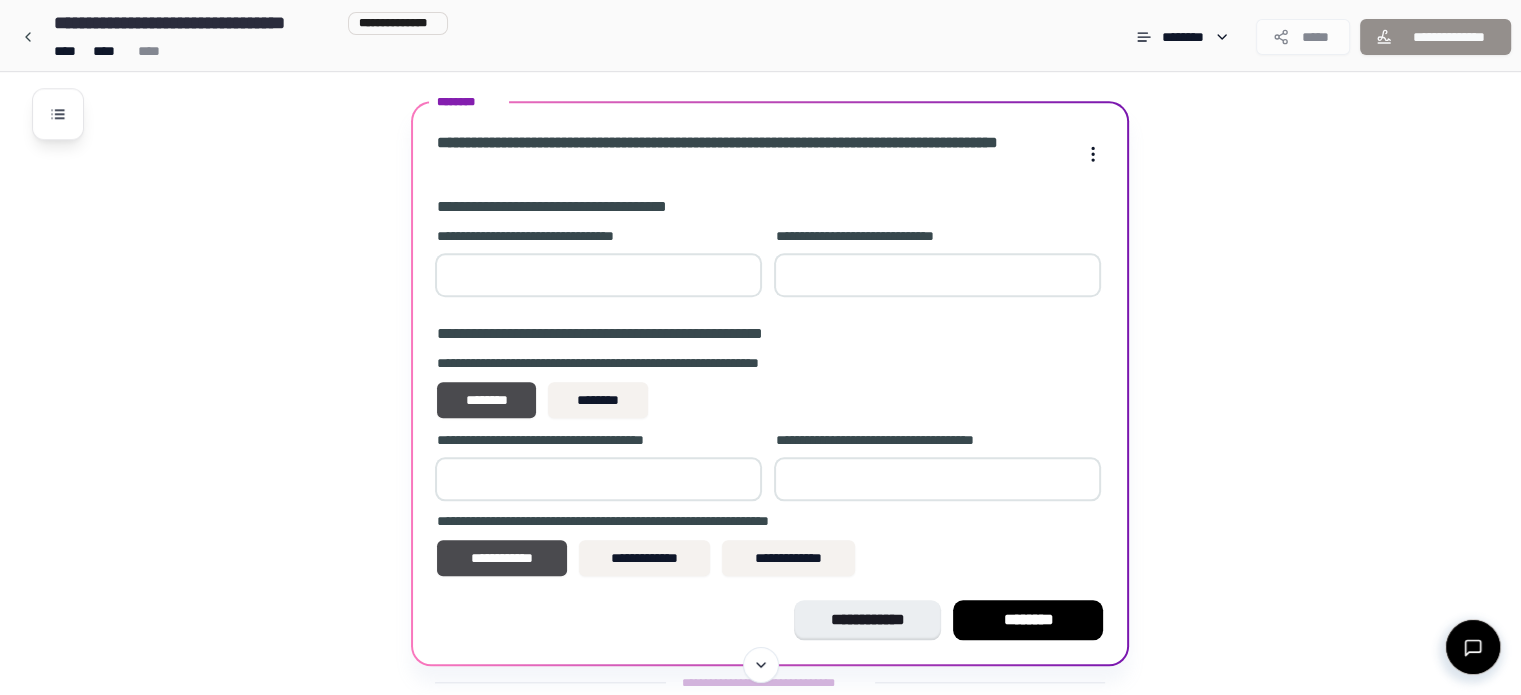 click on "**" at bounding box center (598, 275) 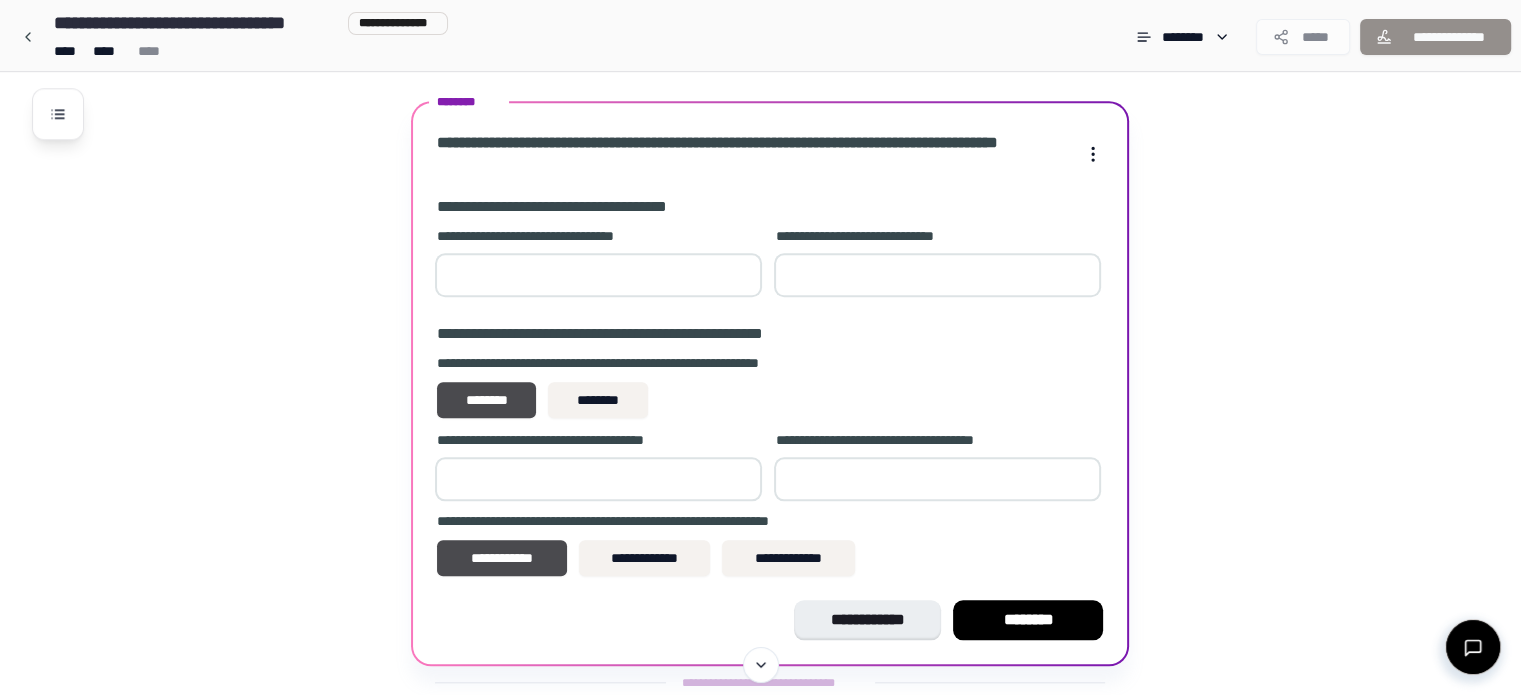 click on "**" at bounding box center [598, 275] 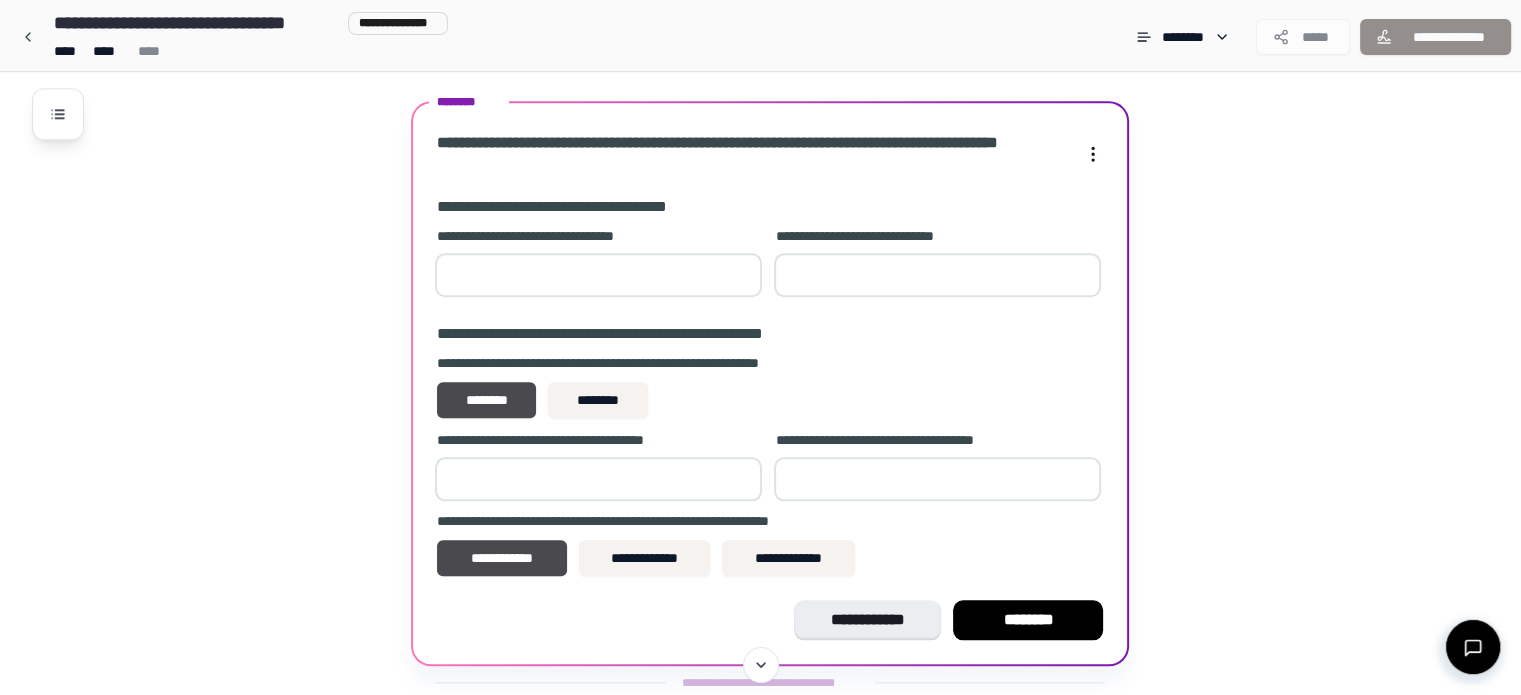 click on "**" at bounding box center [937, 275] 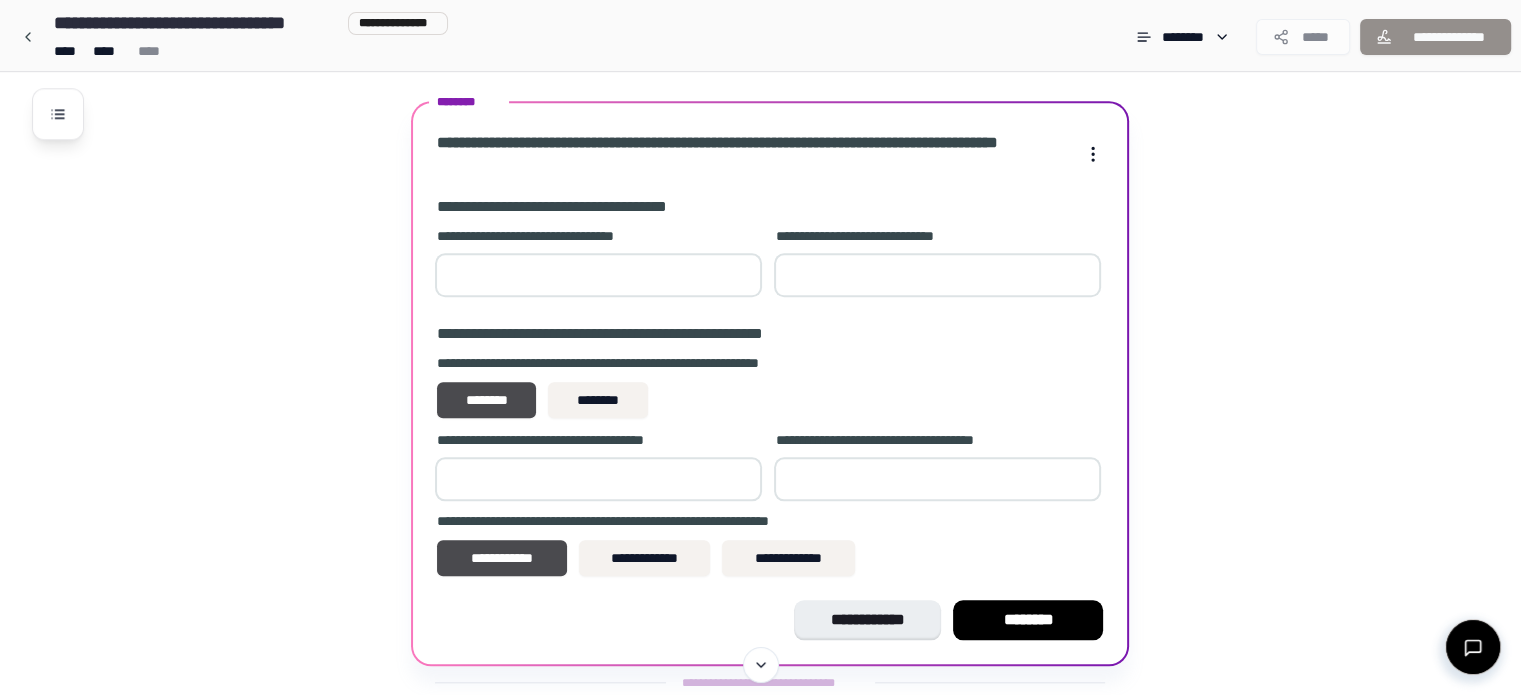 click on "**" at bounding box center [937, 275] 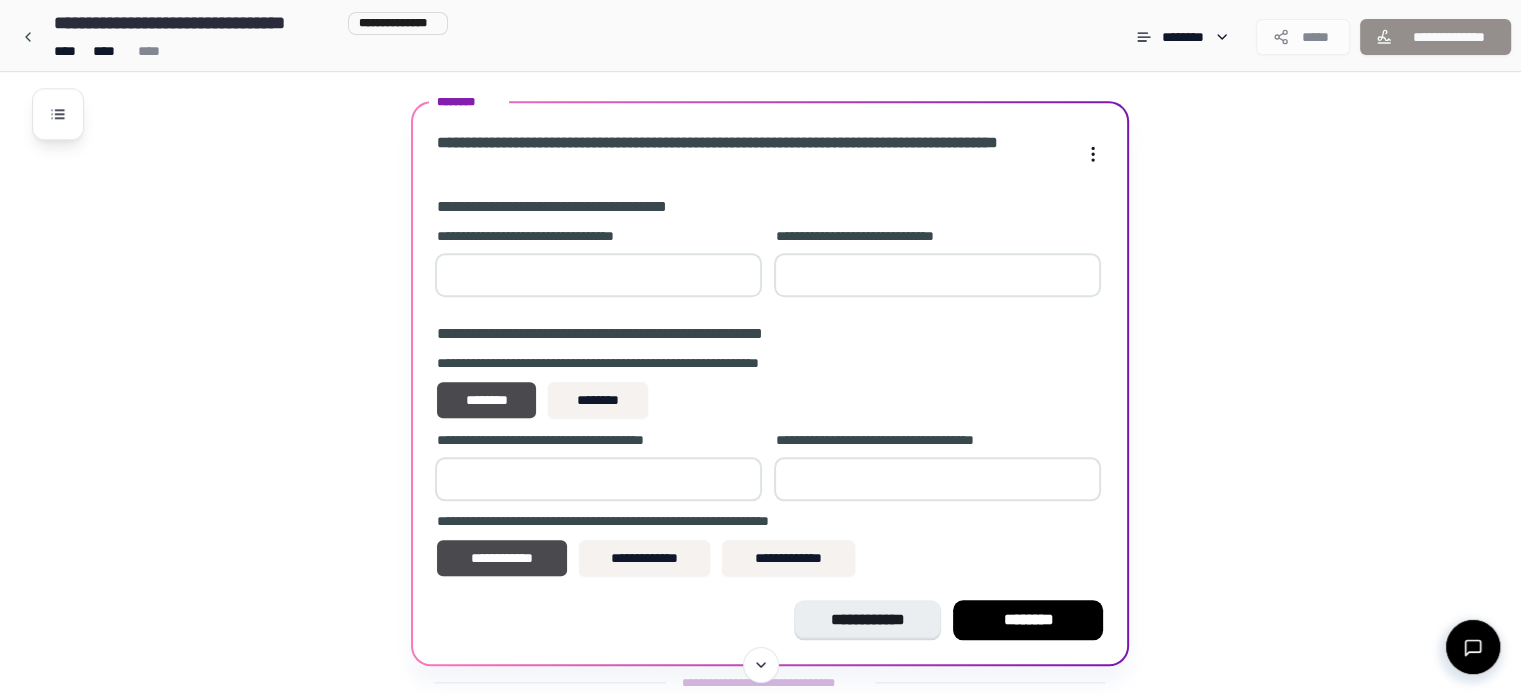 click on "**" at bounding box center (937, 275) 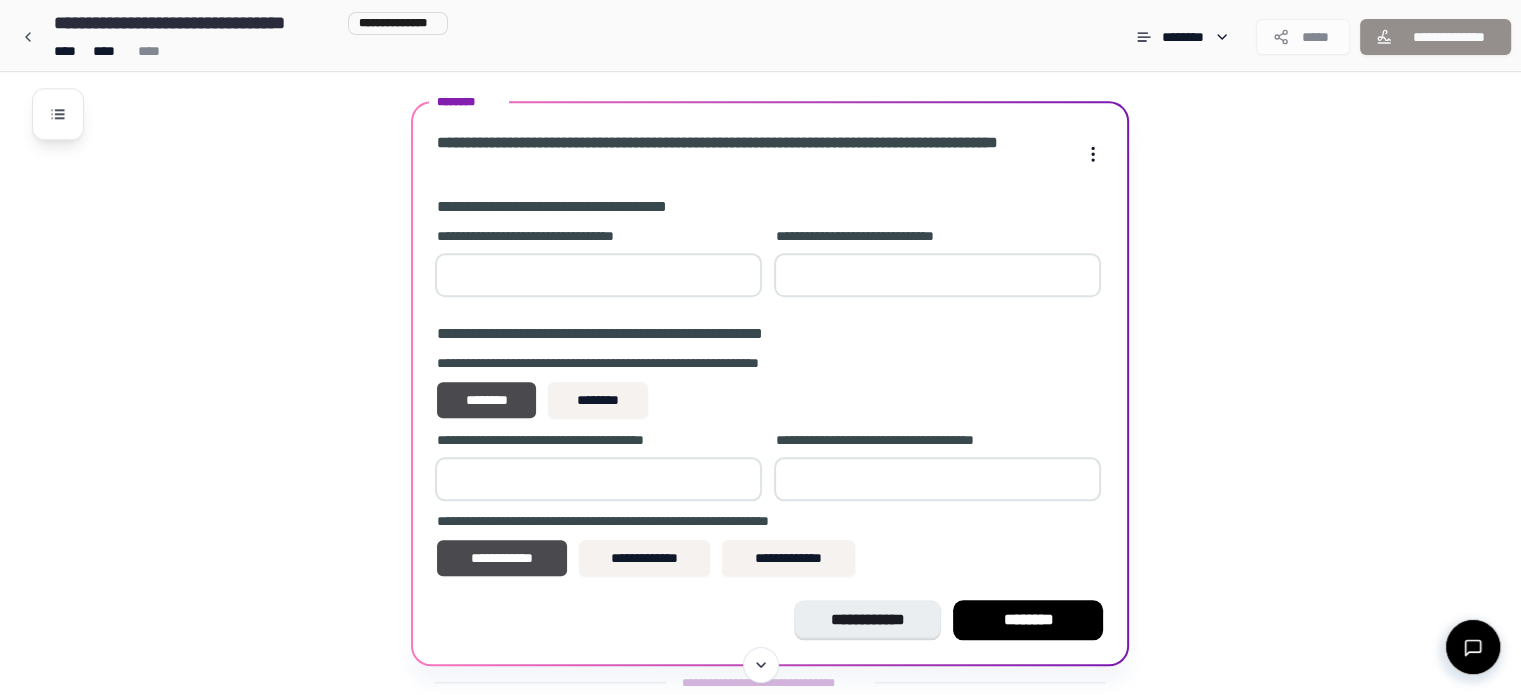 click on "**" at bounding box center (937, 275) 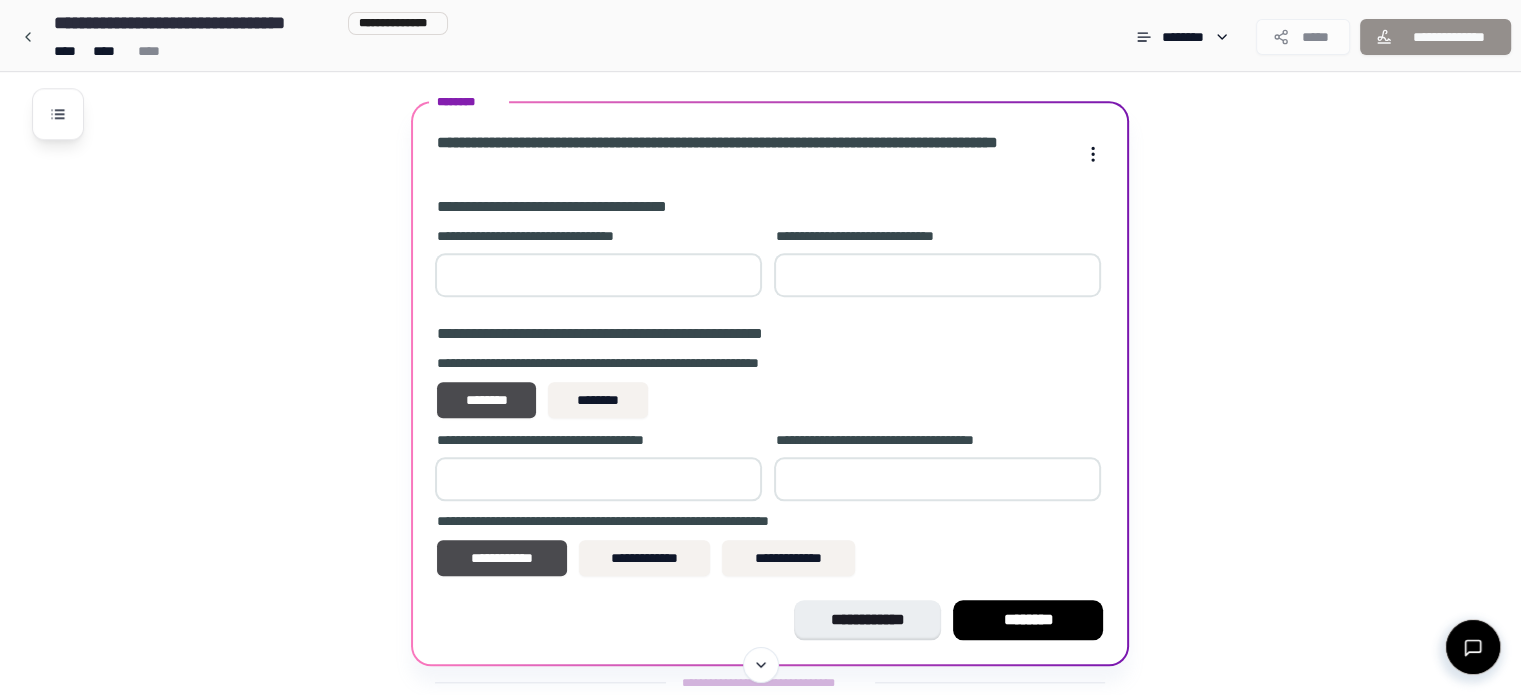 click on "**" at bounding box center [937, 275] 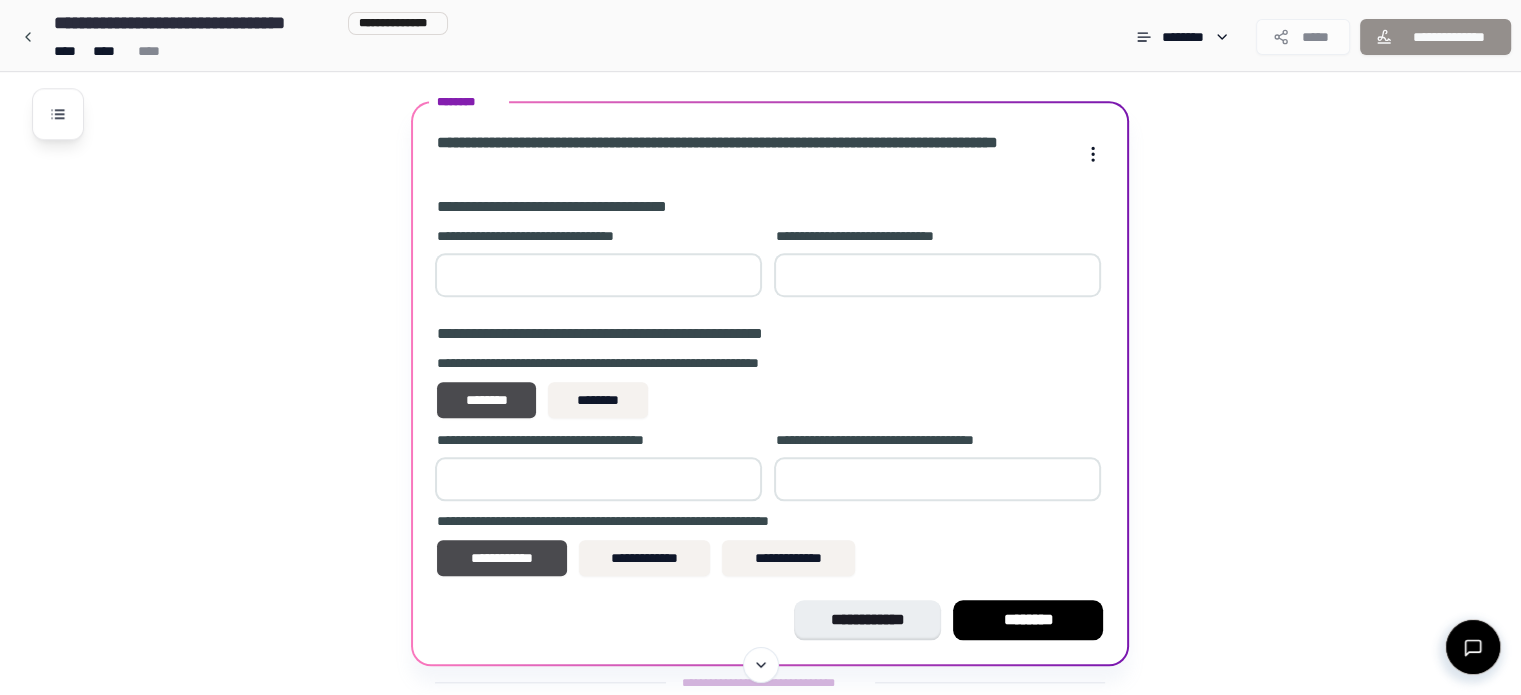 click on "**" at bounding box center [937, 275] 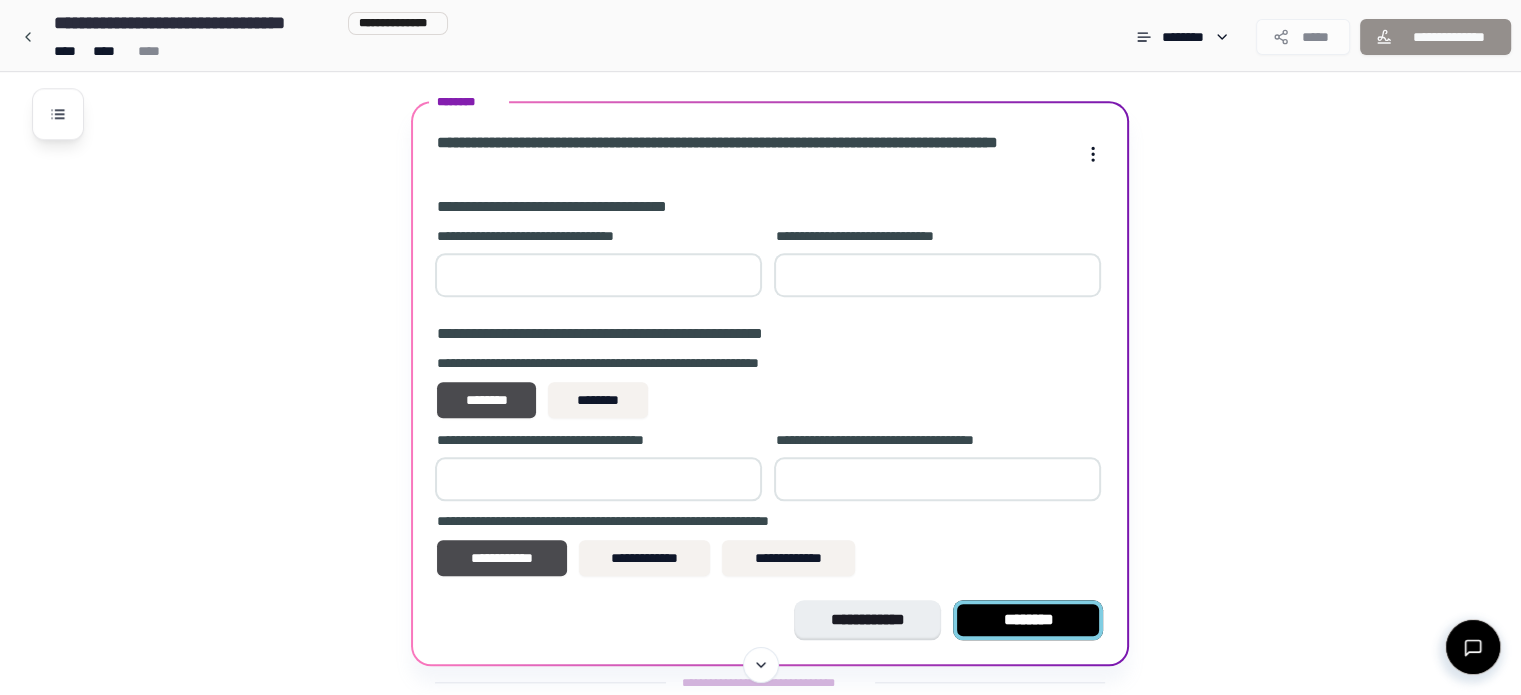 click on "********" at bounding box center (1028, 620) 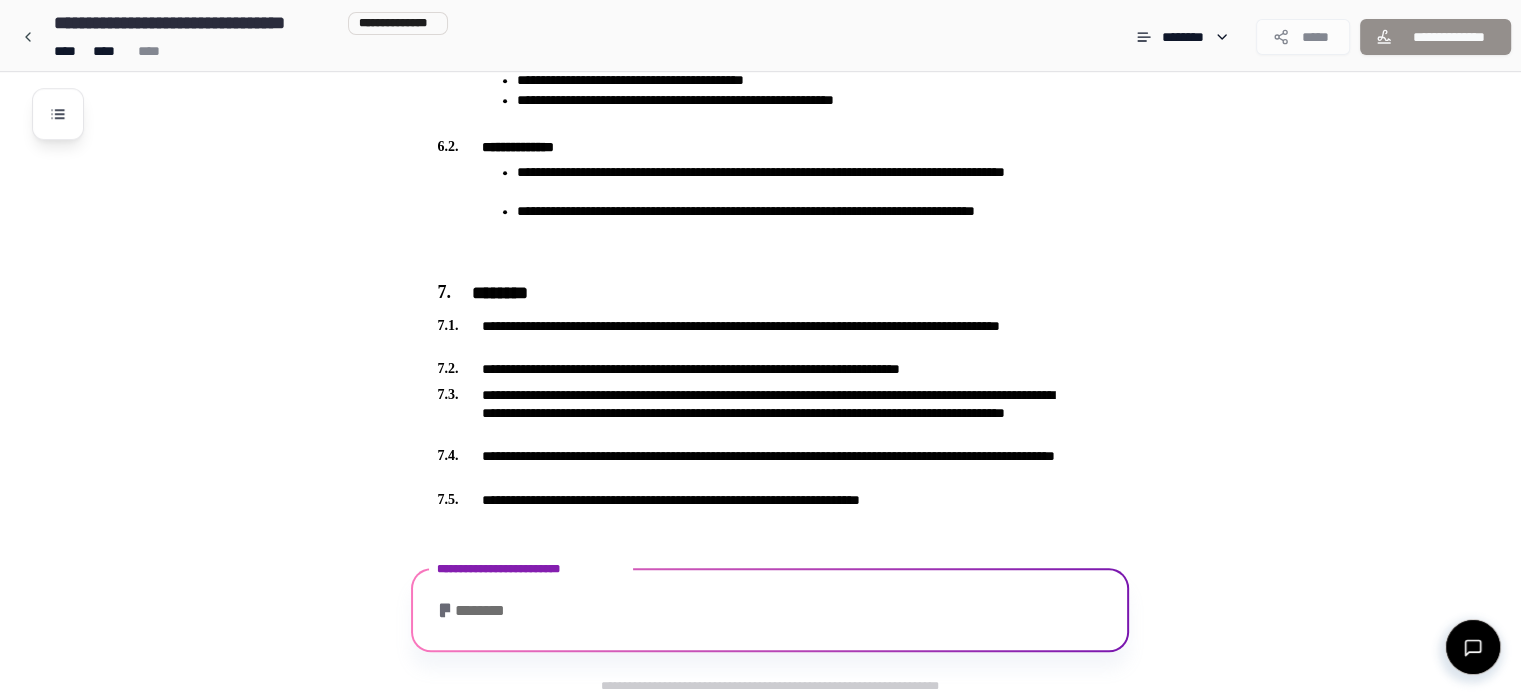 scroll, scrollTop: 1841, scrollLeft: 0, axis: vertical 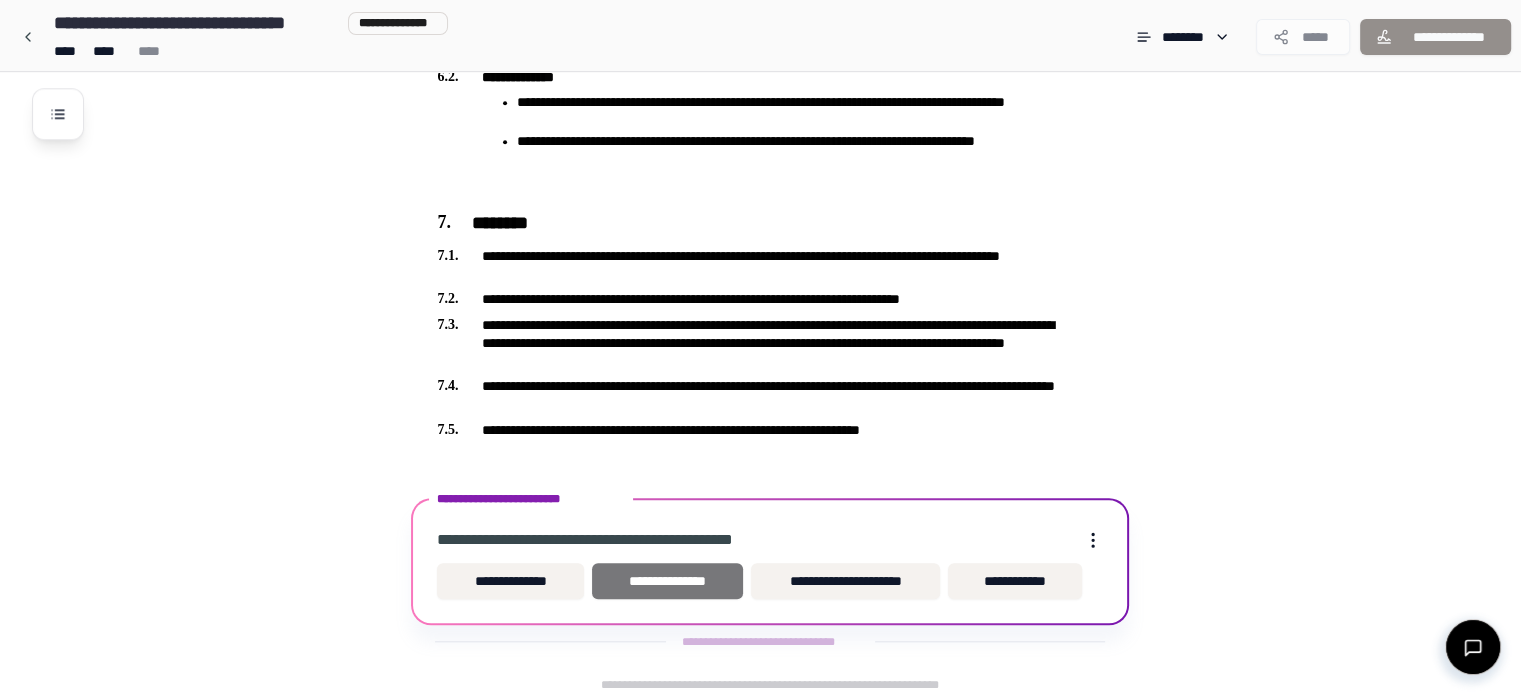 click on "**********" at bounding box center [668, 581] 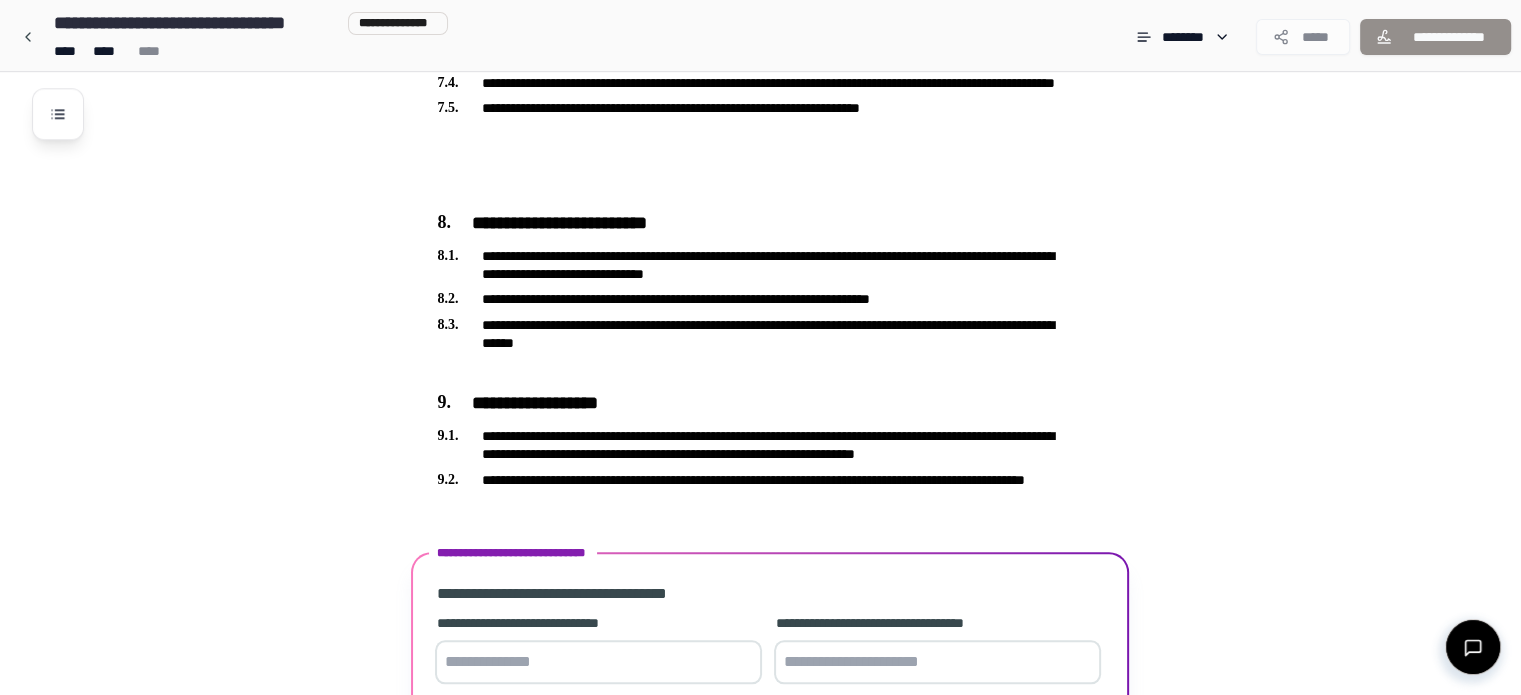 scroll, scrollTop: 2272, scrollLeft: 0, axis: vertical 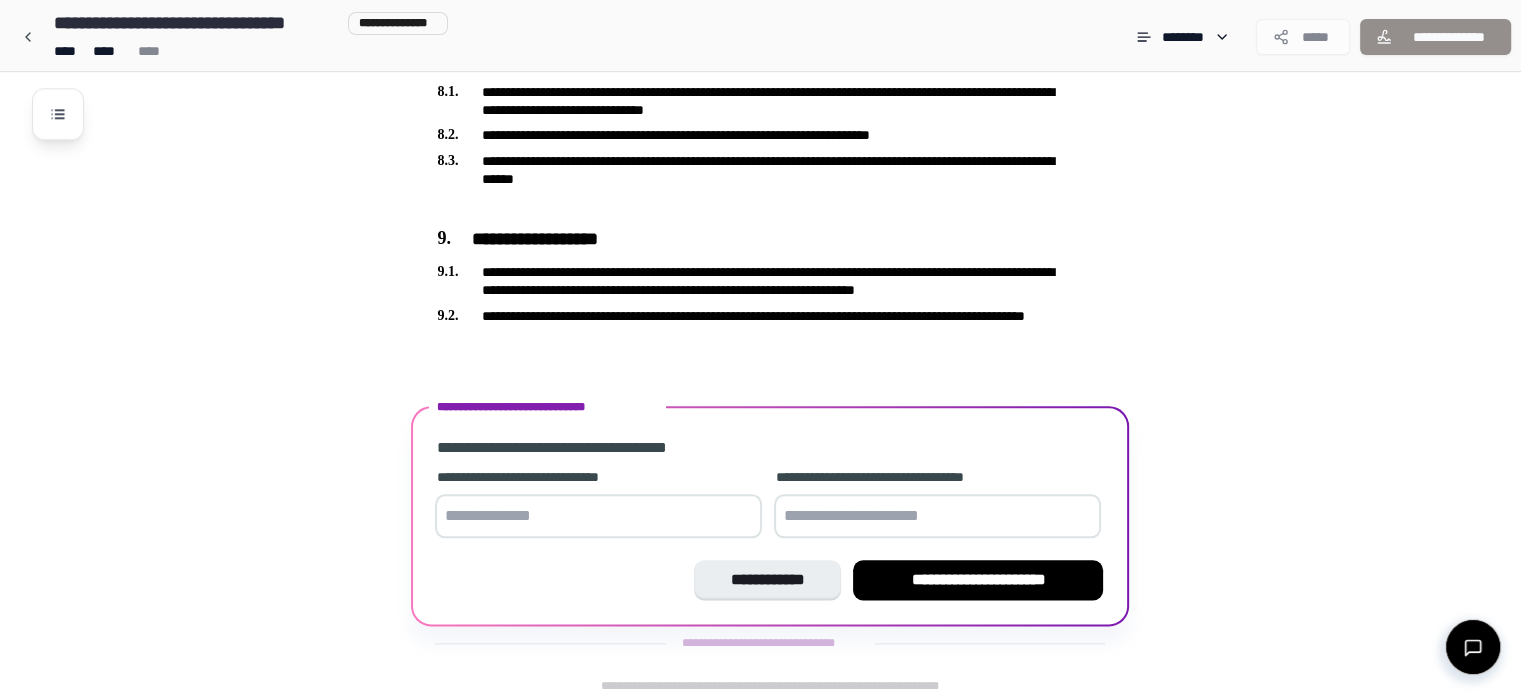 click at bounding box center [598, 516] 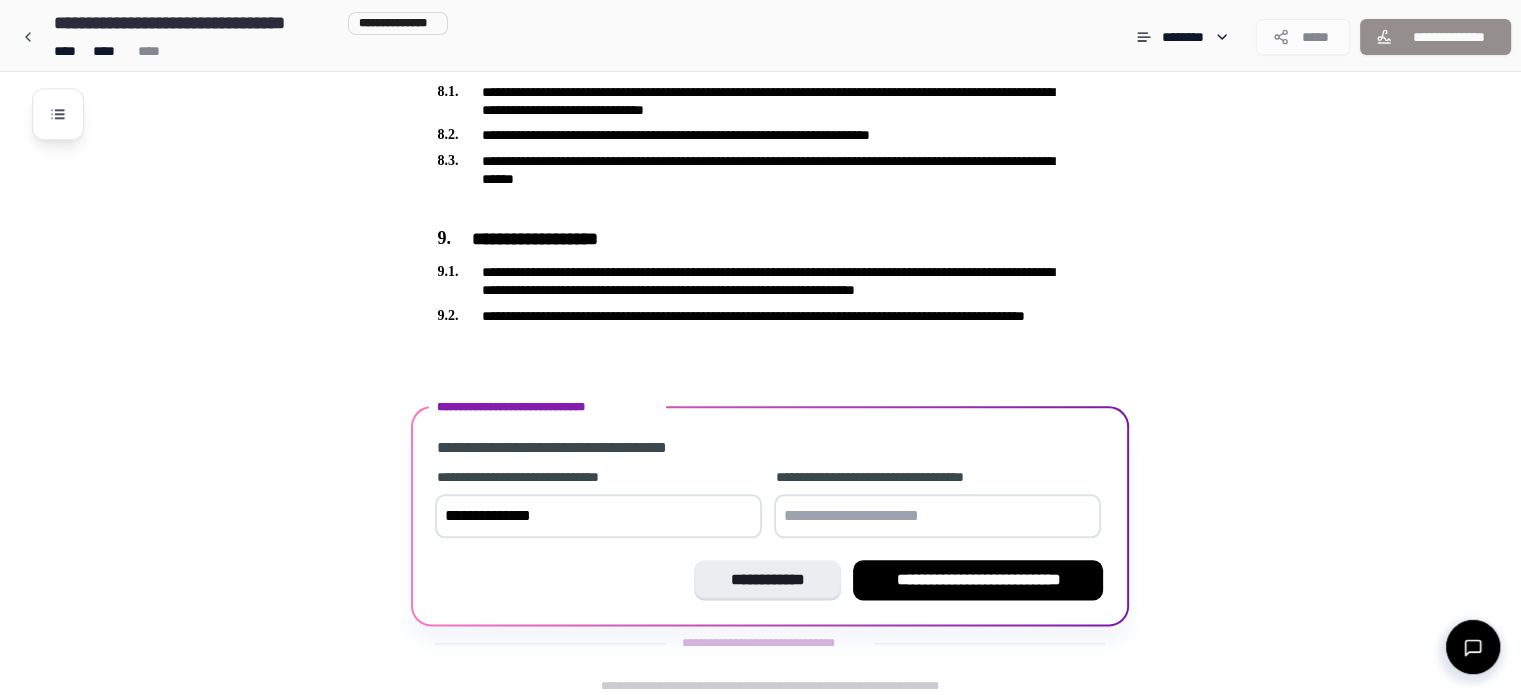 type on "**********" 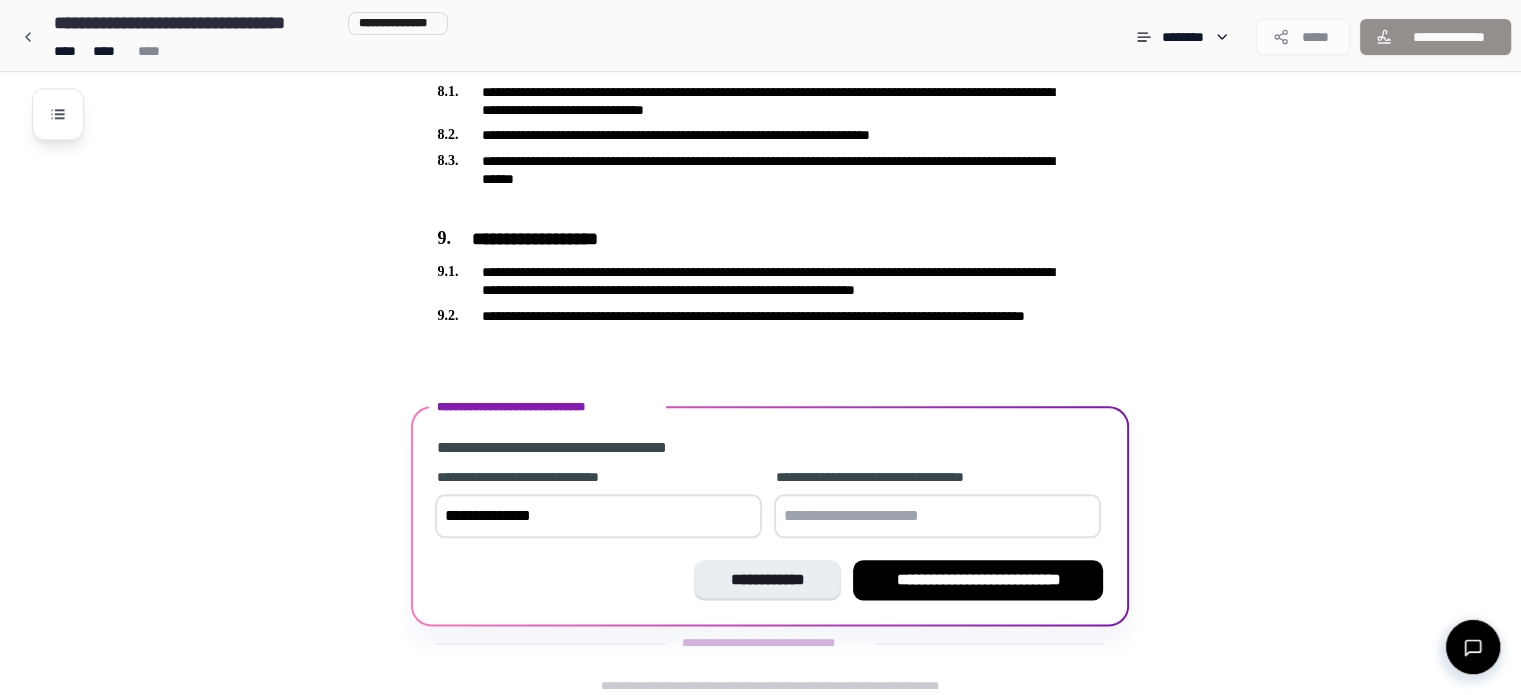 click at bounding box center [937, 516] 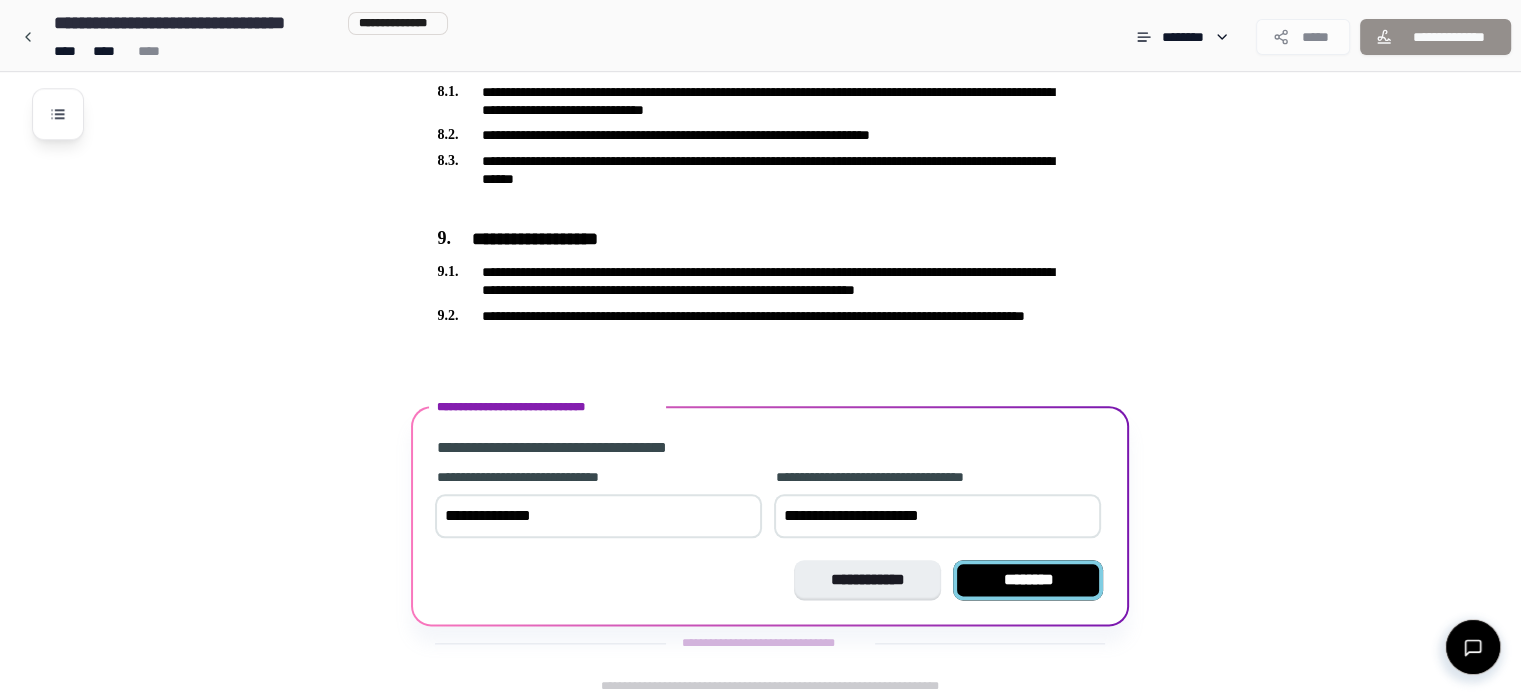 type on "**********" 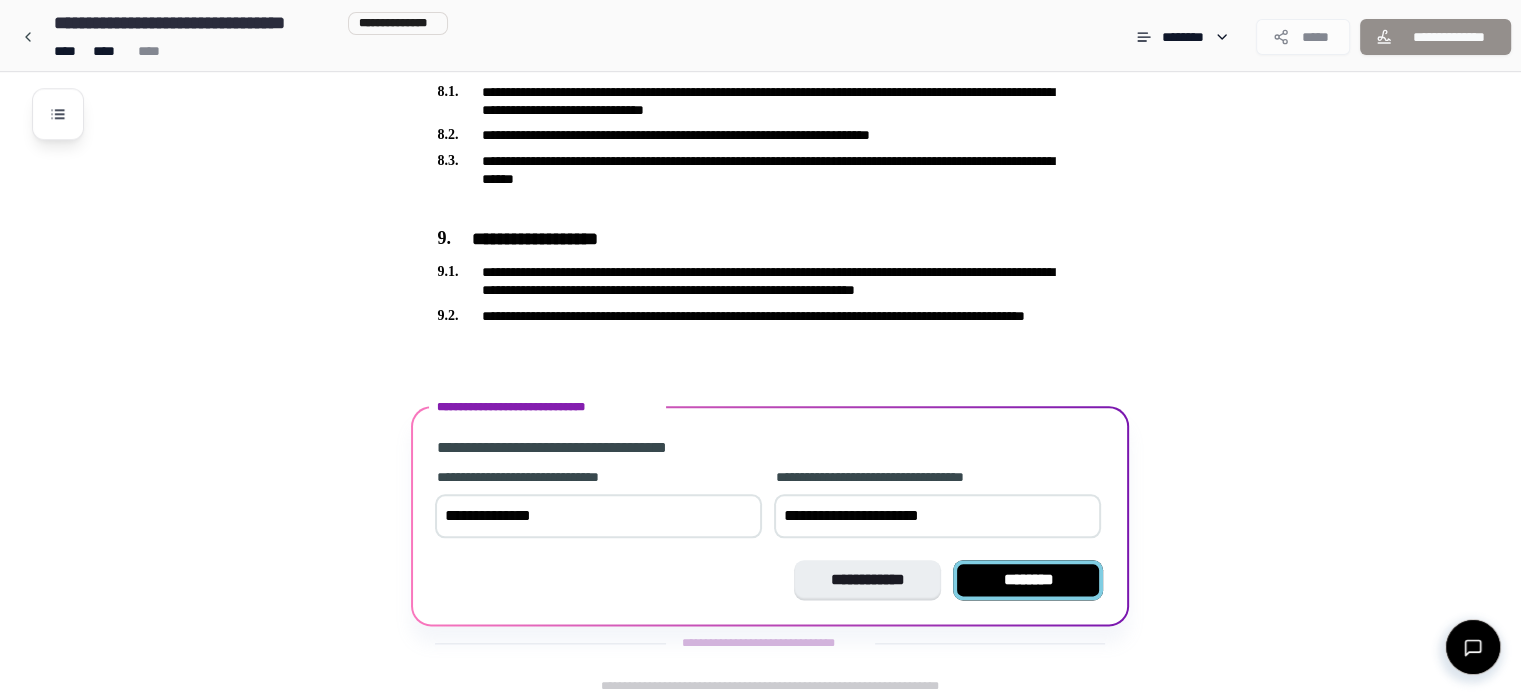 click on "********" at bounding box center [1028, 580] 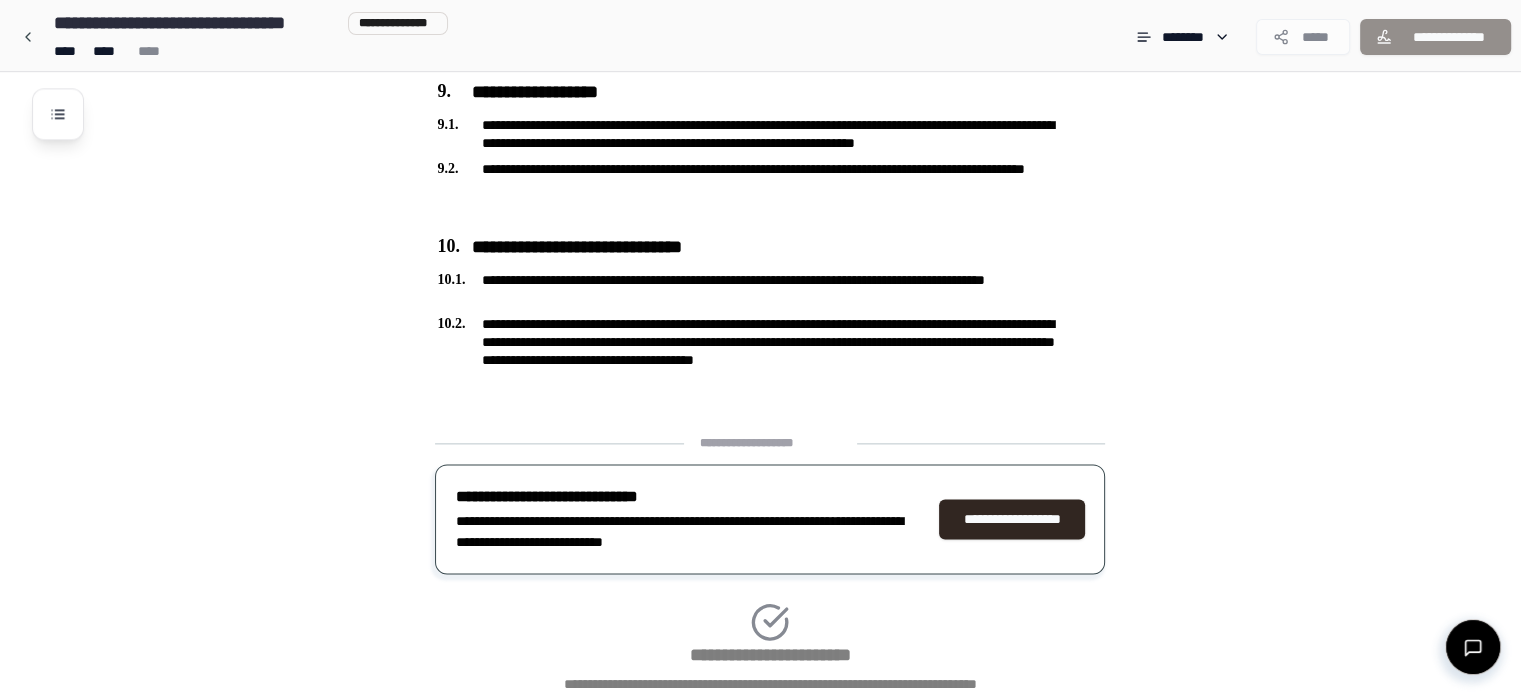 scroll, scrollTop: 2552, scrollLeft: 0, axis: vertical 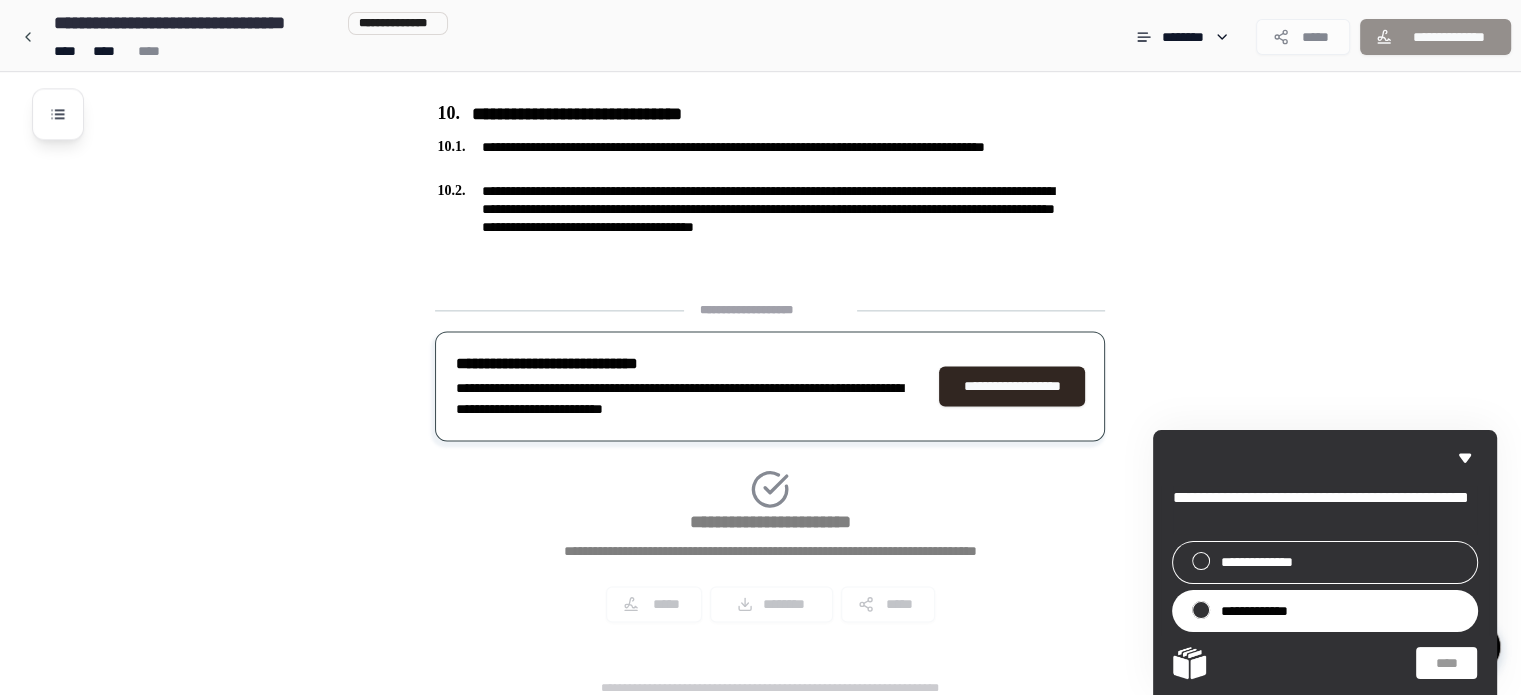 click on "**********" at bounding box center [1325, 611] 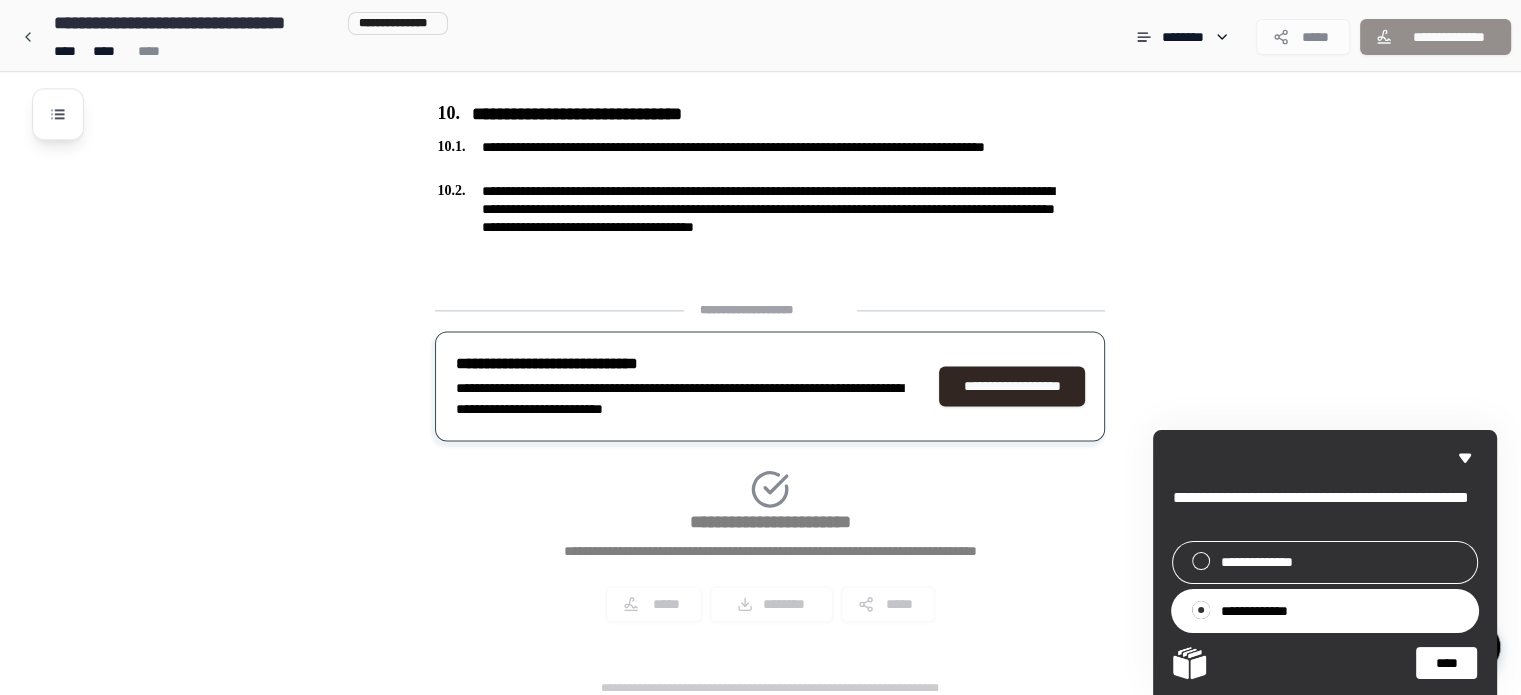 click on "****" at bounding box center (1446, 663) 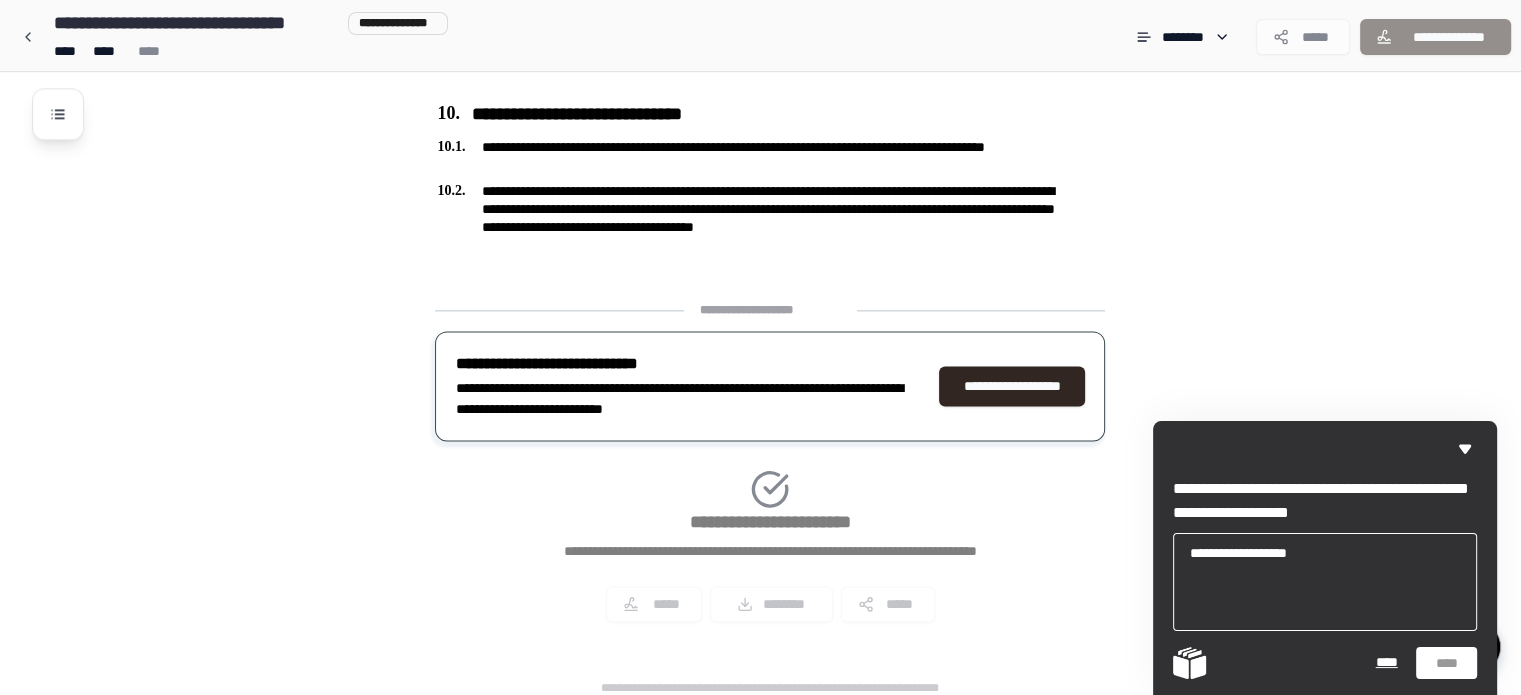 click at bounding box center [1325, 582] 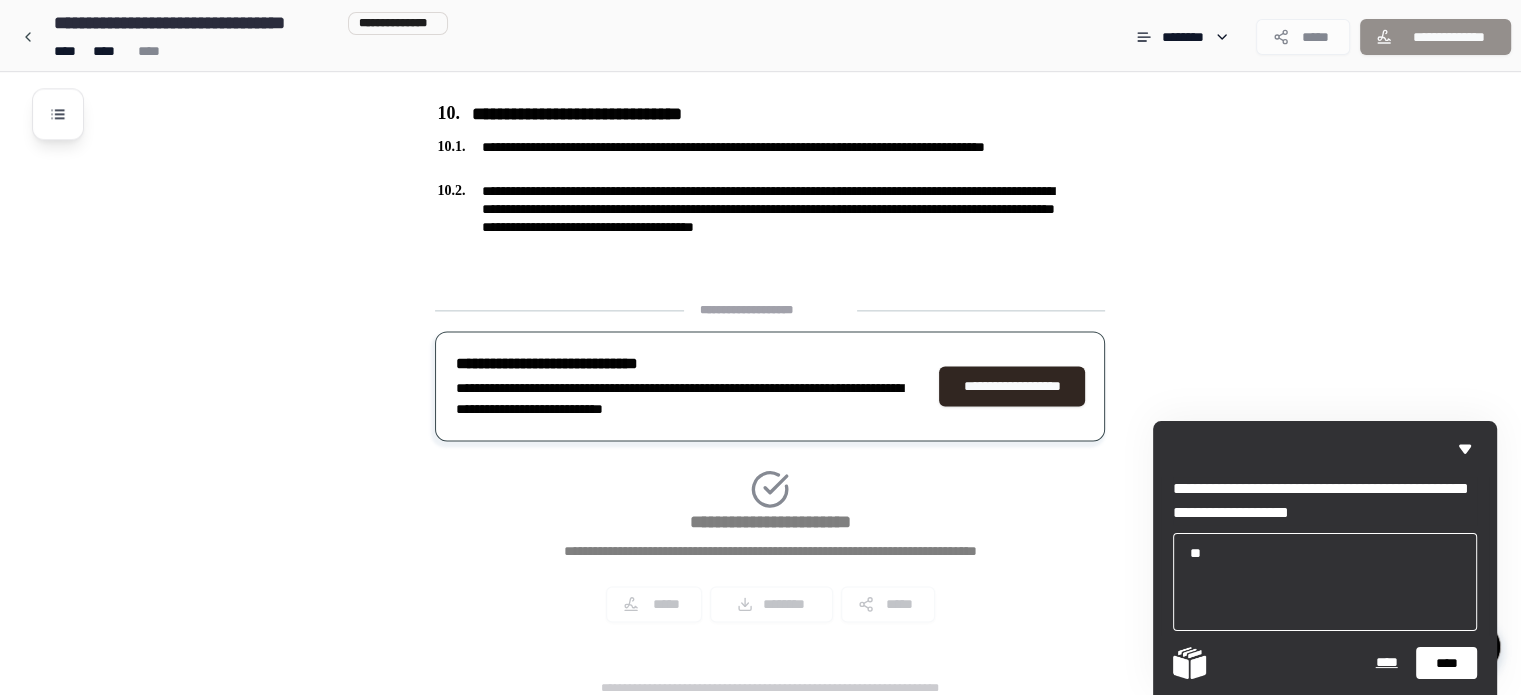 type on "*" 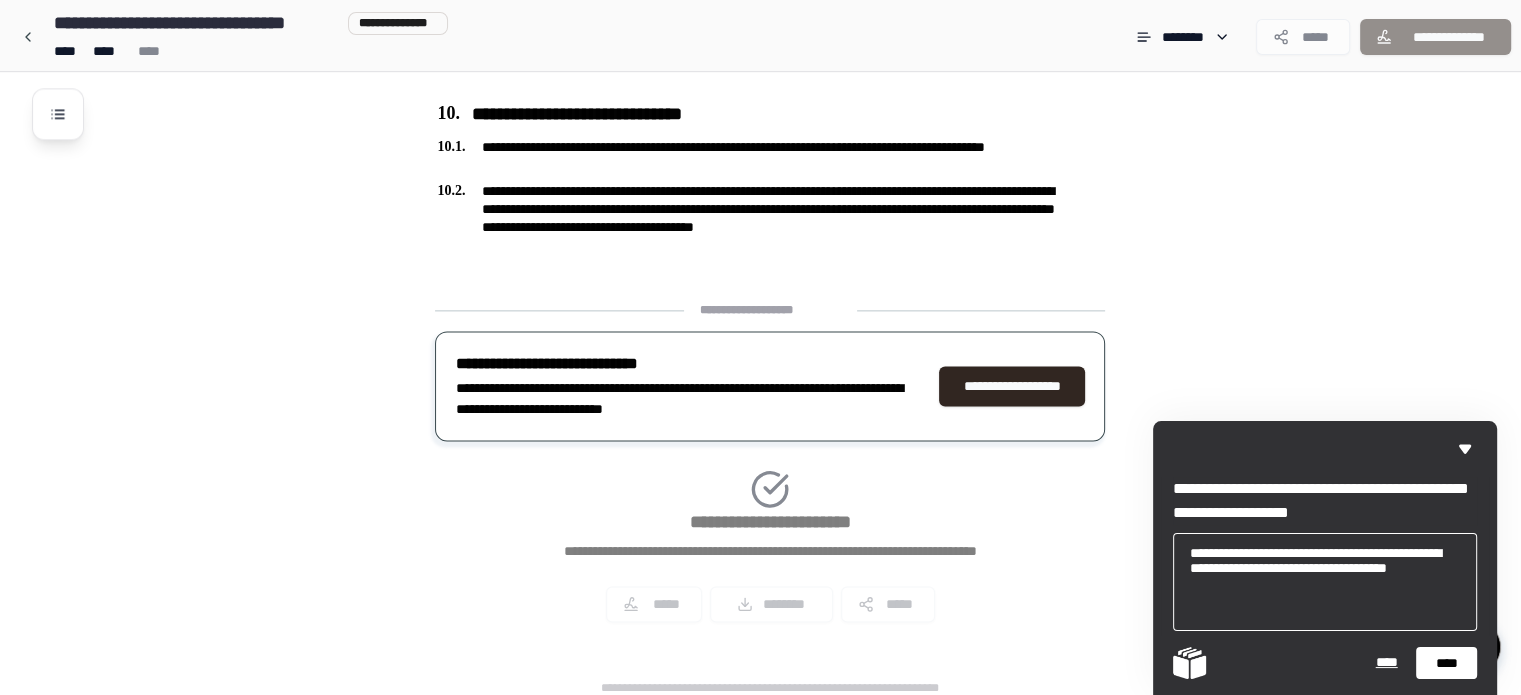 type on "**********" 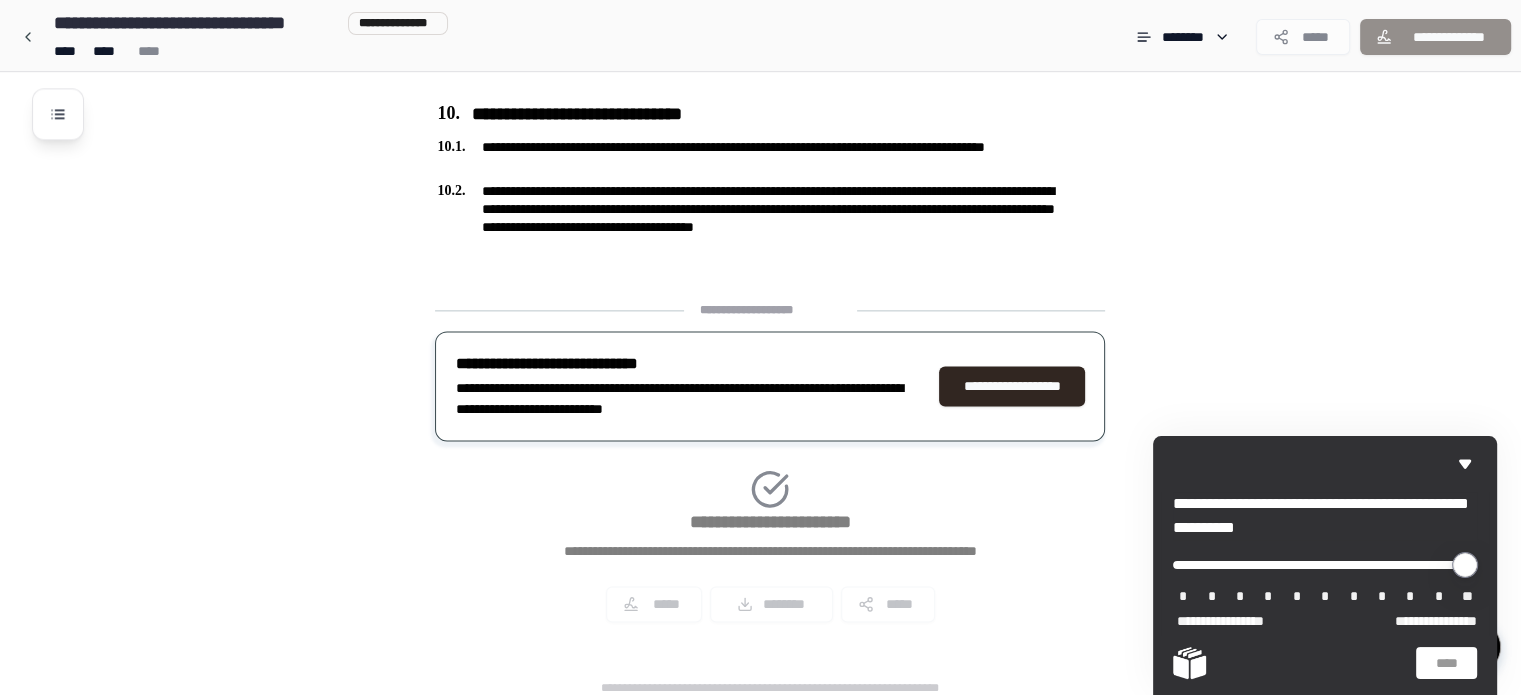 type on "*" 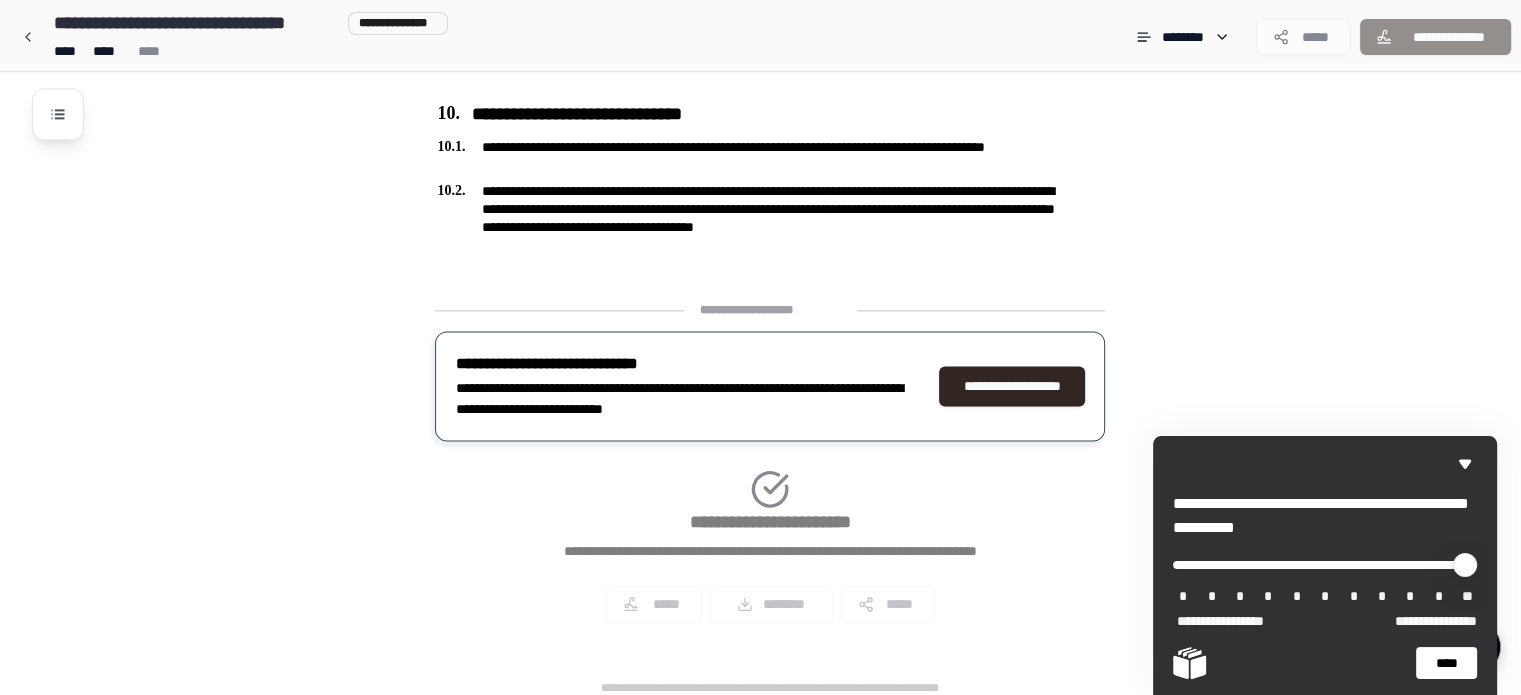 click on "****" at bounding box center (1446, 663) 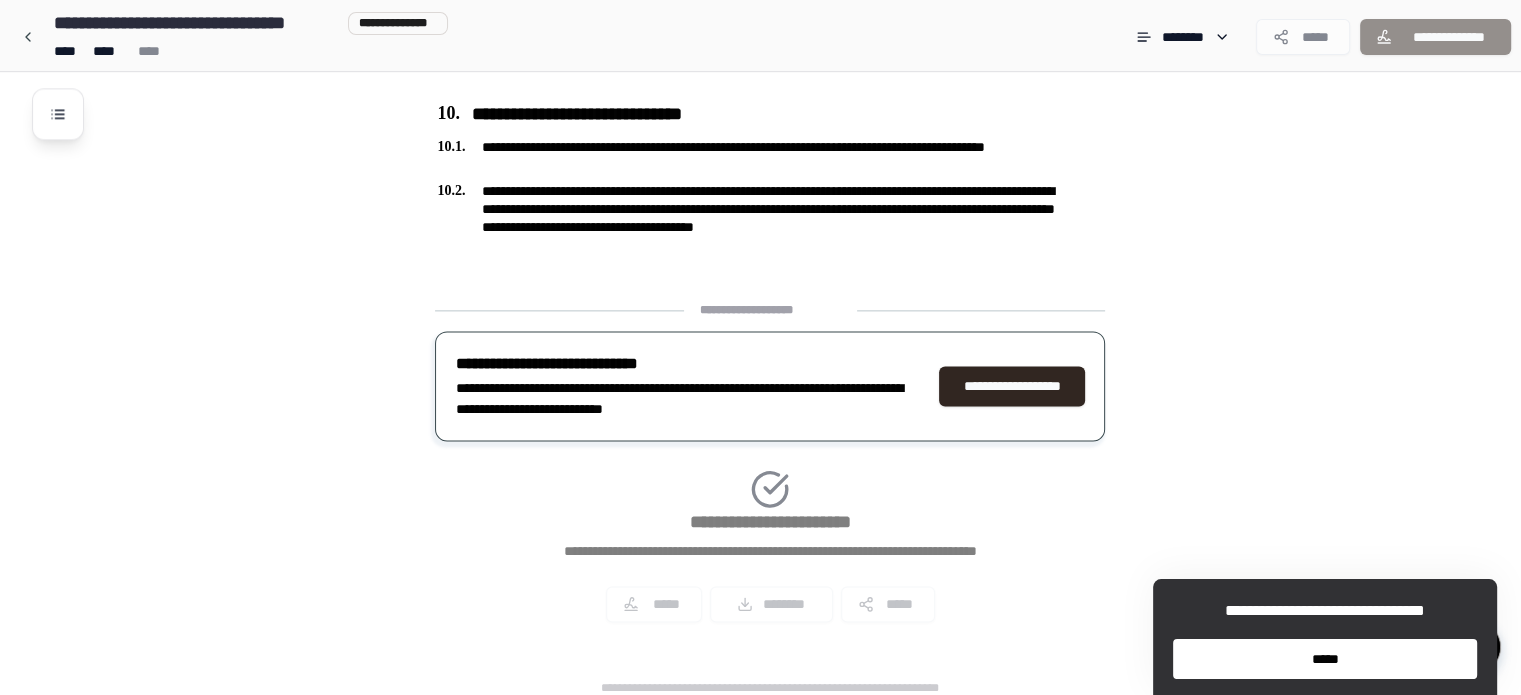 click on "*****" at bounding box center [1325, 659] 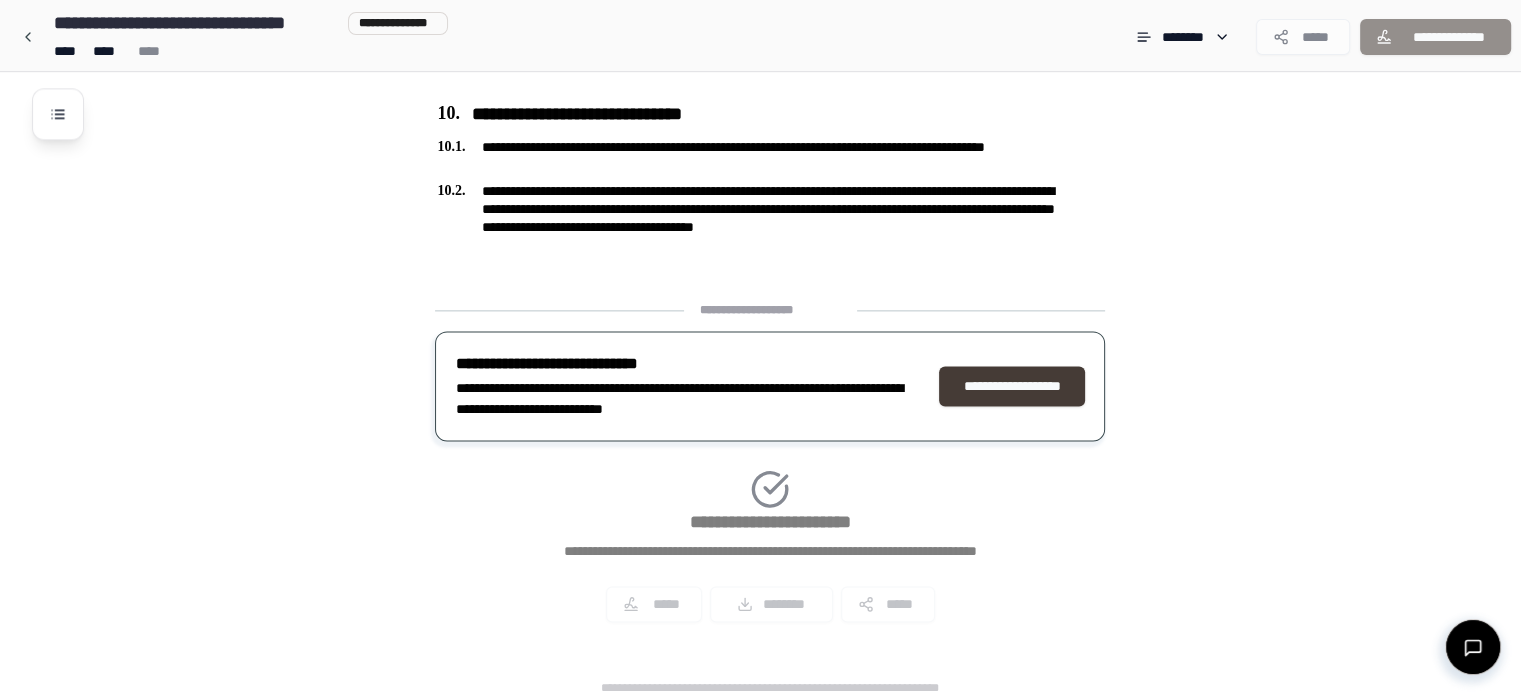click on "**********" at bounding box center [1012, 386] 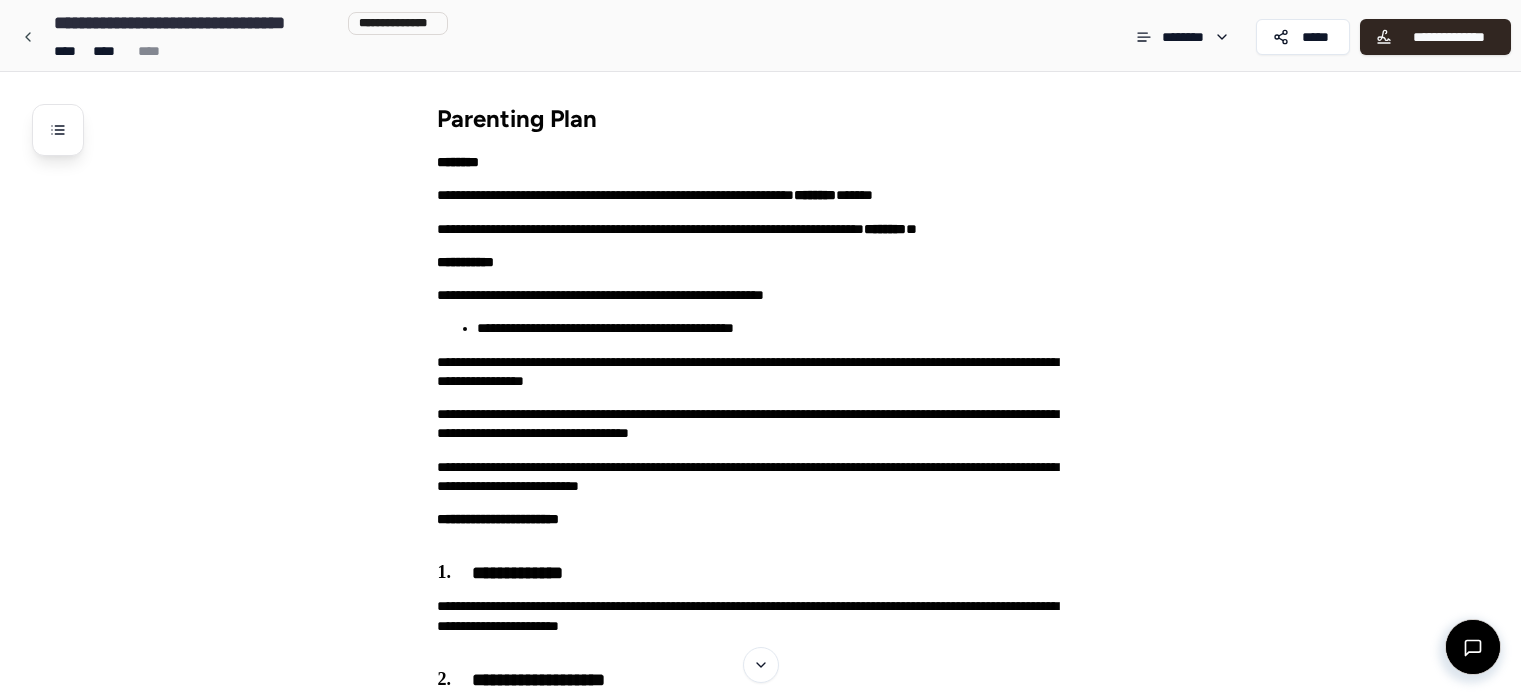 scroll, scrollTop: 0, scrollLeft: 0, axis: both 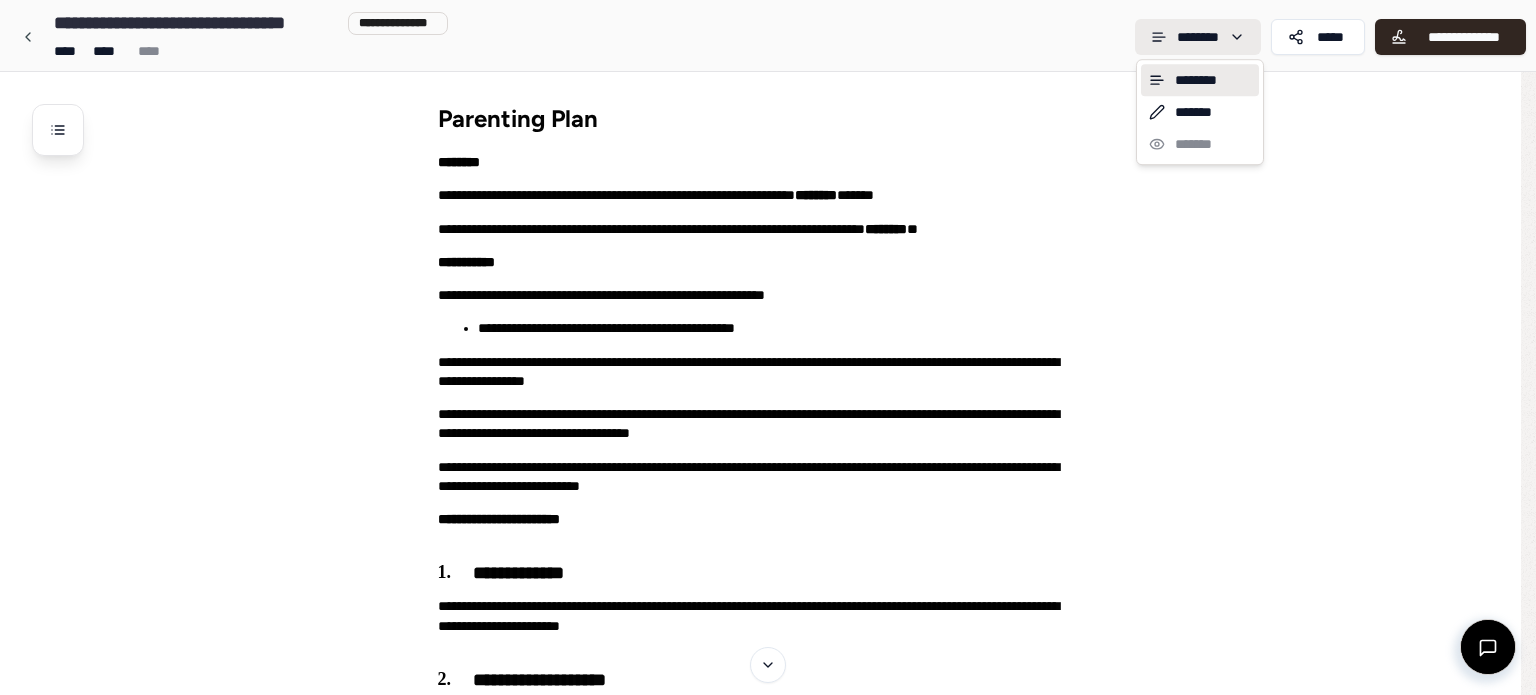 click on "**********" at bounding box center (768, 1557) 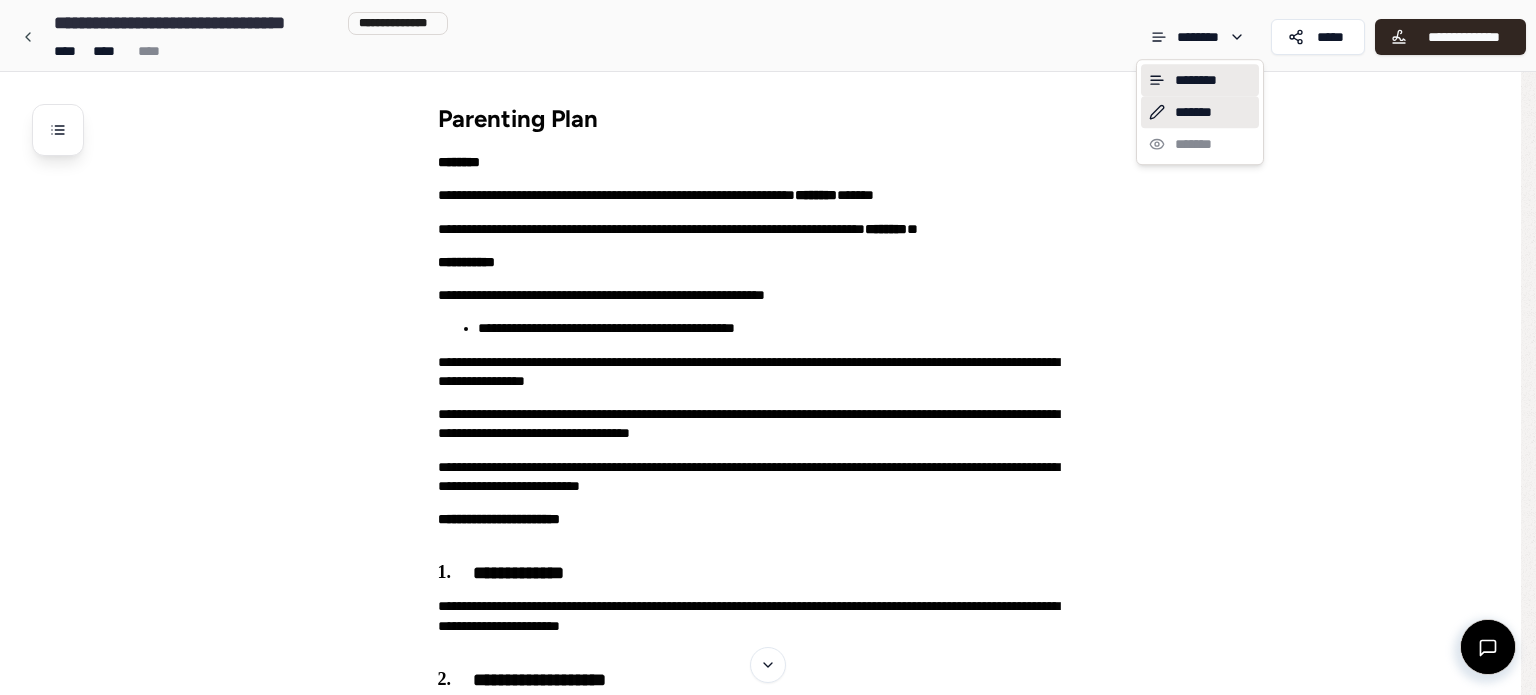 click on "*******" at bounding box center [1200, 112] 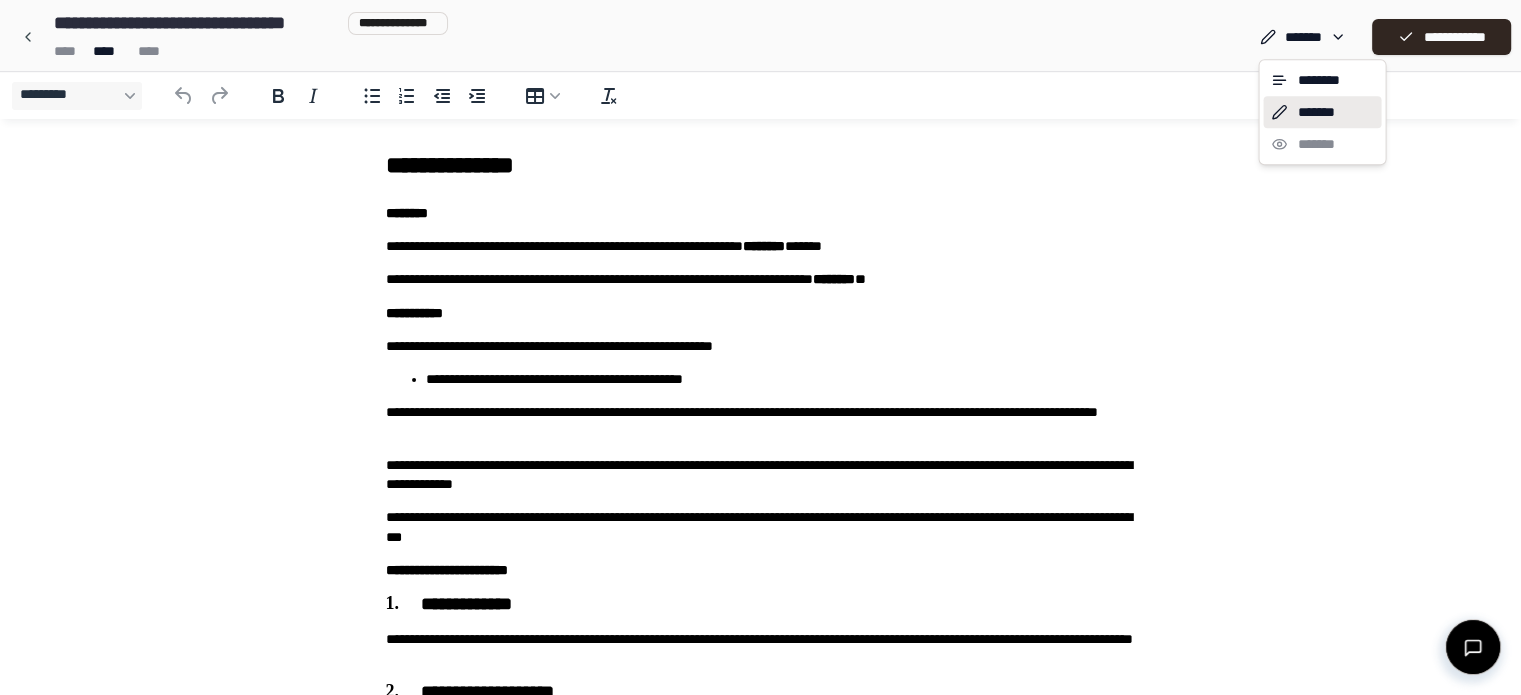 scroll, scrollTop: 0, scrollLeft: 0, axis: both 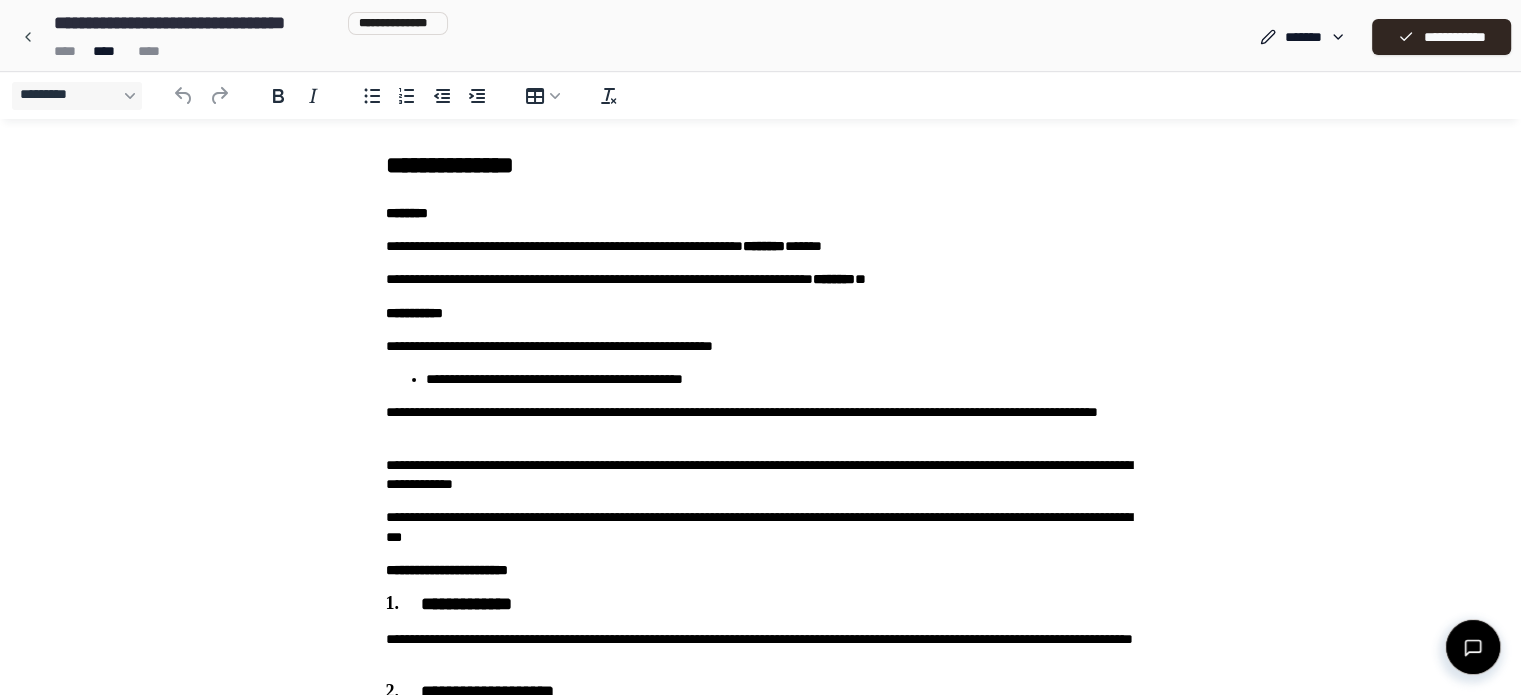 click on "**********" at bounding box center [761, 1319] 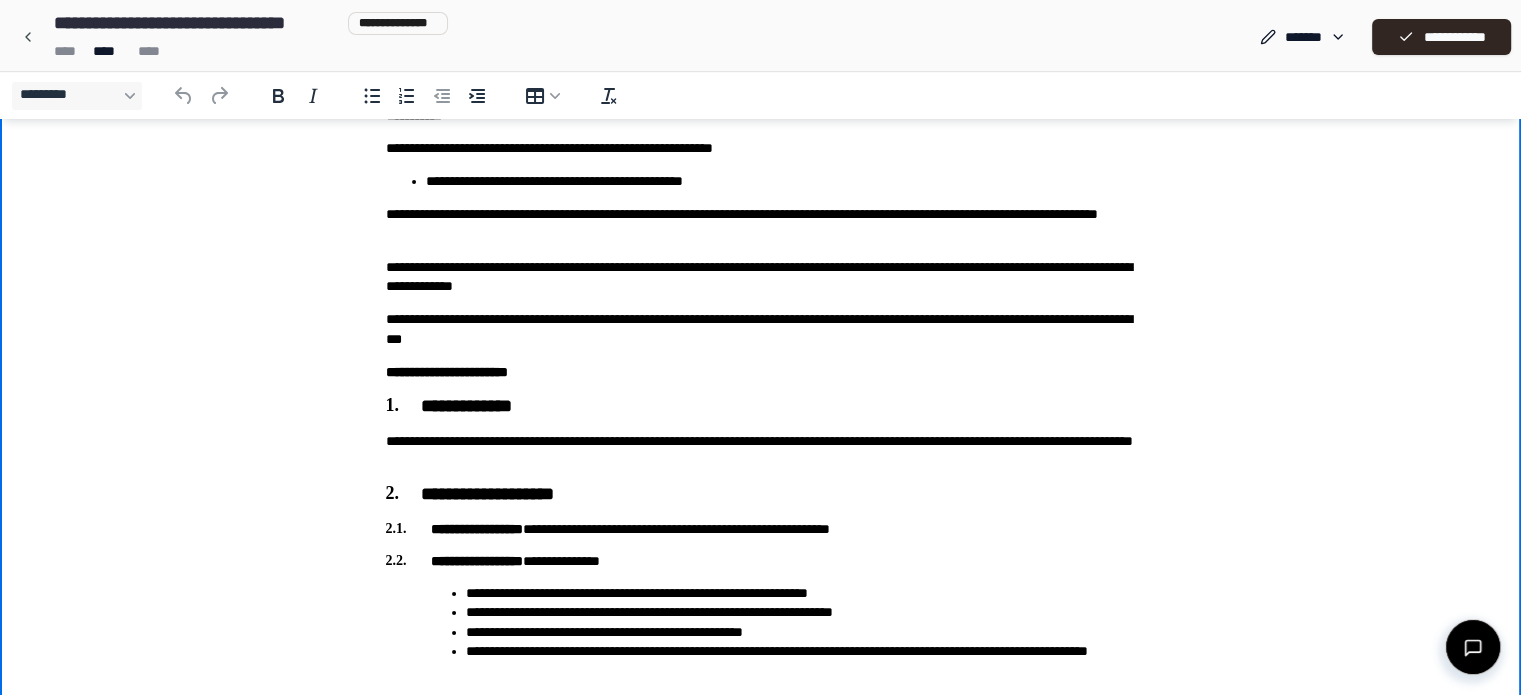 scroll, scrollTop: 0, scrollLeft: 0, axis: both 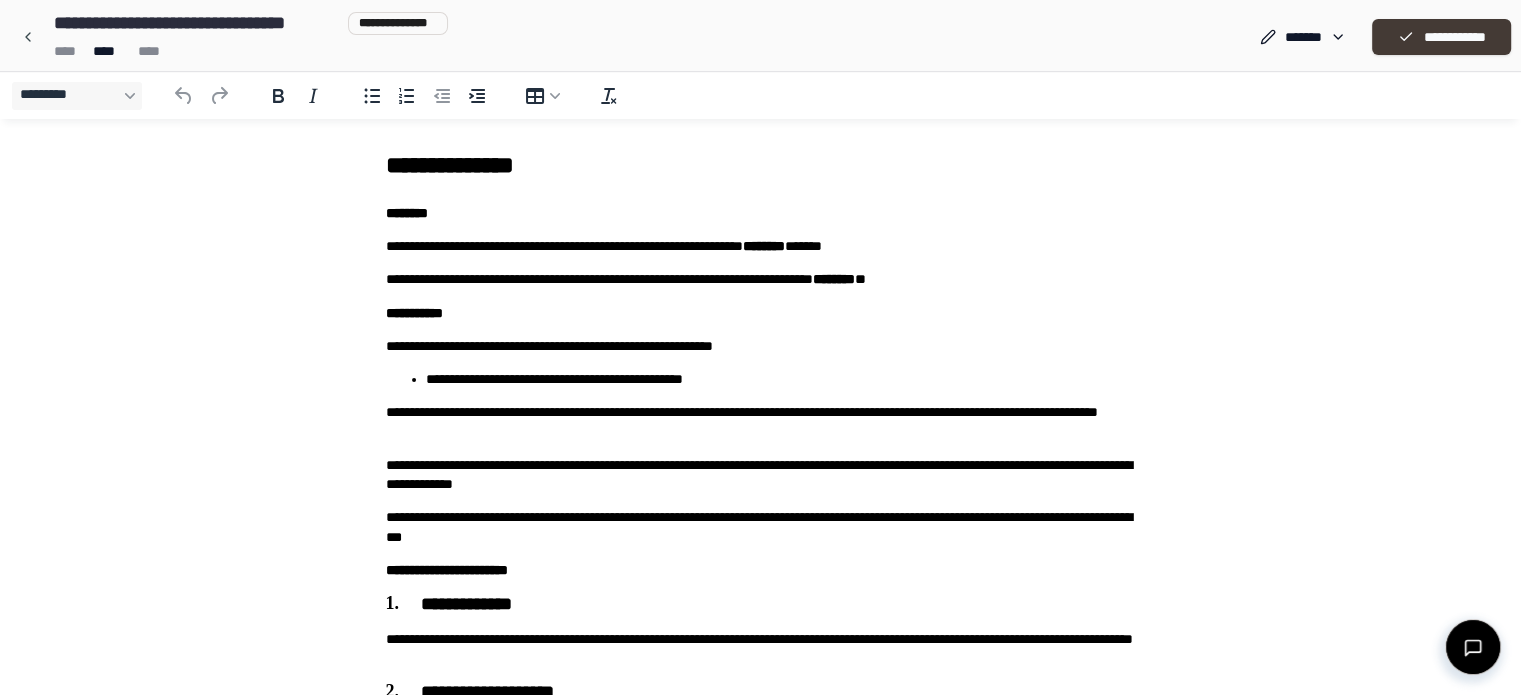 click on "**********" at bounding box center [1441, 37] 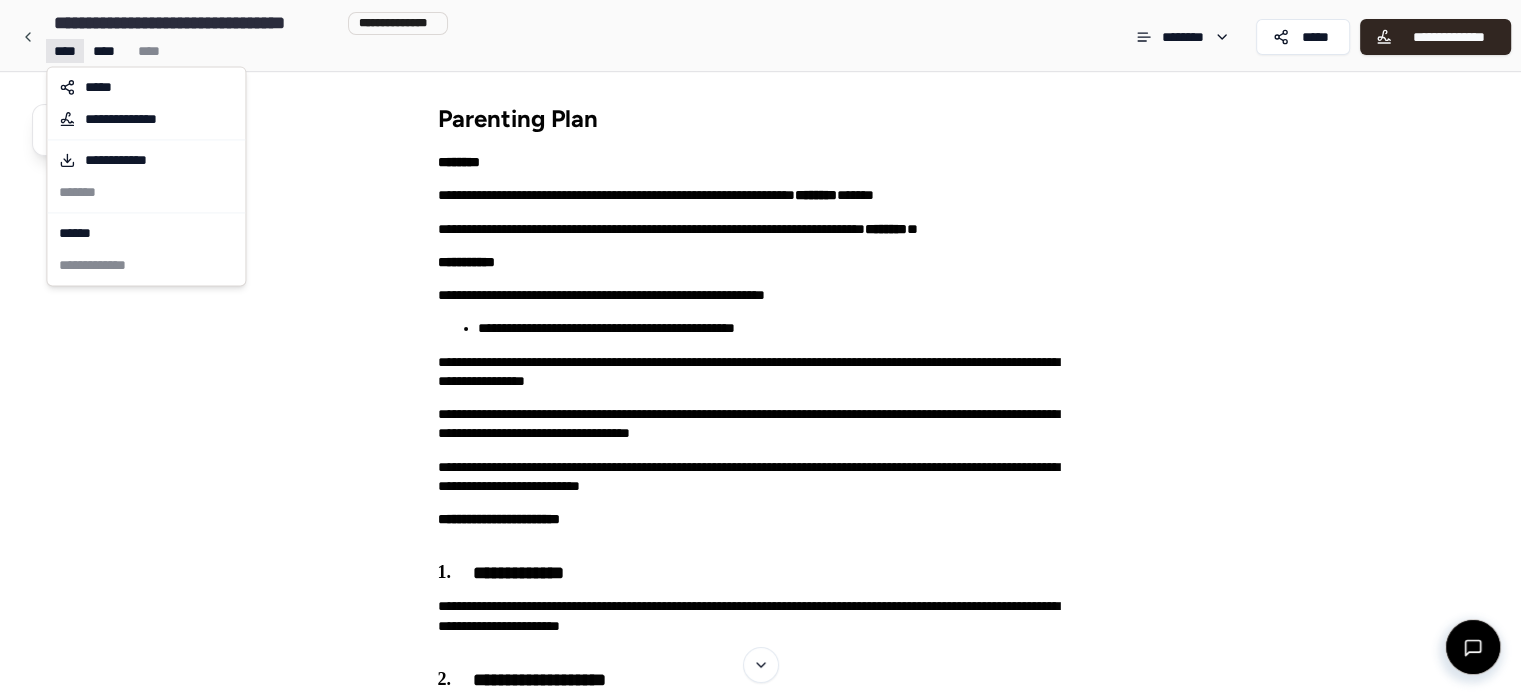 click on "**********" at bounding box center (768, 1557) 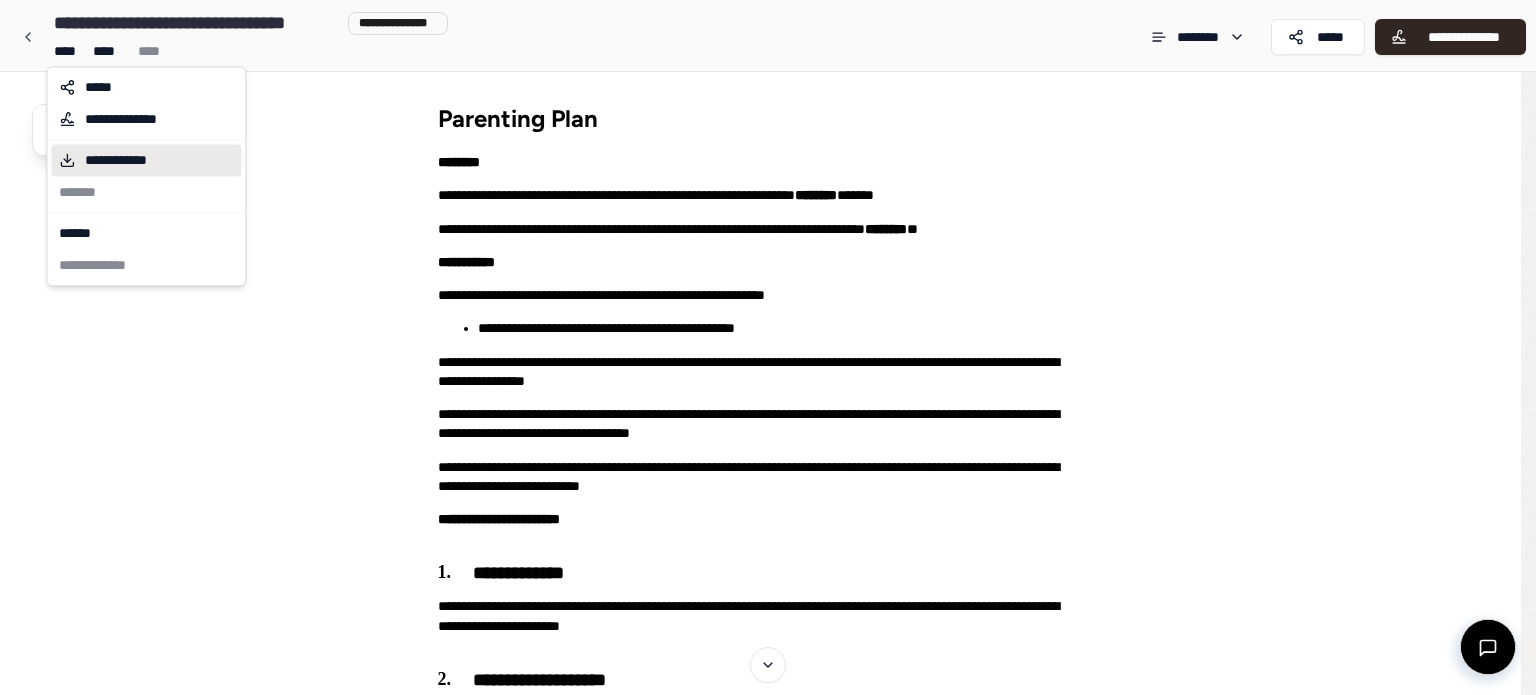 click on "**********" at bounding box center (131, 160) 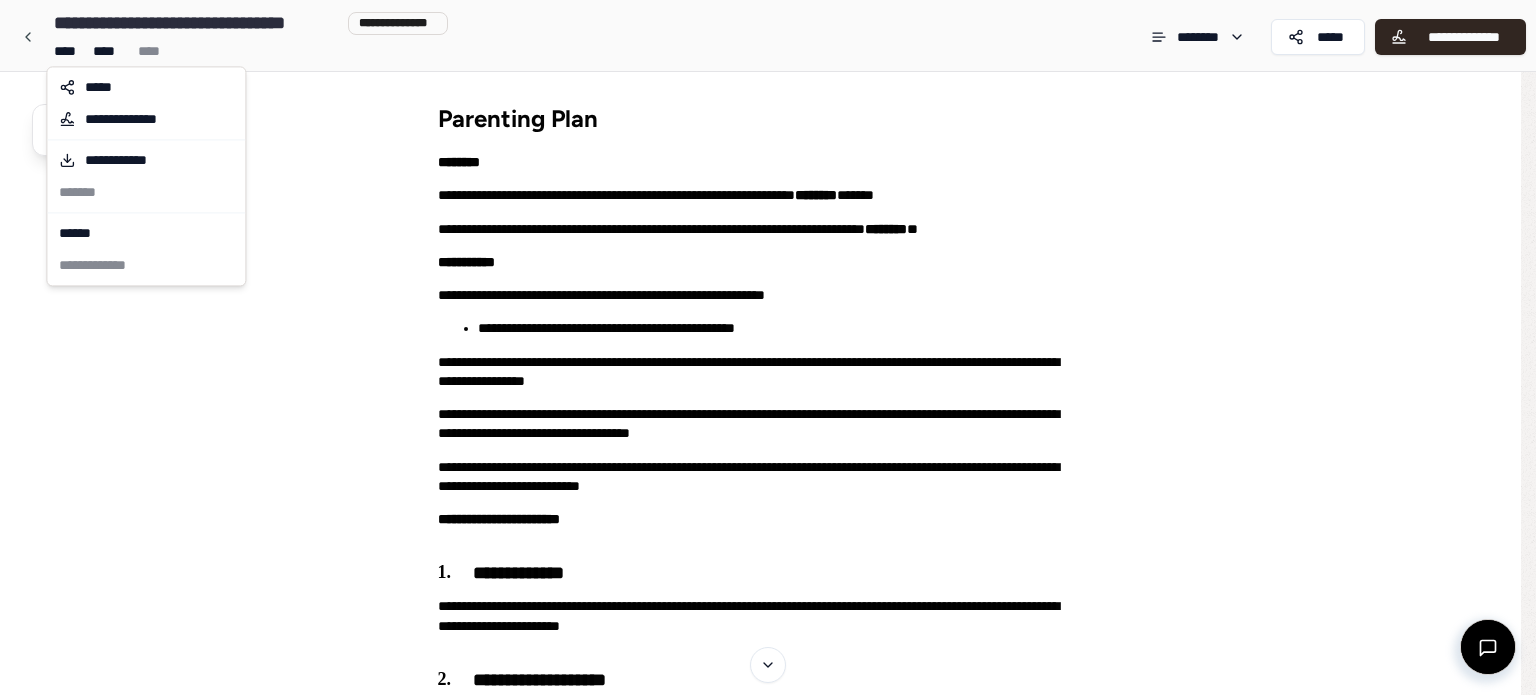 click on "**********" at bounding box center (768, 1557) 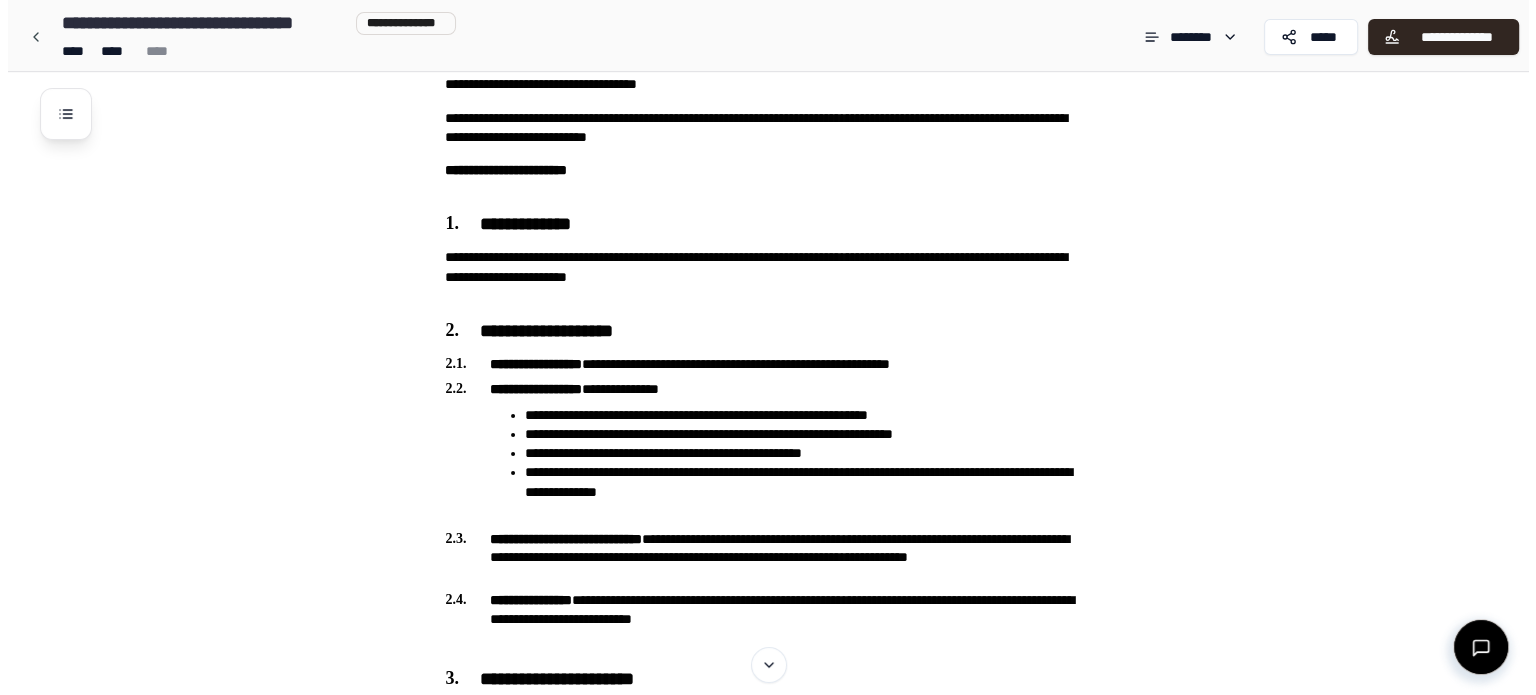 scroll, scrollTop: 326, scrollLeft: 0, axis: vertical 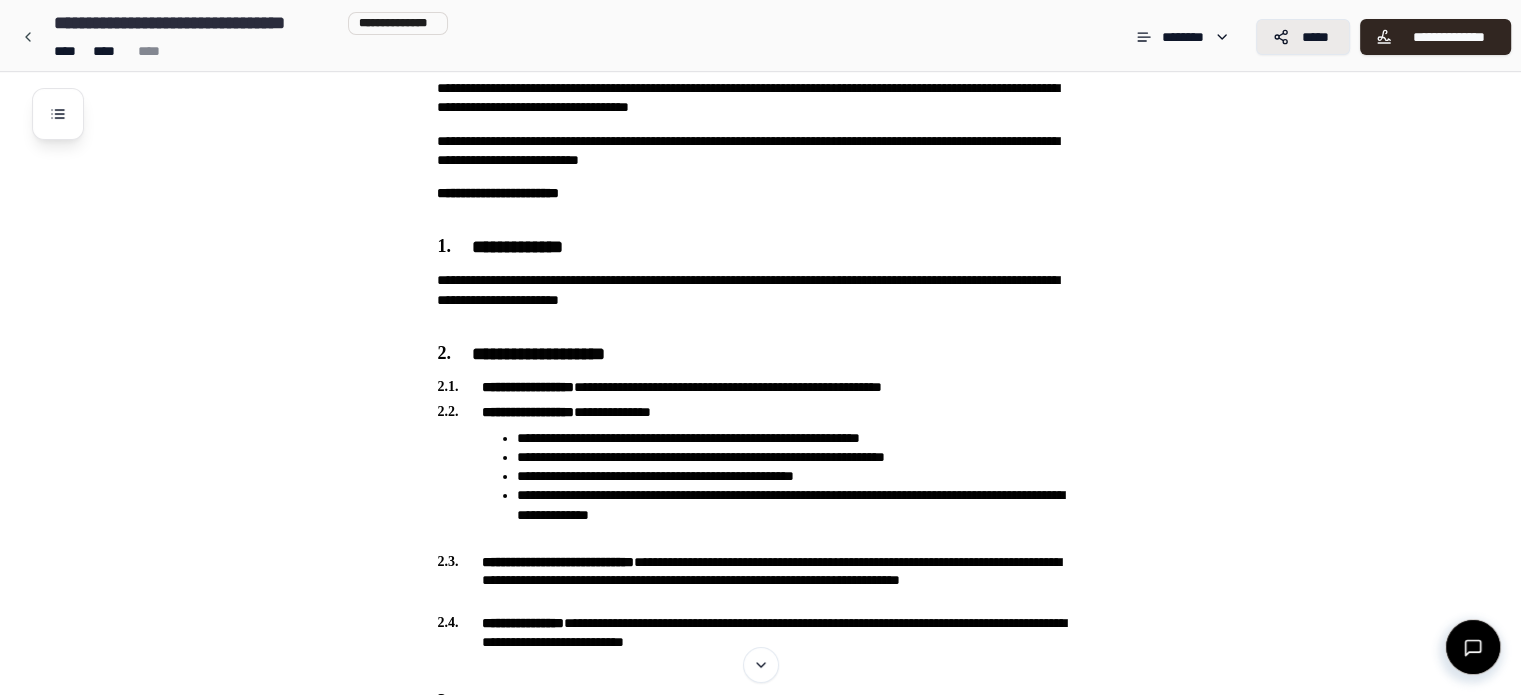 click on "*****" at bounding box center [1303, 37] 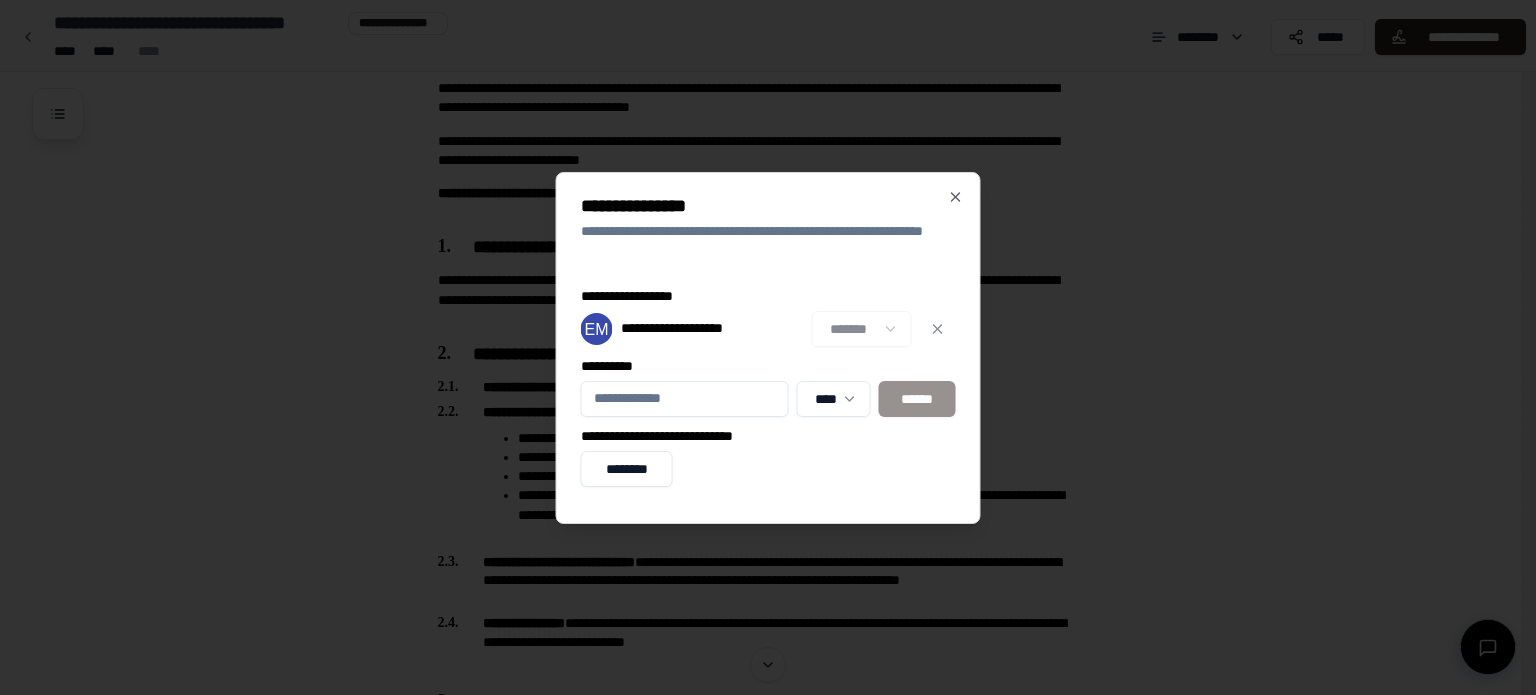 click on "**********" at bounding box center (760, 1231) 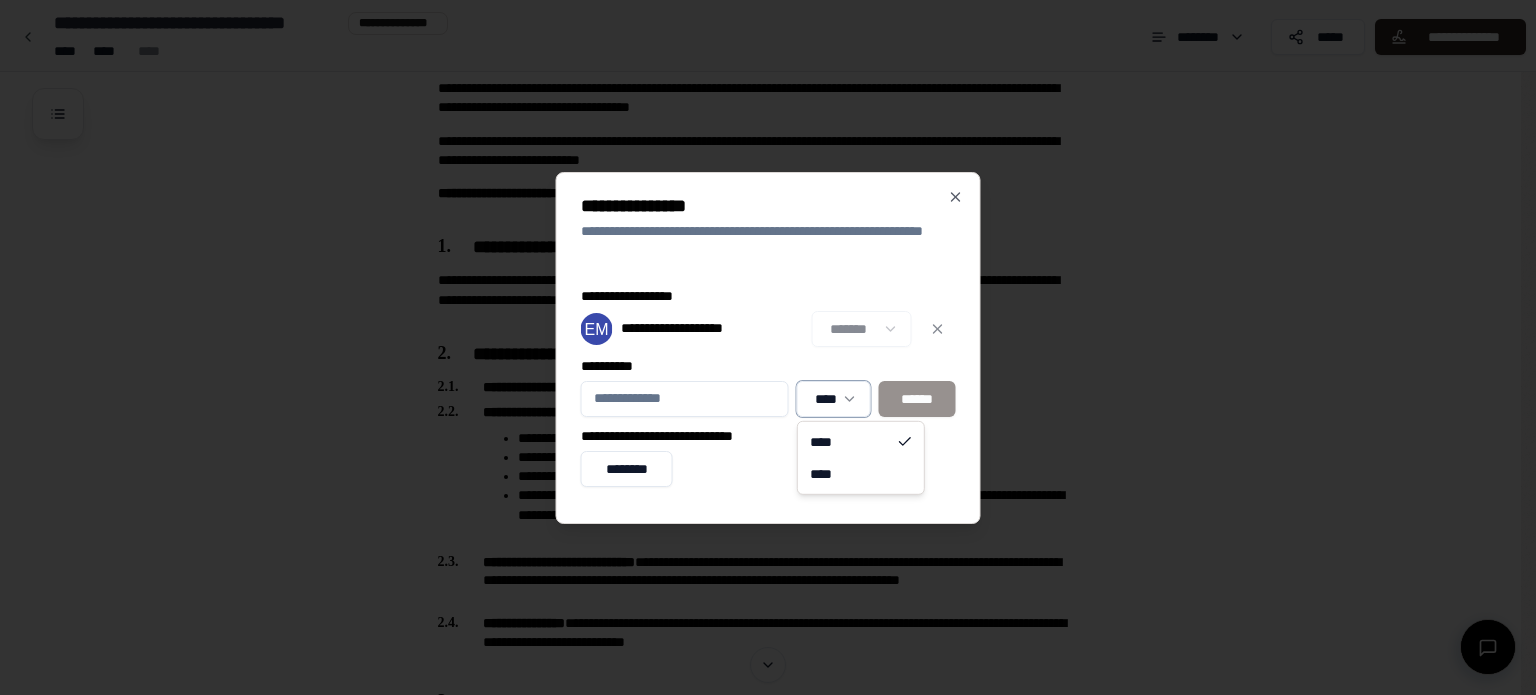 click on "**********" at bounding box center (760, 1231) 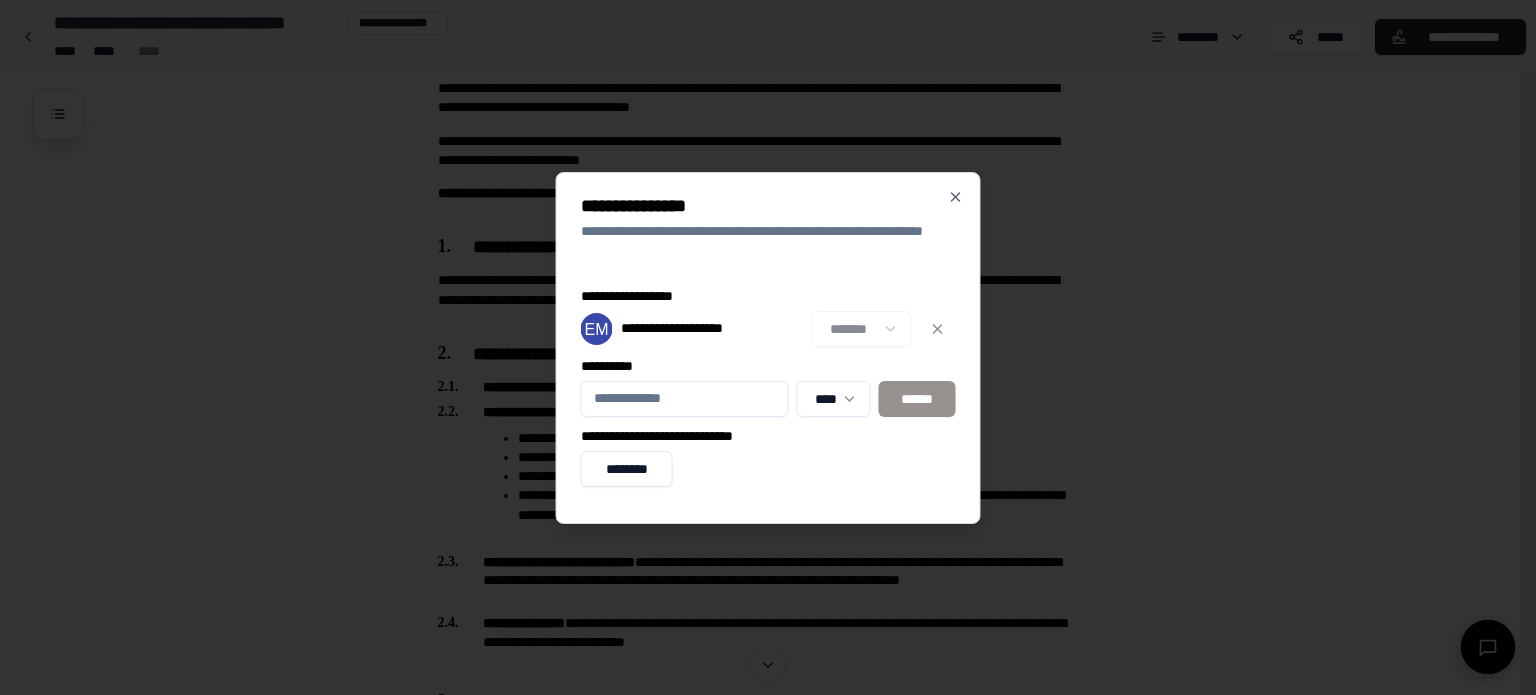 click on "**********" at bounding box center (685, 399) 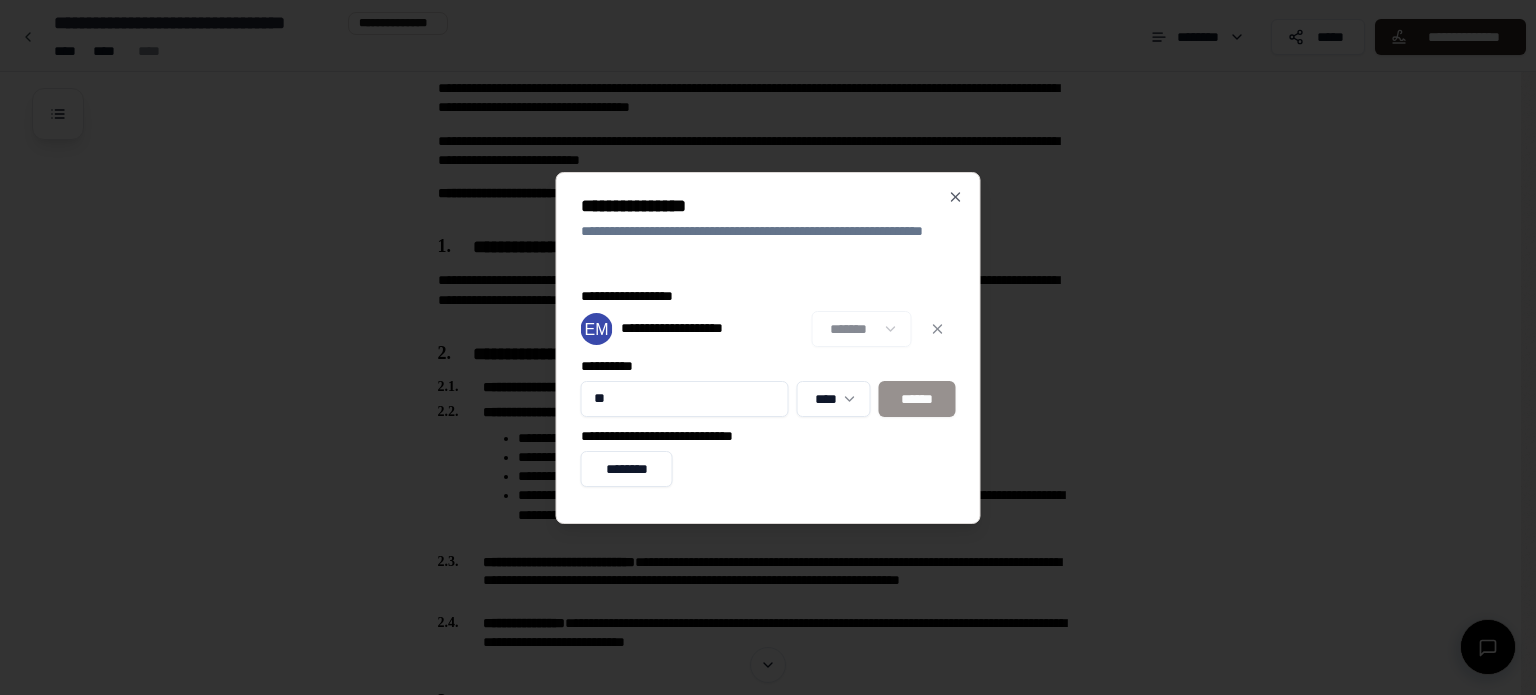 type on "*" 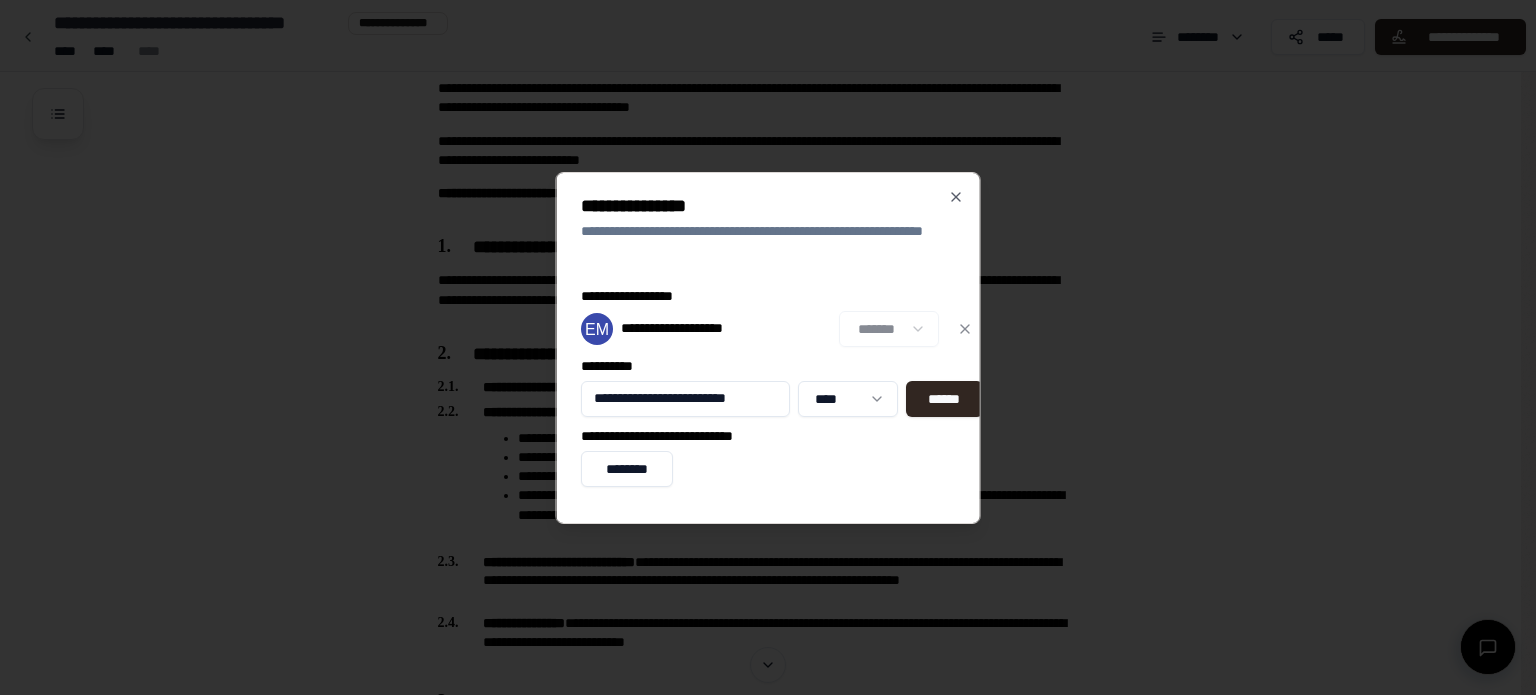 scroll, scrollTop: 0, scrollLeft: 9, axis: horizontal 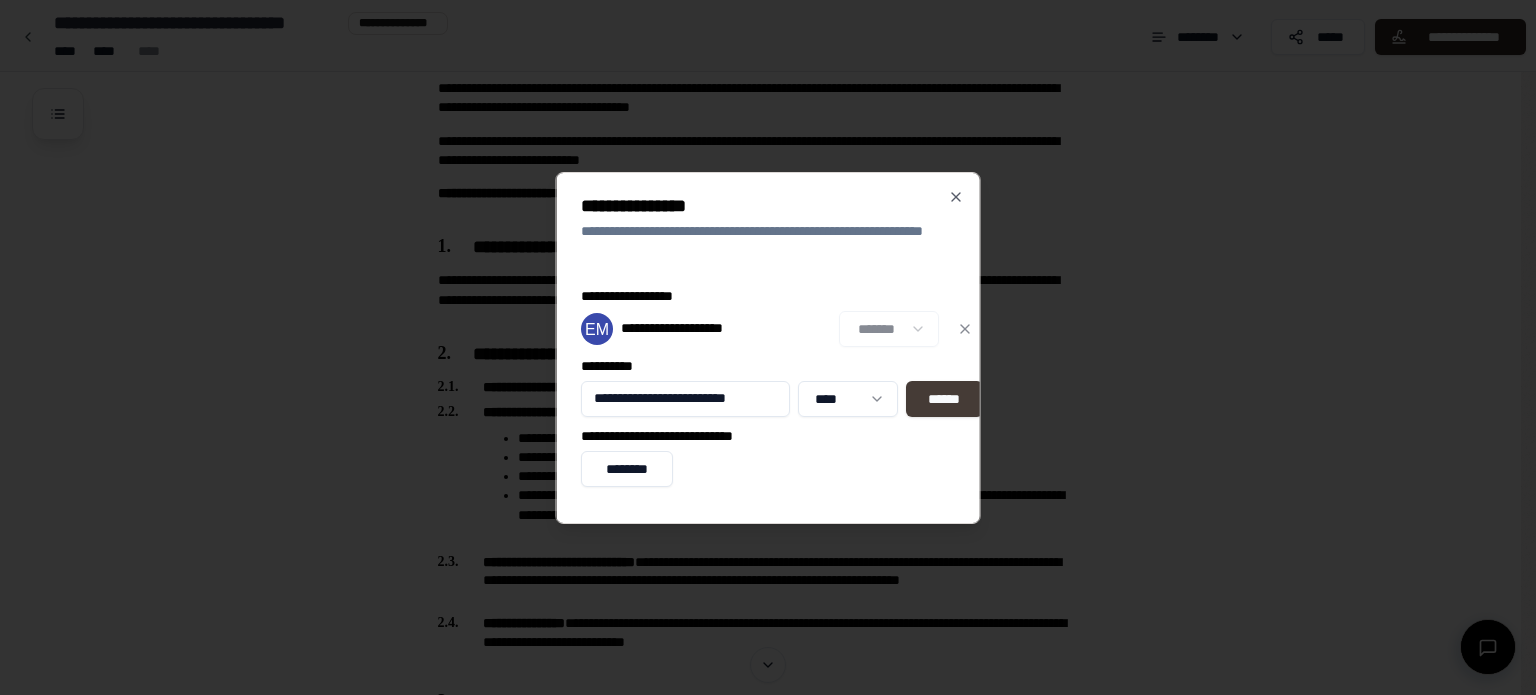 click on "******" at bounding box center (943, 399) 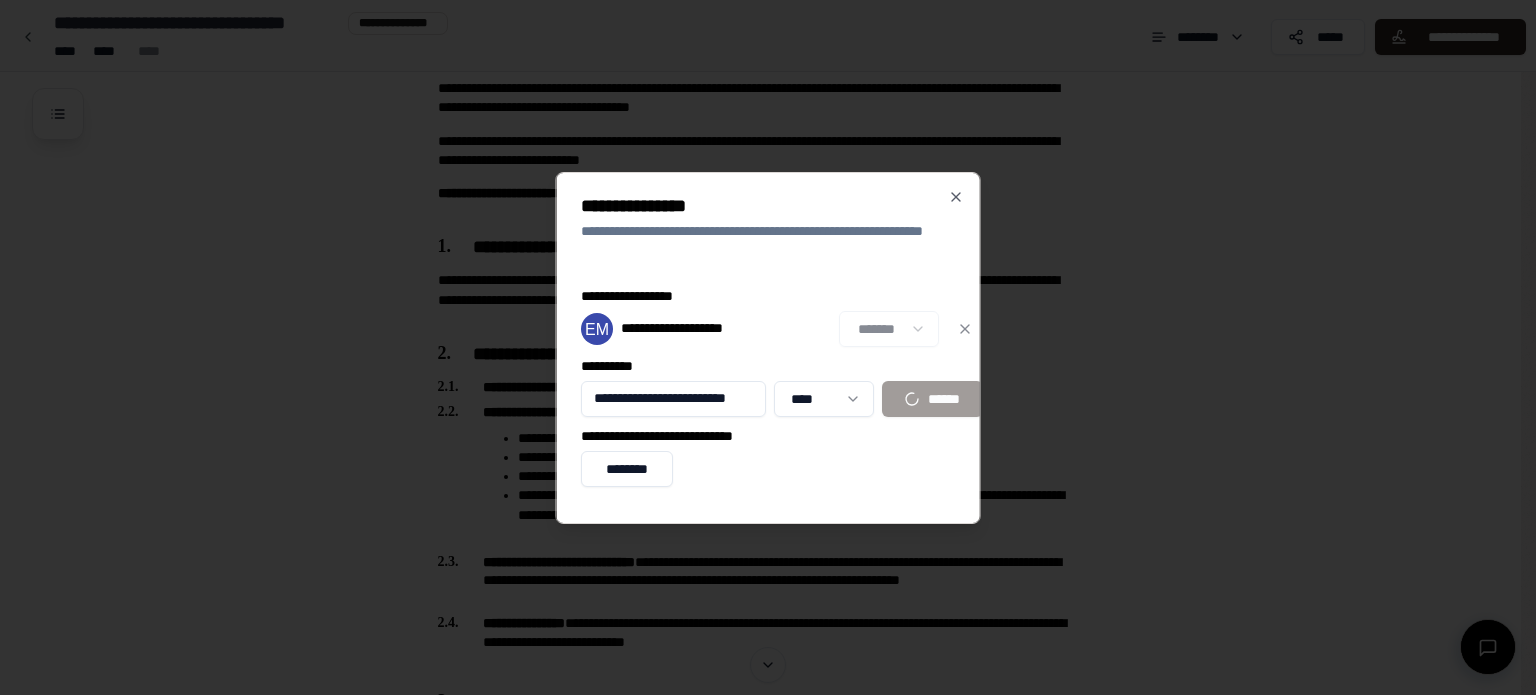 type 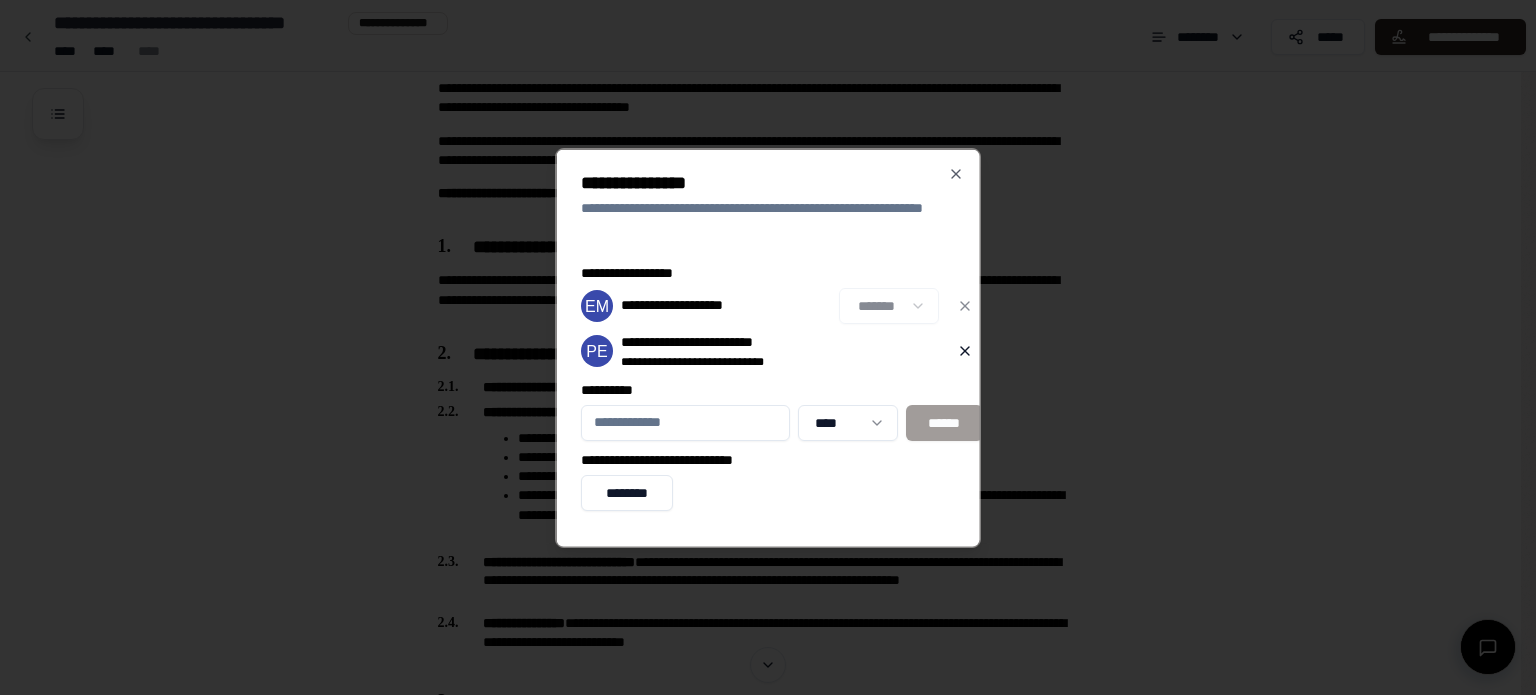 click on "**** ******" at bounding box center [782, 422] 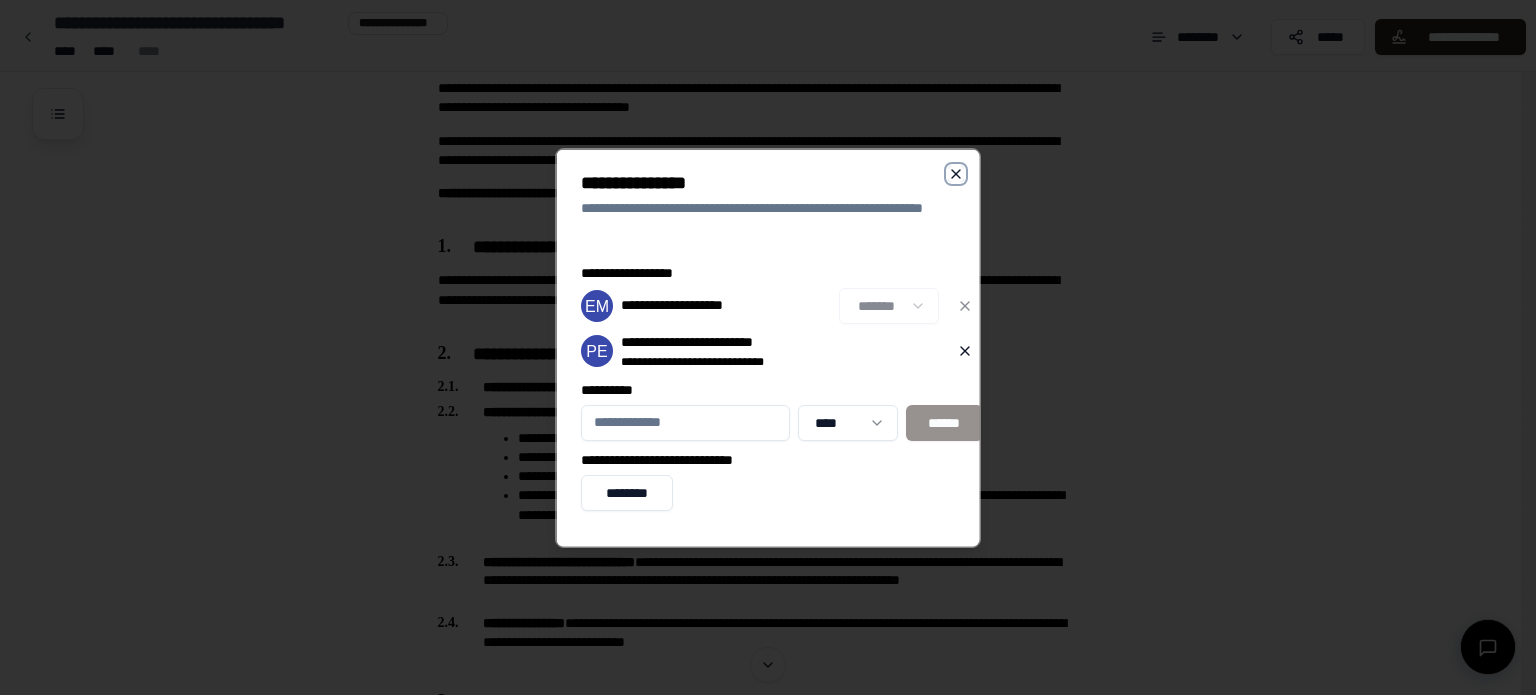 click 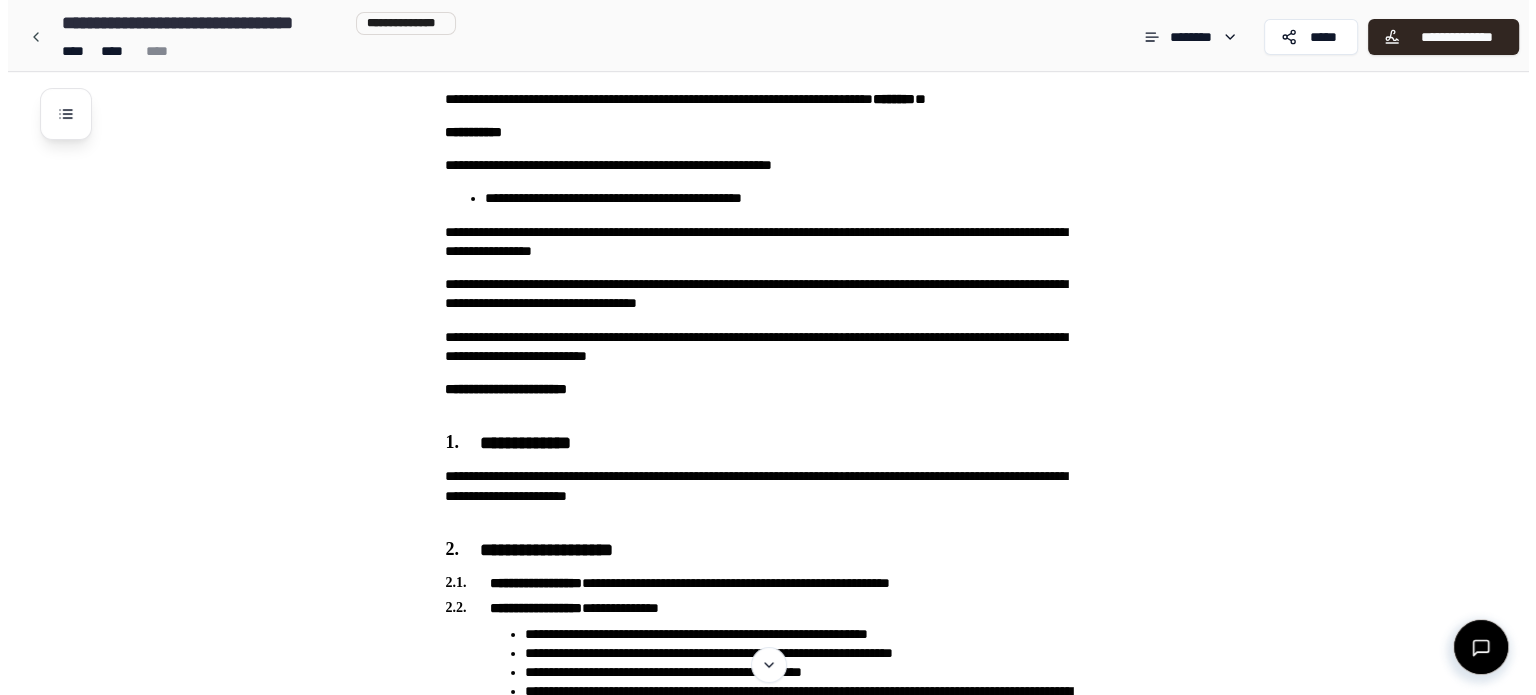 scroll, scrollTop: 0, scrollLeft: 0, axis: both 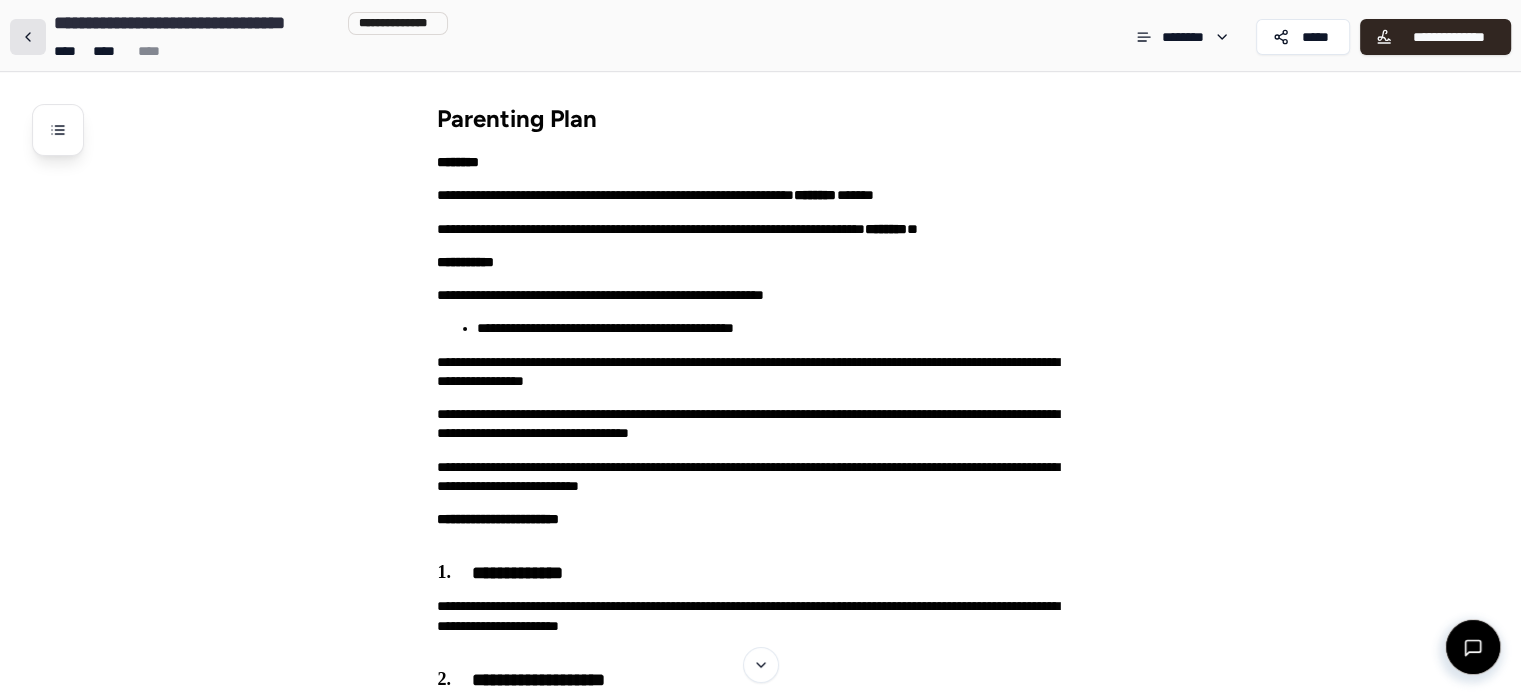 click at bounding box center (28, 37) 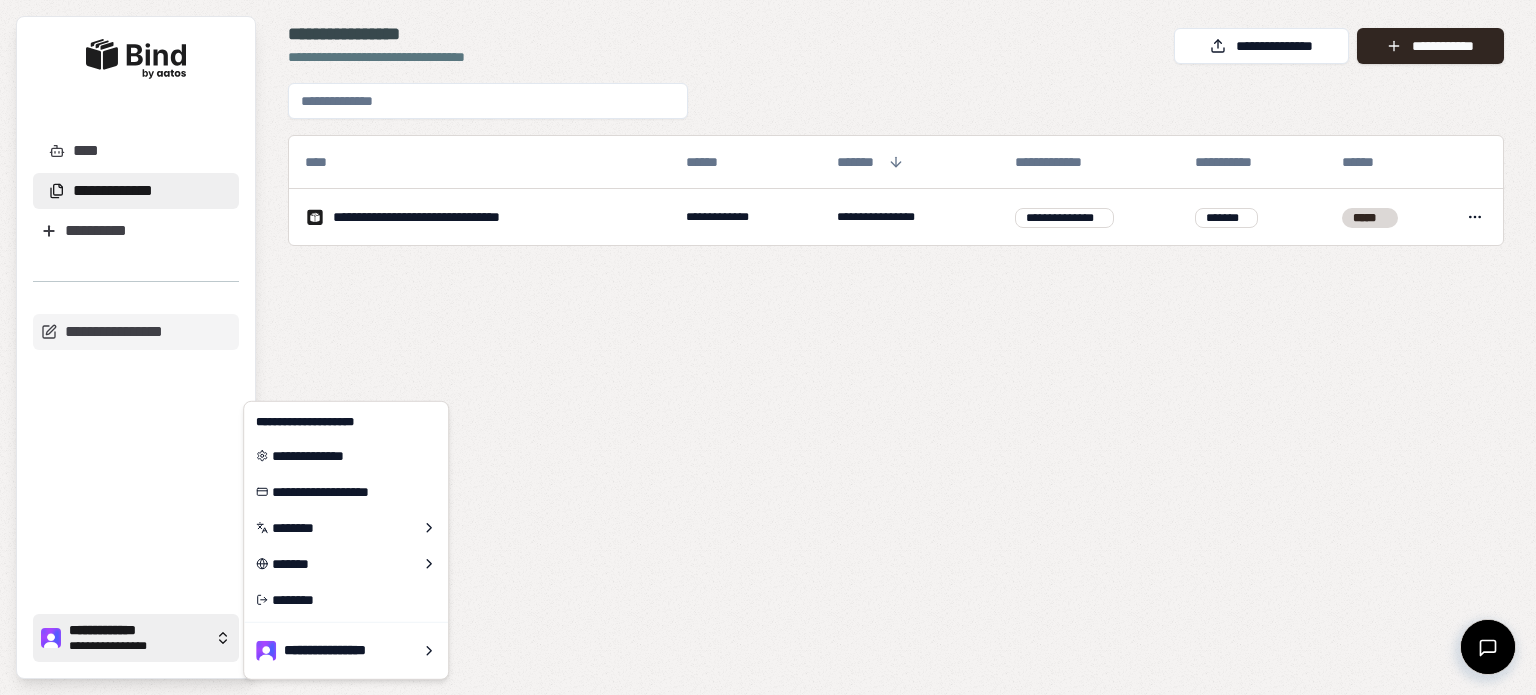 click on "**********" at bounding box center (138, 631) 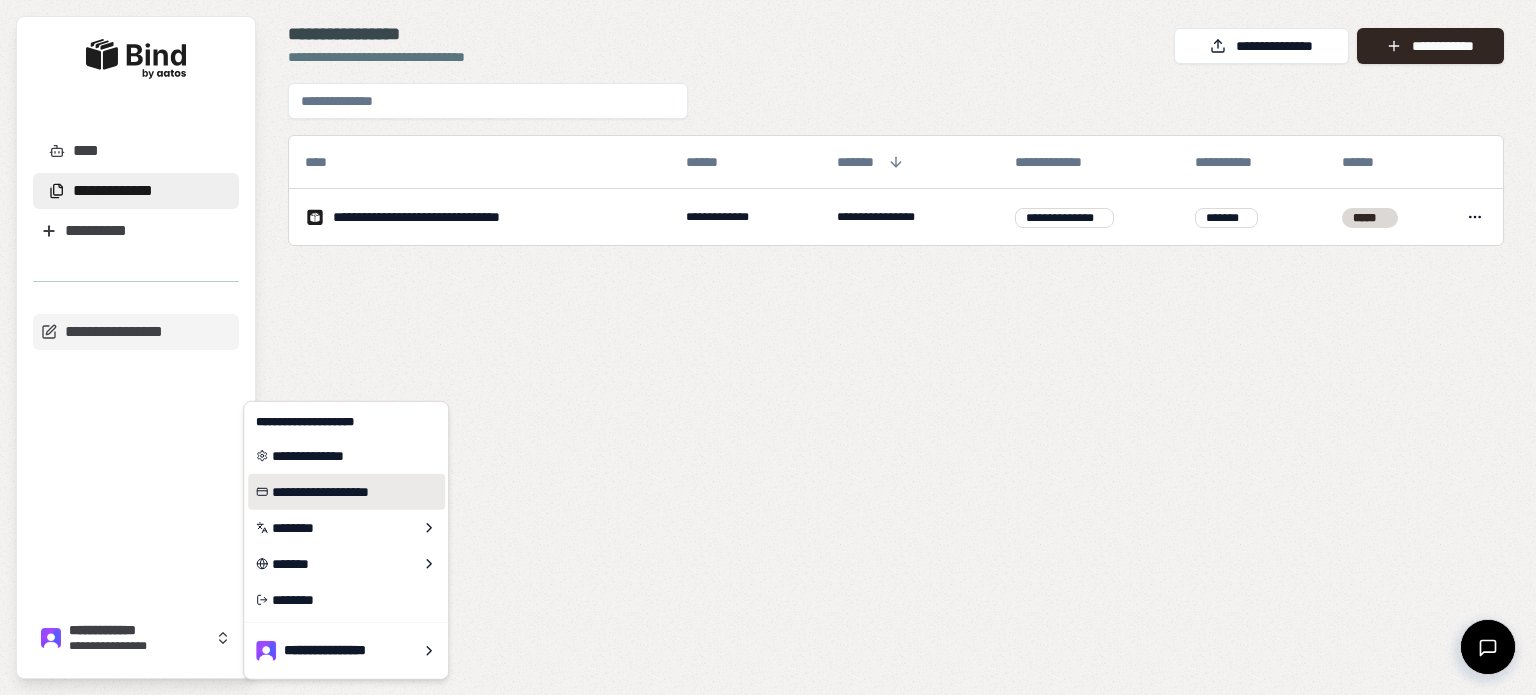 click on "**********" at bounding box center (346, 492) 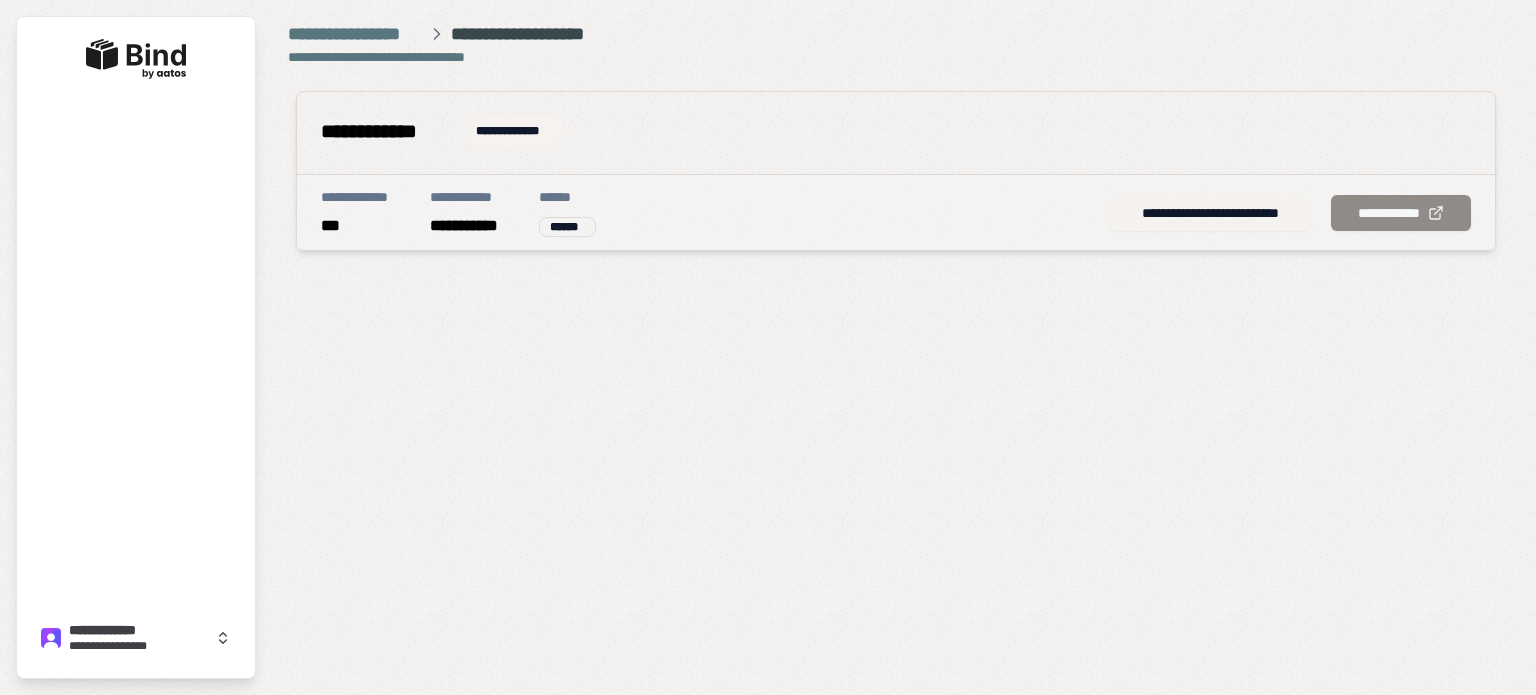 click on "**********" at bounding box center [1210, 213] 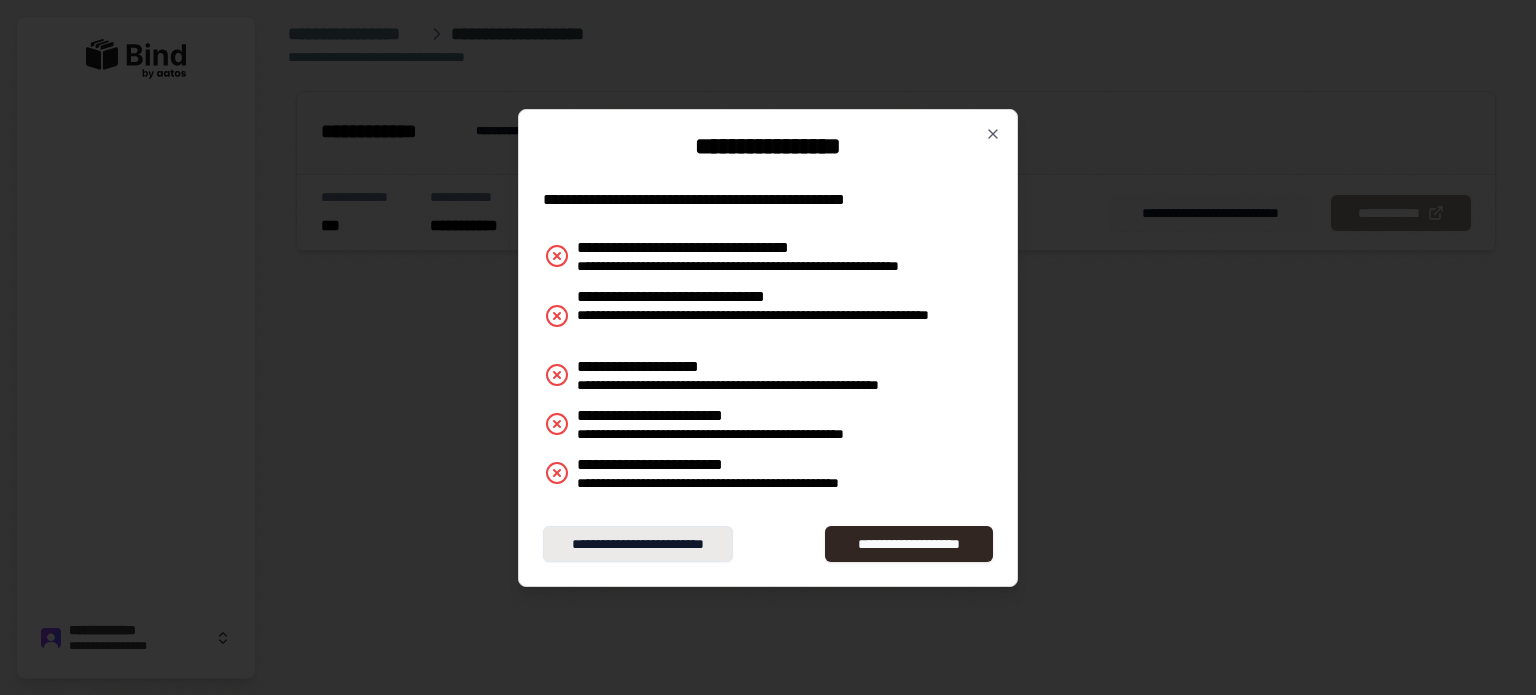 click on "**********" at bounding box center [638, 544] 